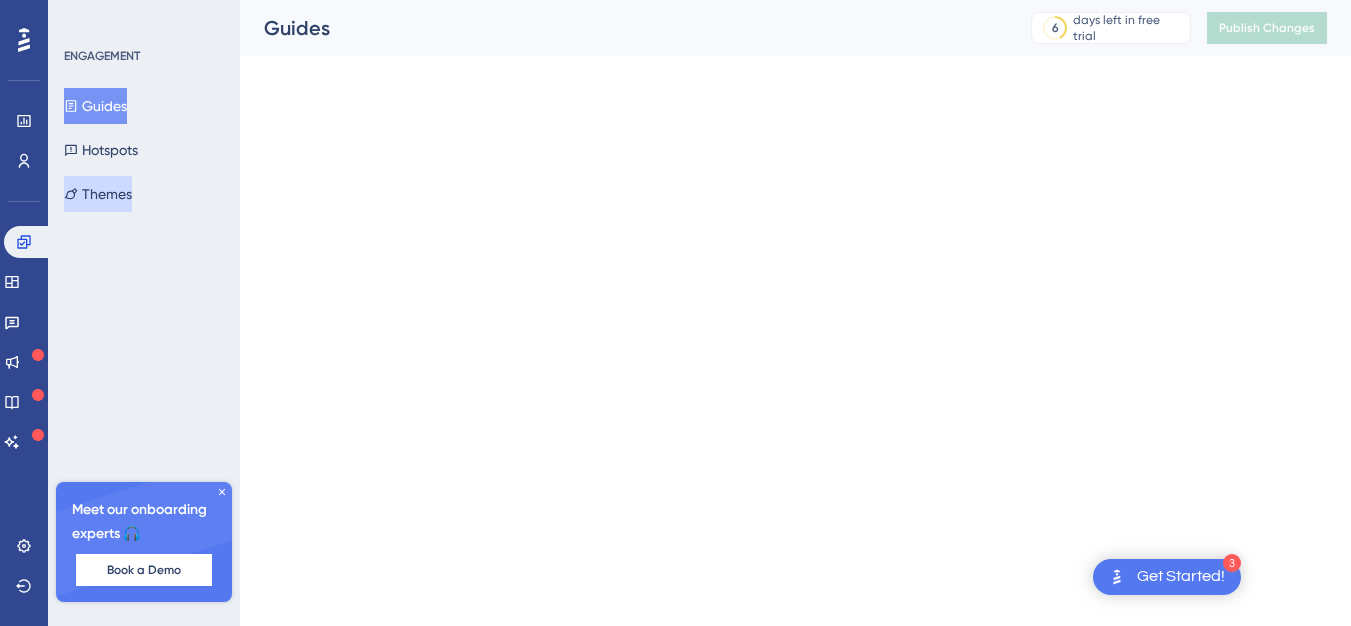 click on "Themes" at bounding box center (98, 194) 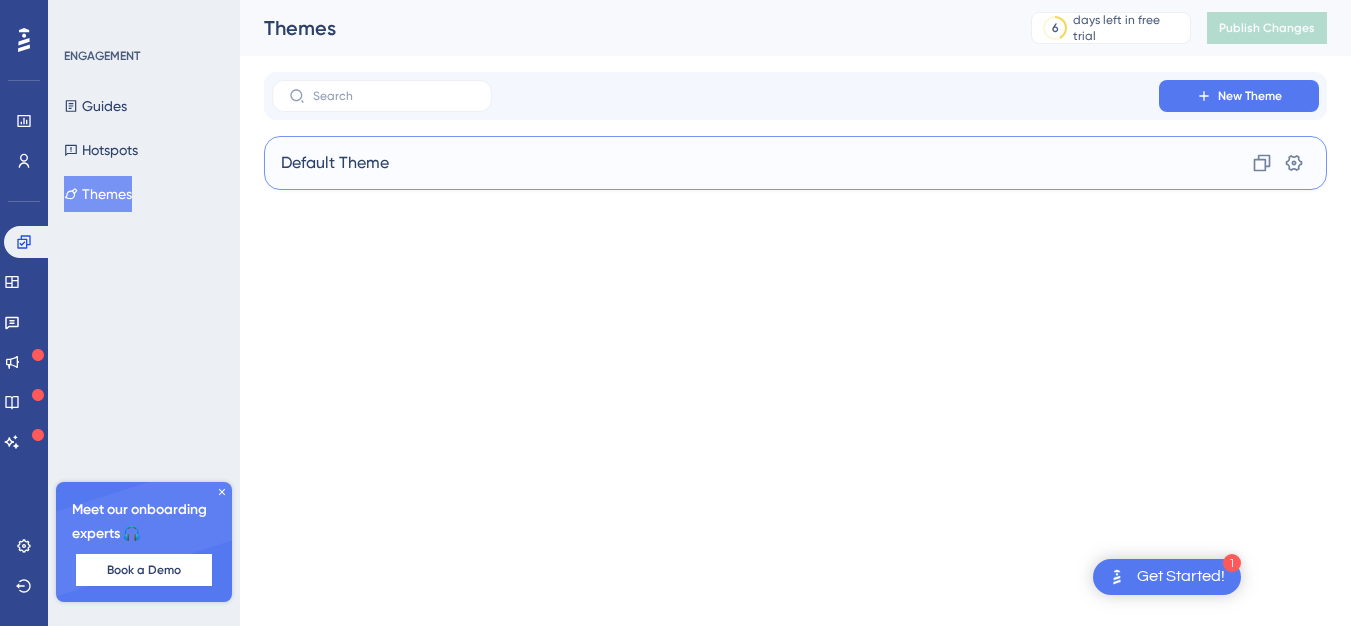 click on "Default Theme" at bounding box center [335, 163] 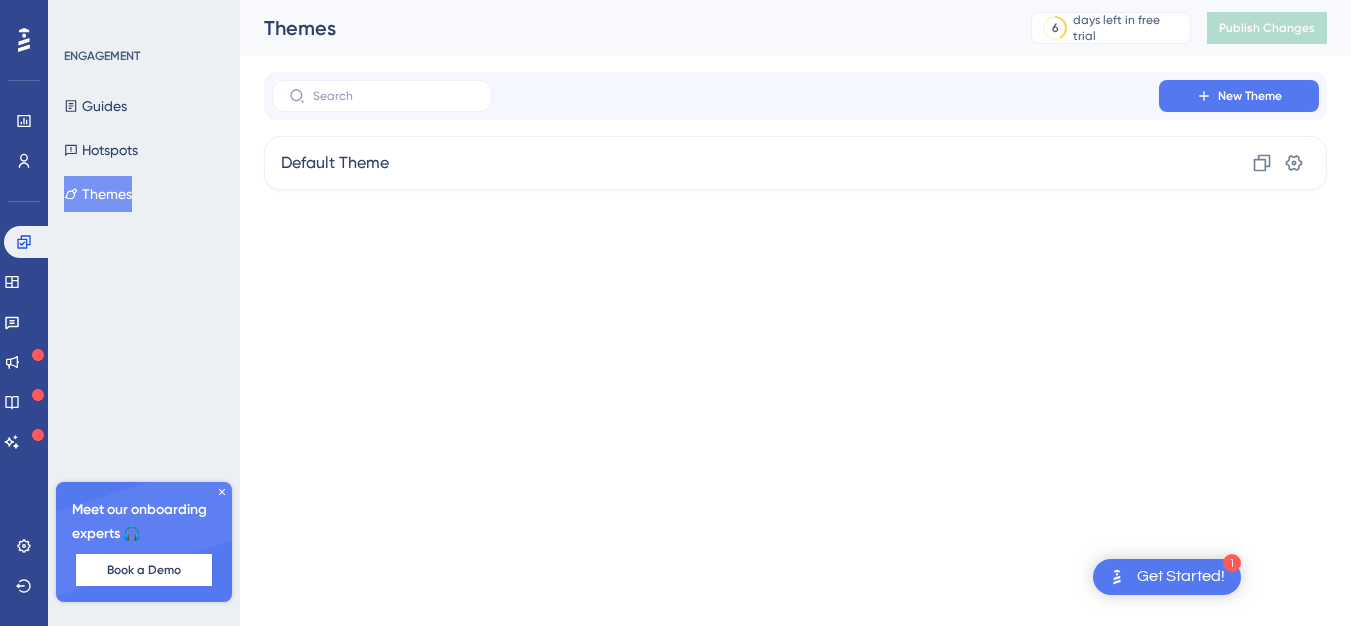 scroll, scrollTop: 0, scrollLeft: 0, axis: both 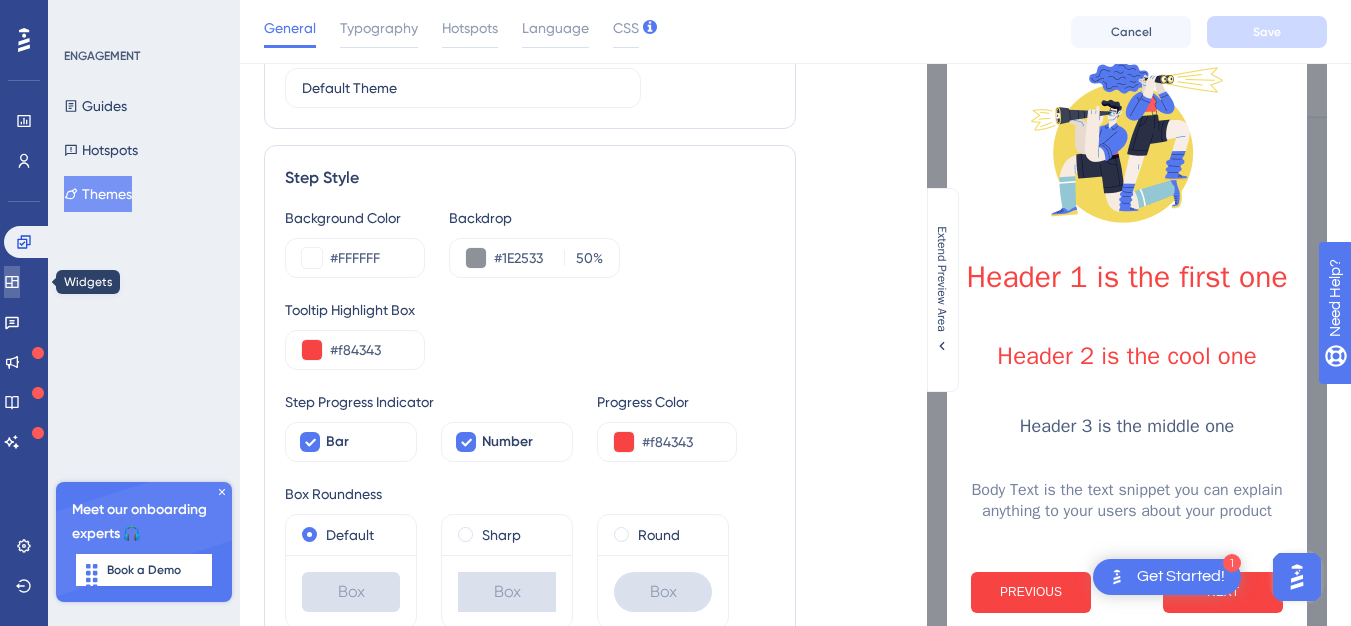 click 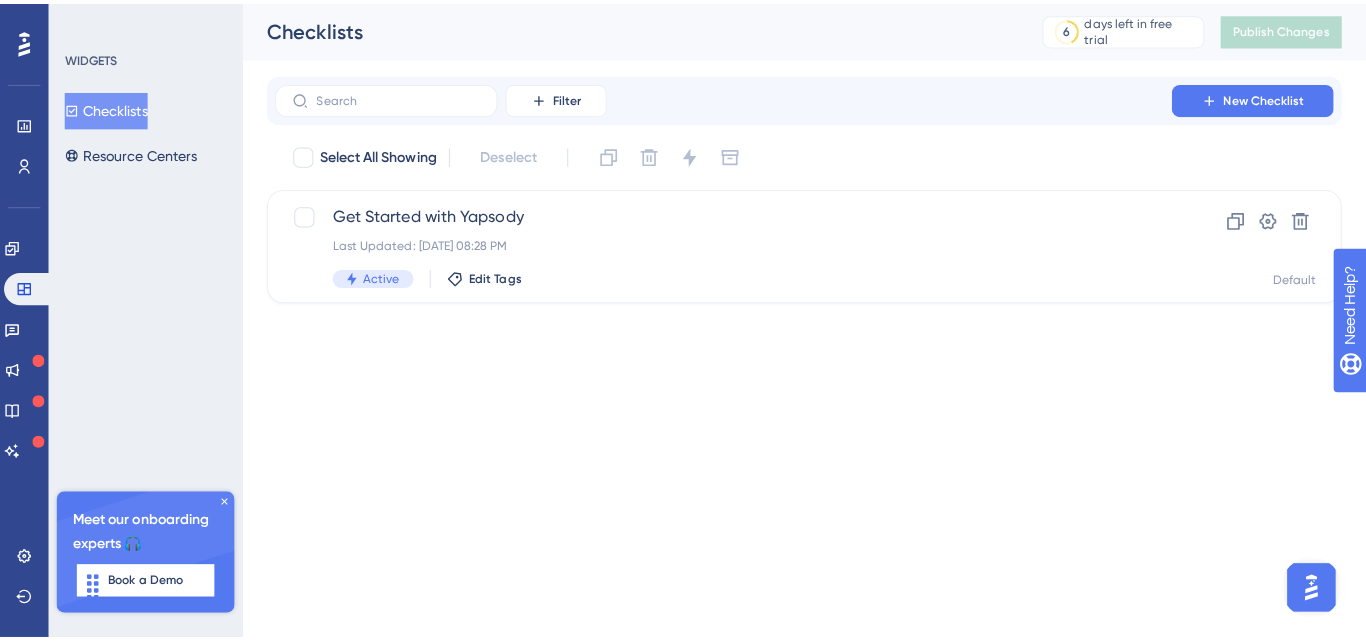 scroll, scrollTop: 0, scrollLeft: 0, axis: both 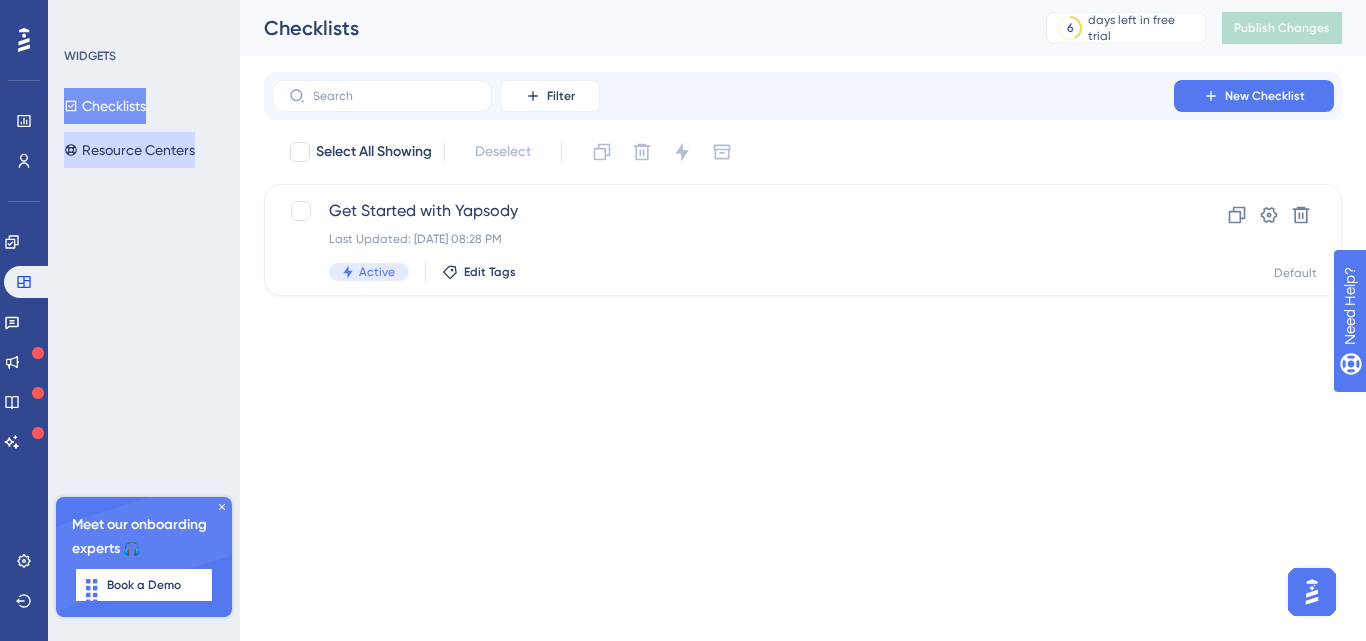 click on "Resource Centers" at bounding box center (129, 150) 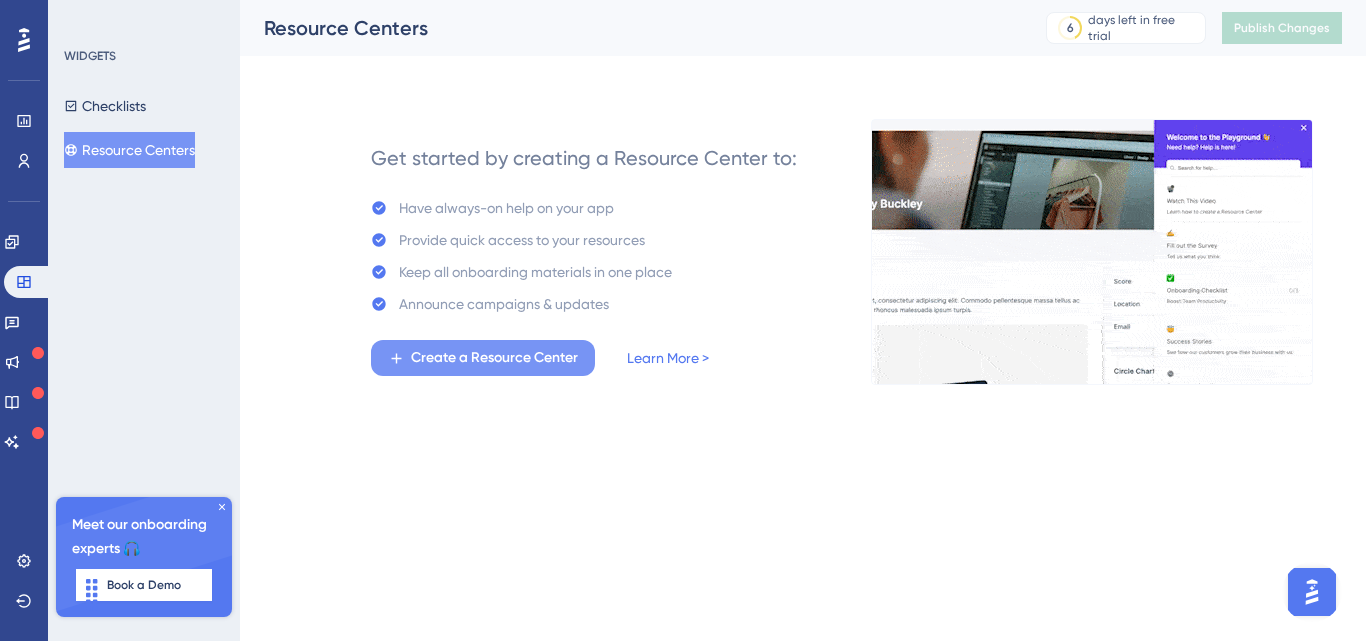 click on "Create a Resource Center" at bounding box center [494, 358] 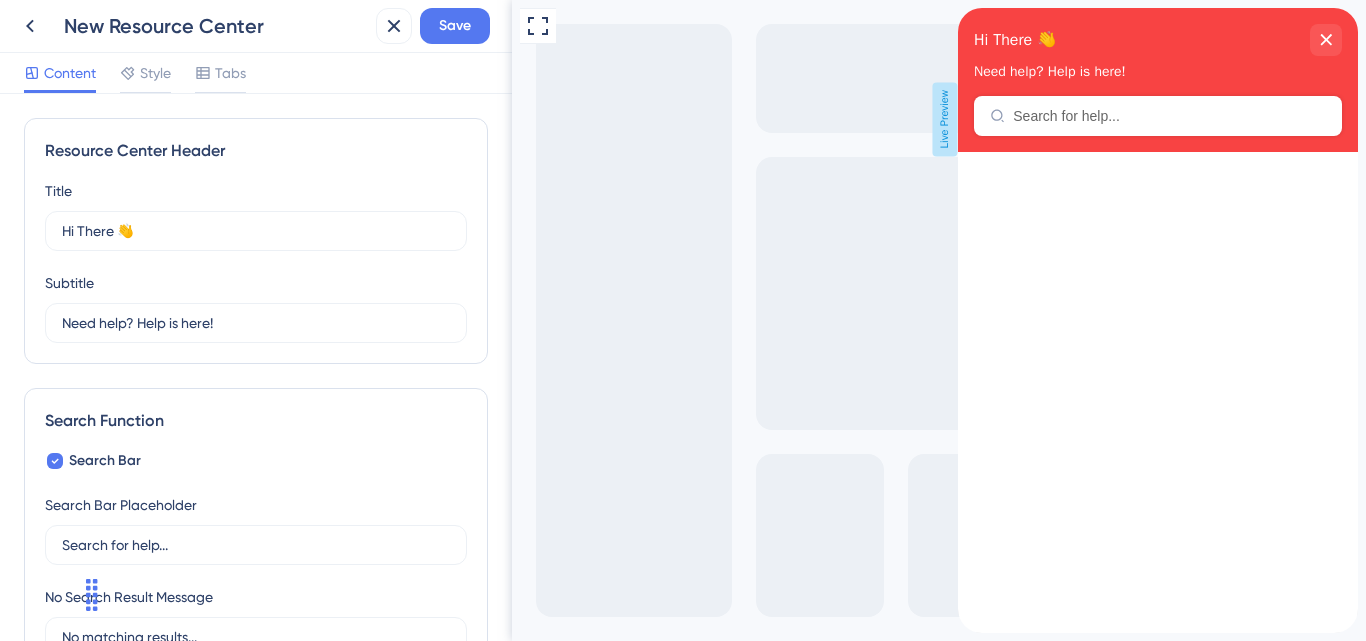 scroll, scrollTop: 0, scrollLeft: 0, axis: both 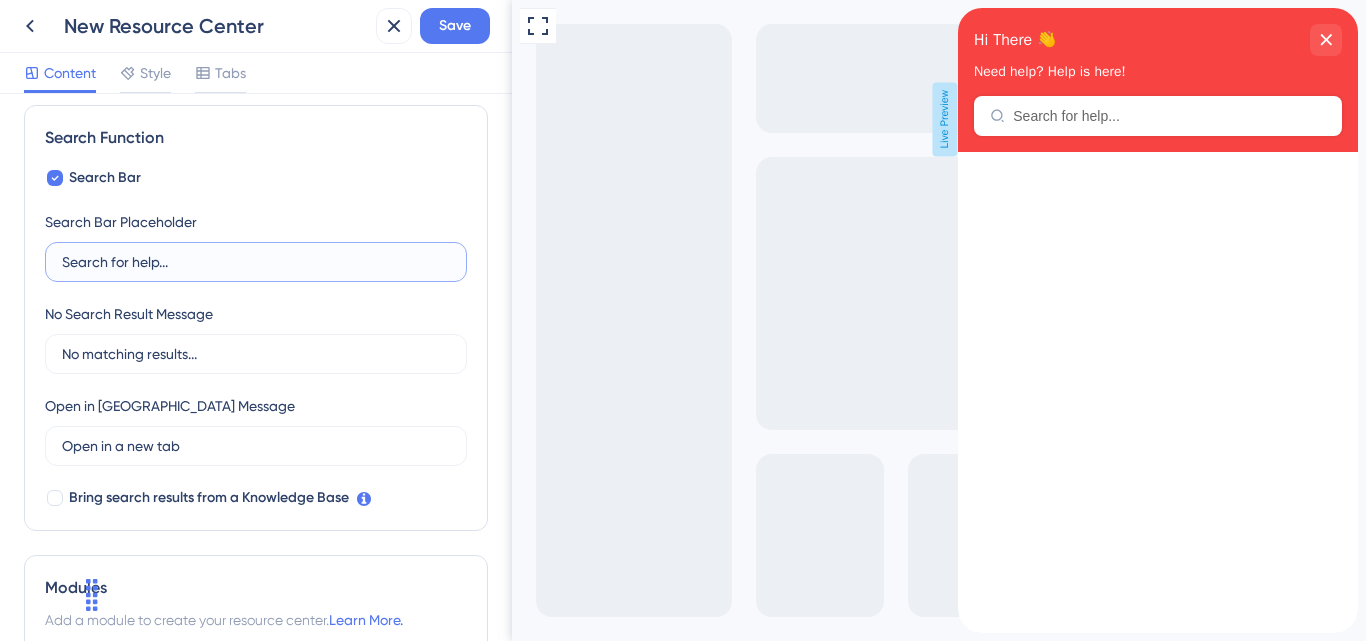 click on "Search for help..." at bounding box center [256, 262] 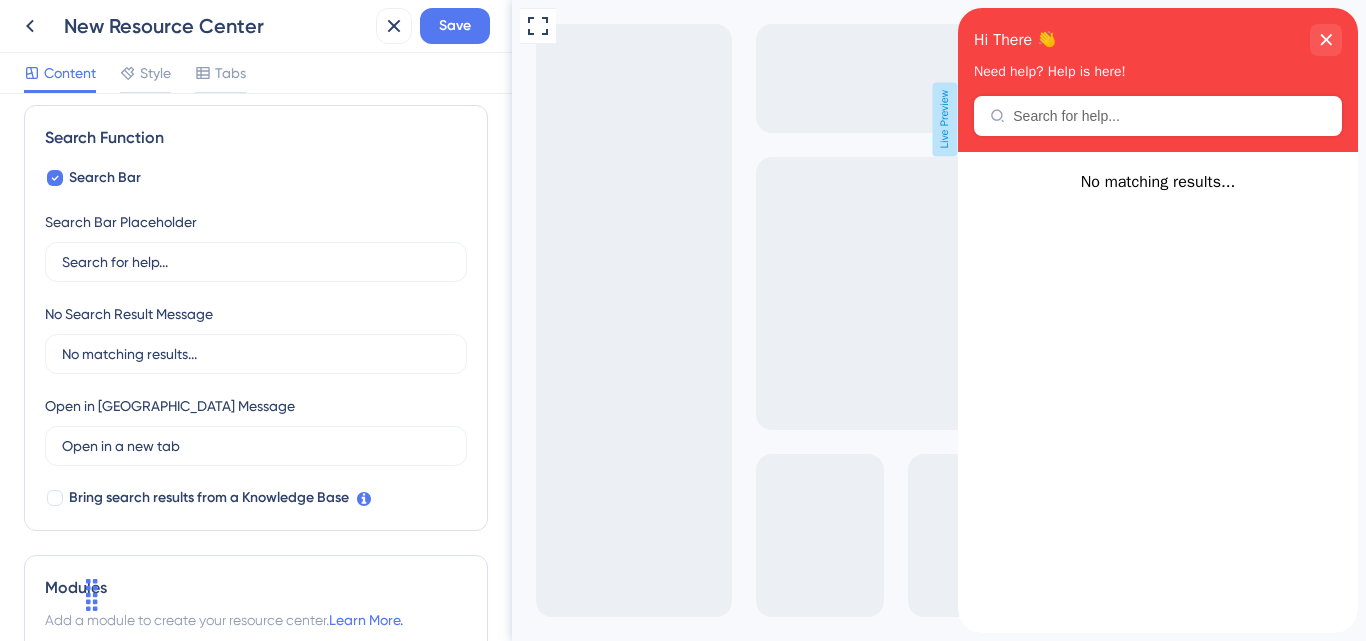 click 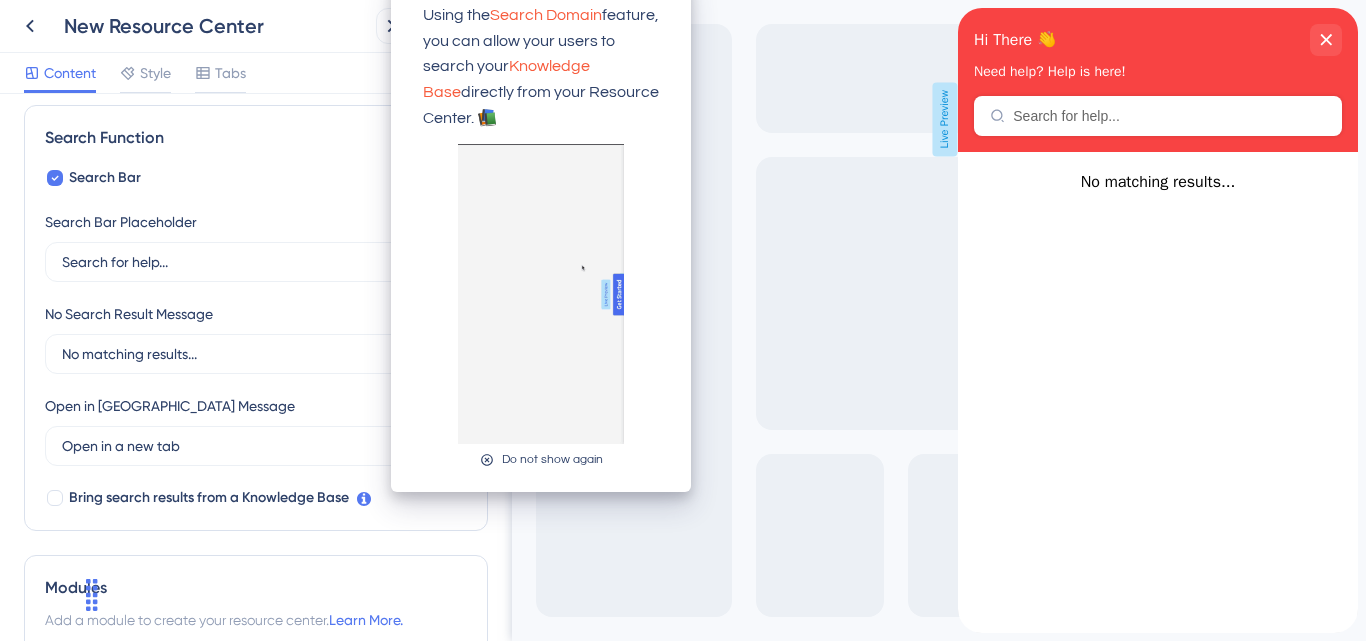 scroll, scrollTop: 0, scrollLeft: 0, axis: both 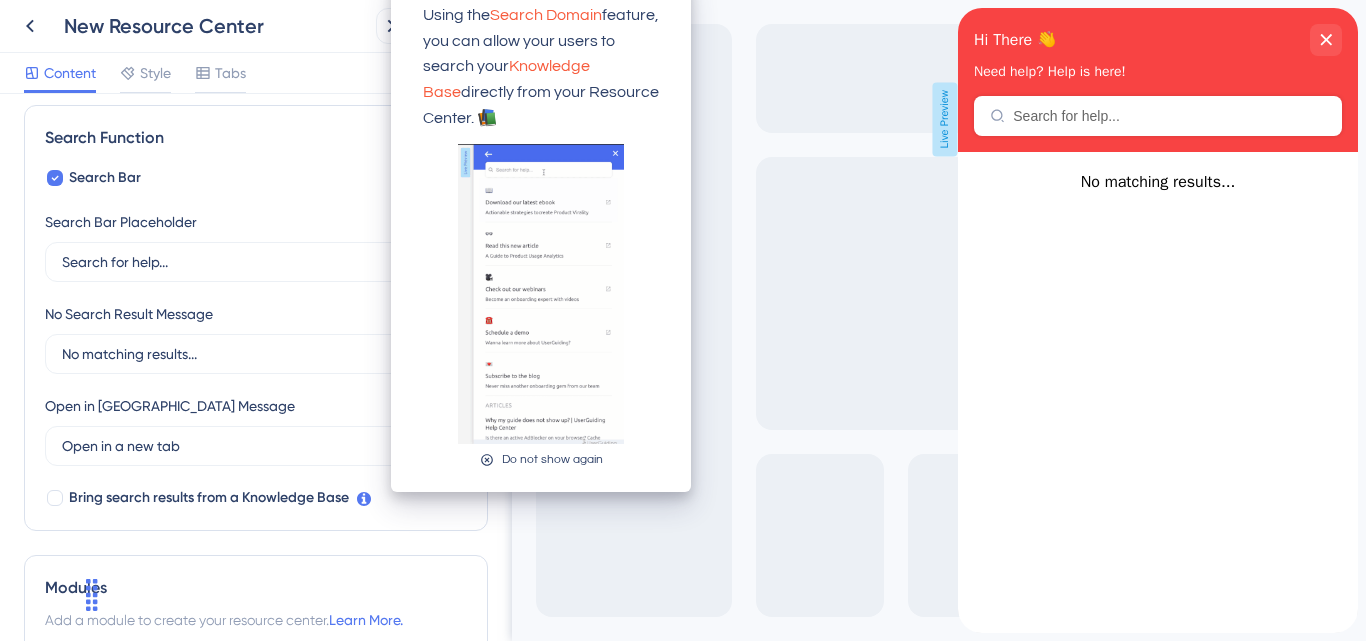 click on "Search Function Search Bar Search Bar Placeholder Search for help... No Search Result Message No matching results... Open in New Tab Message Open in a new tab 3 Bring search results from a Knowledge Base" at bounding box center [256, 318] 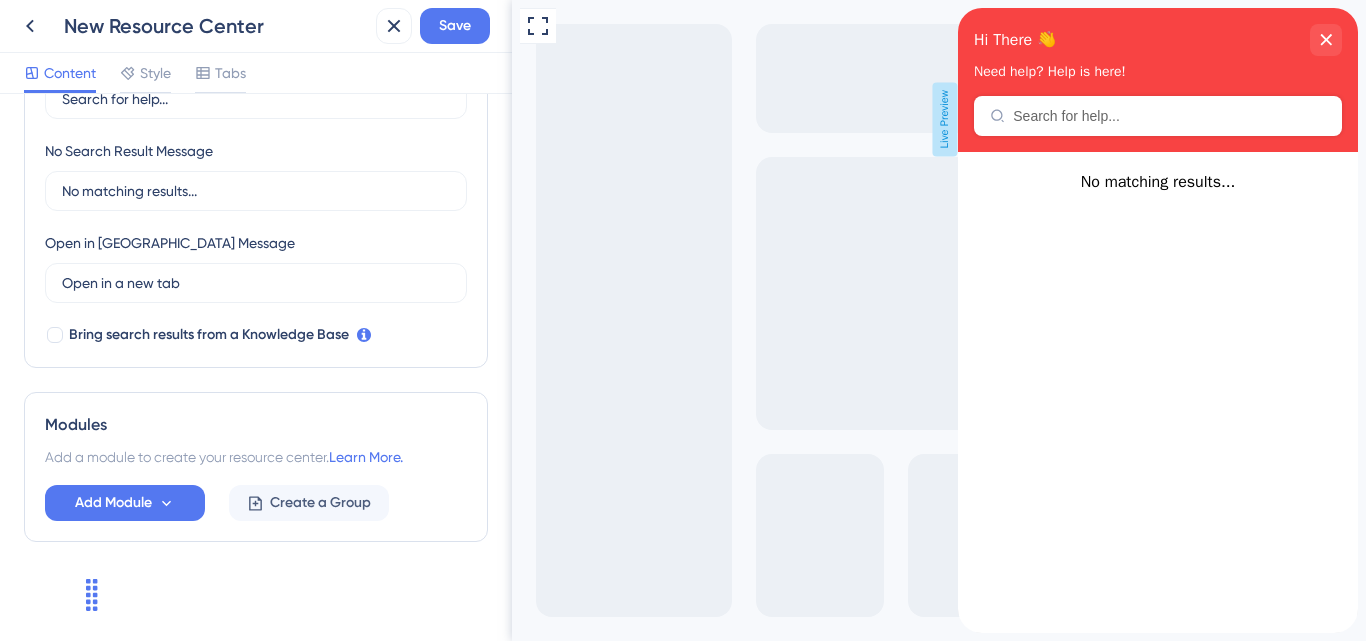 scroll, scrollTop: 451, scrollLeft: 0, axis: vertical 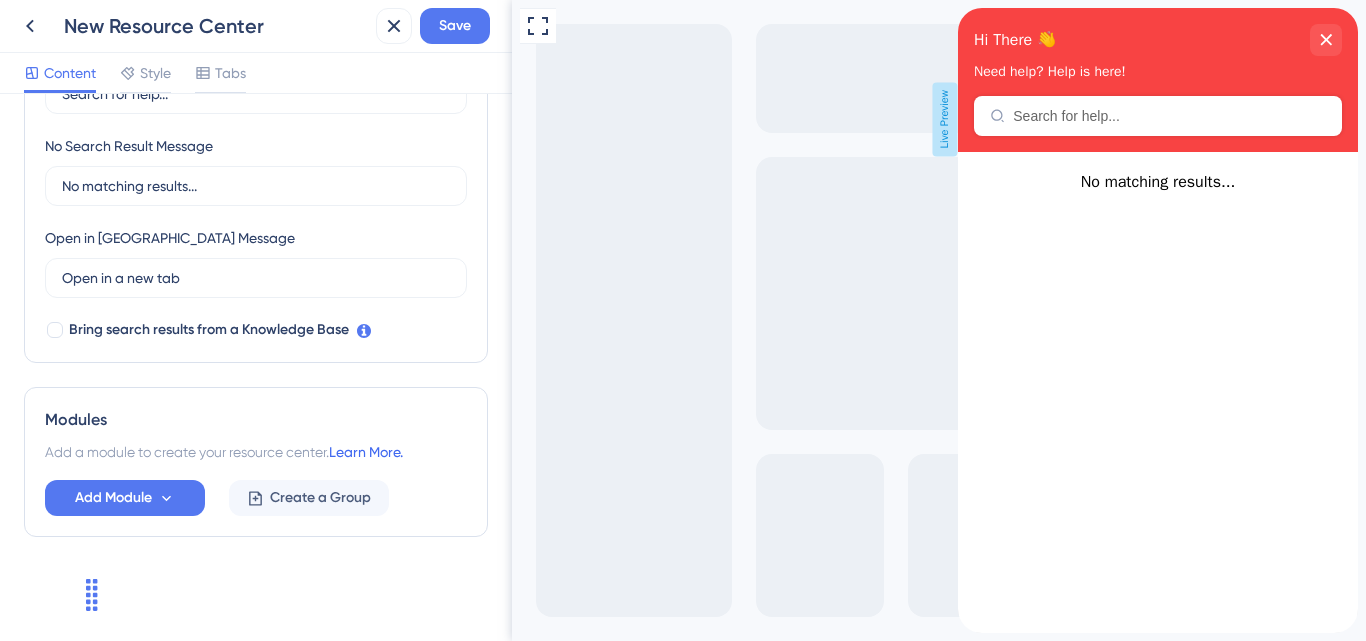 click on "Learn More." at bounding box center (366, 452) 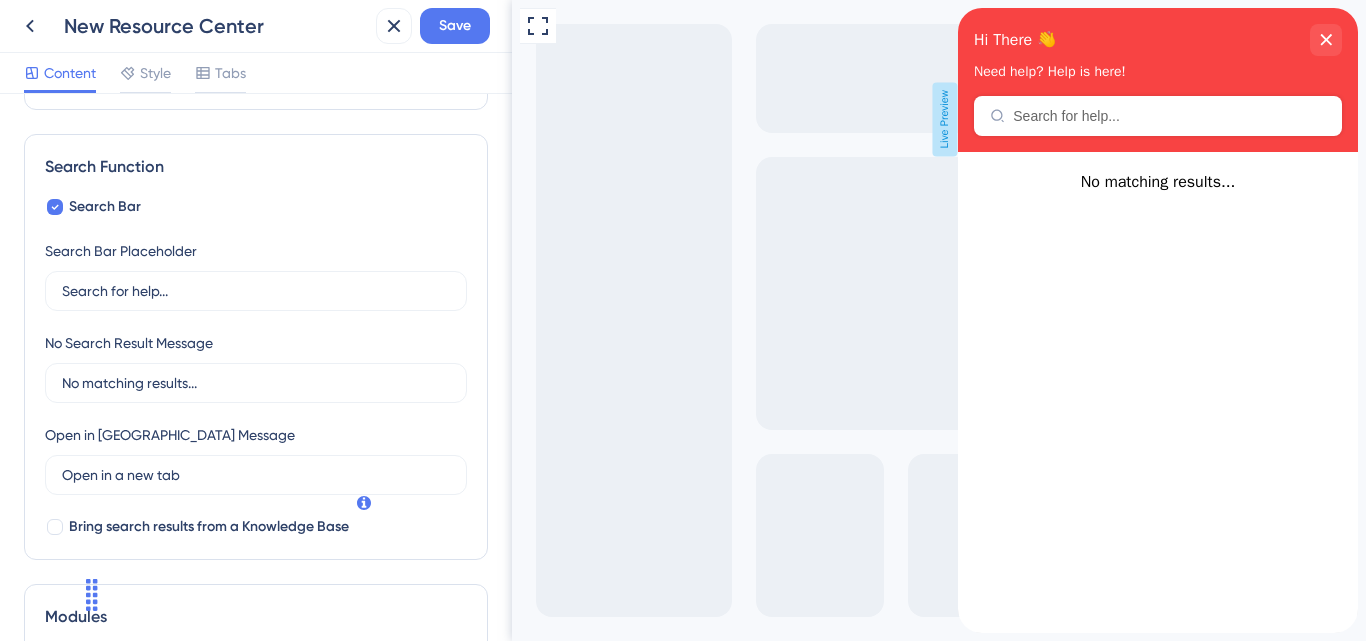 scroll, scrollTop: 281, scrollLeft: 0, axis: vertical 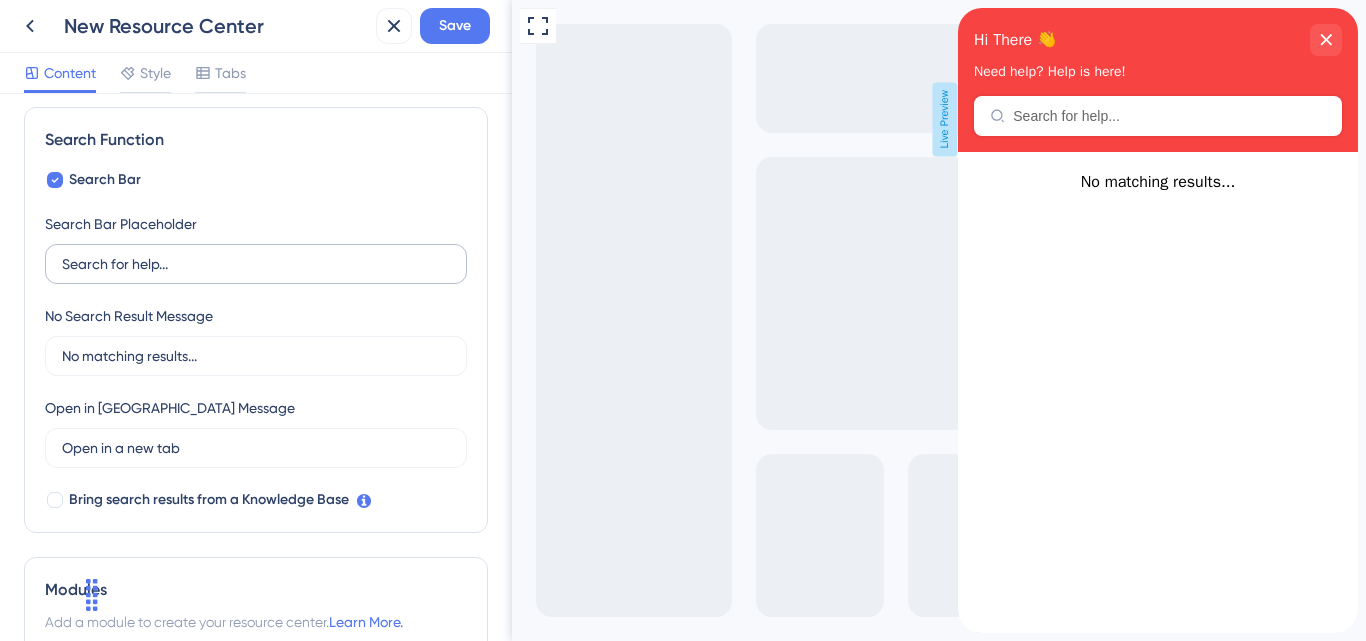 click on "Search for help..." at bounding box center [256, 264] 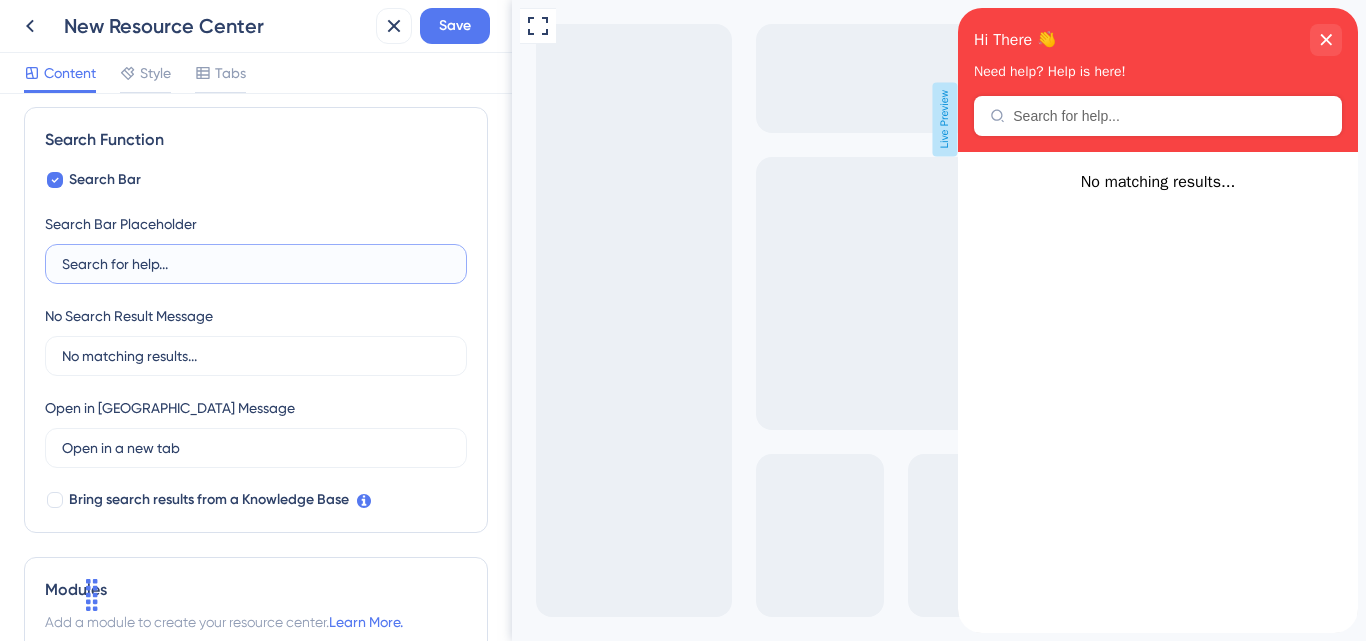 click on "Search for help..." at bounding box center (256, 264) 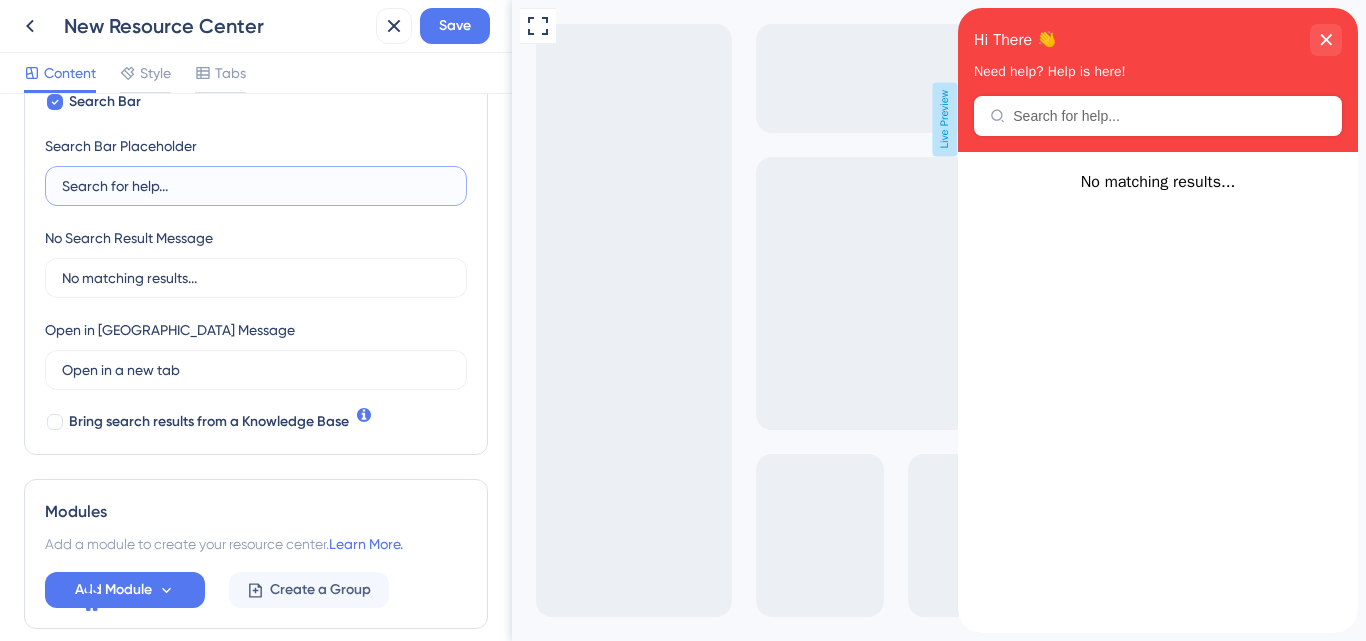 scroll, scrollTop: 451, scrollLeft: 0, axis: vertical 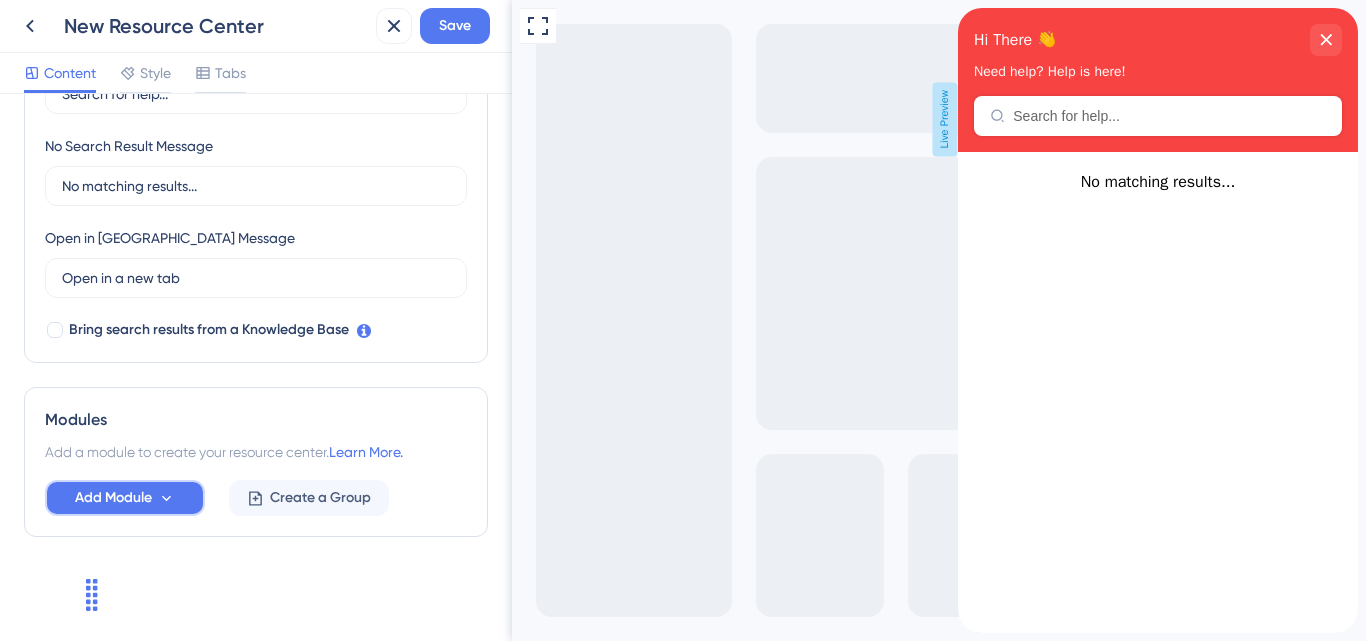 click on "Add Module" at bounding box center [125, 498] 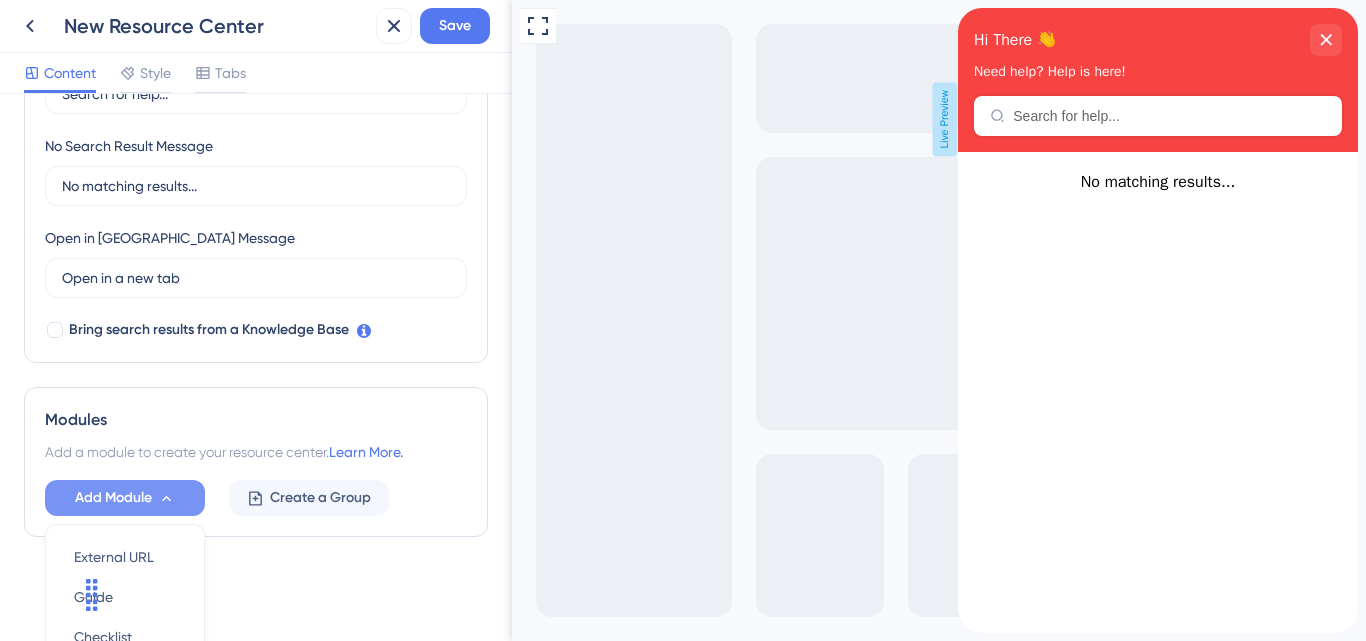 scroll, scrollTop: 640, scrollLeft: 0, axis: vertical 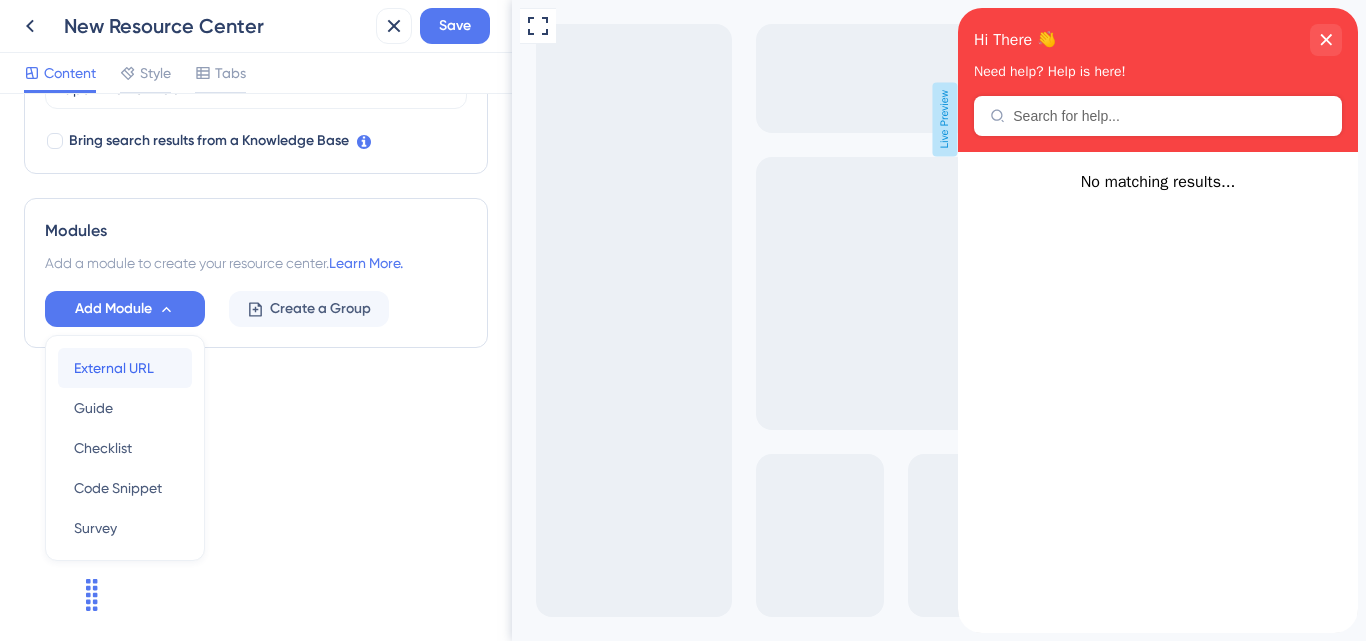 click on "External URL" at bounding box center (114, 368) 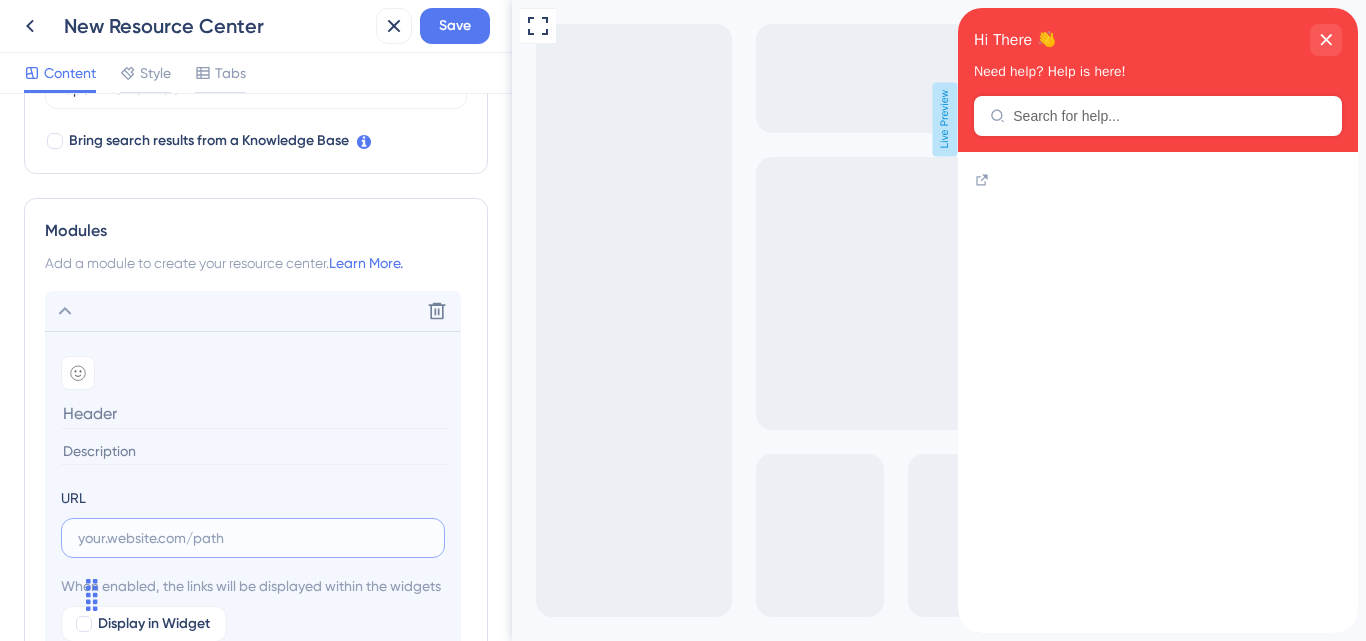 click at bounding box center [253, 538] 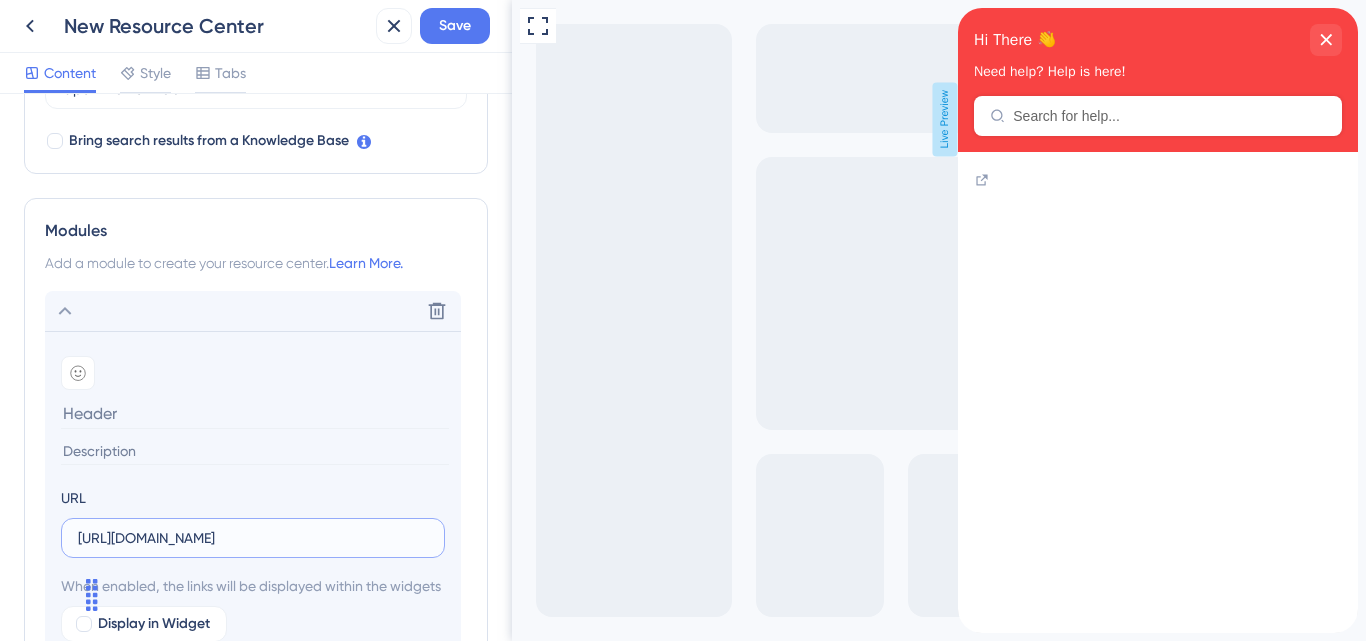 scroll, scrollTop: 0, scrollLeft: 218, axis: horizontal 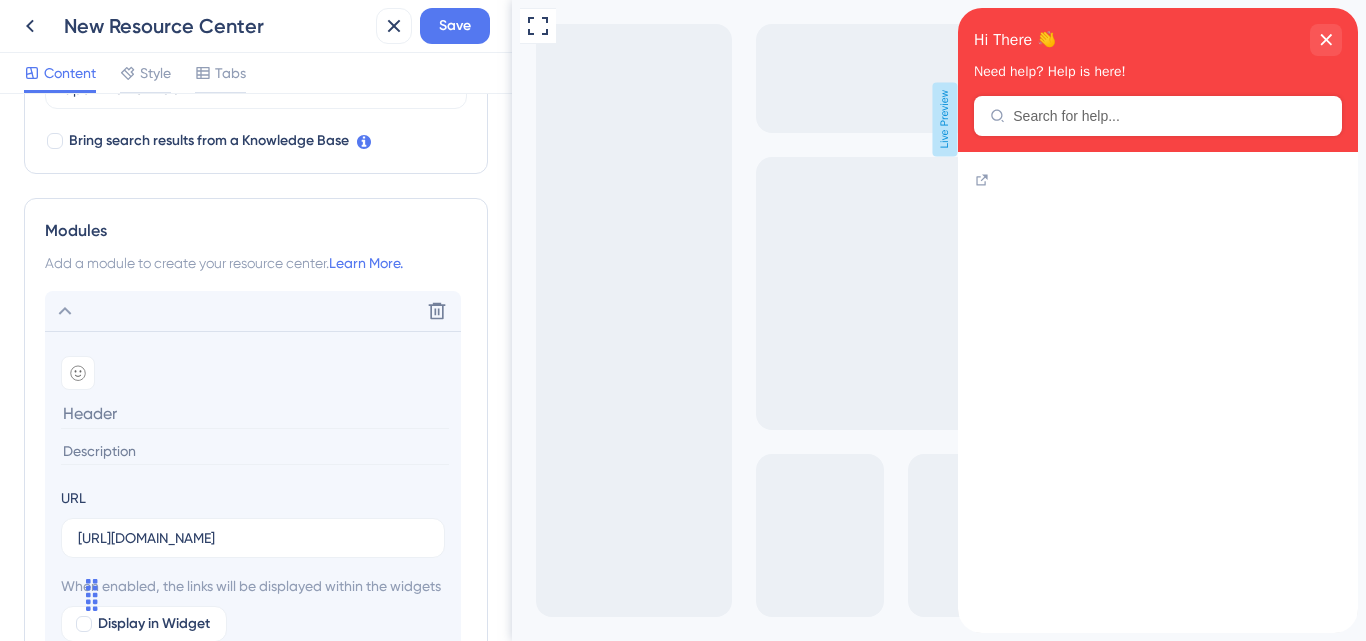 click at bounding box center [255, 413] 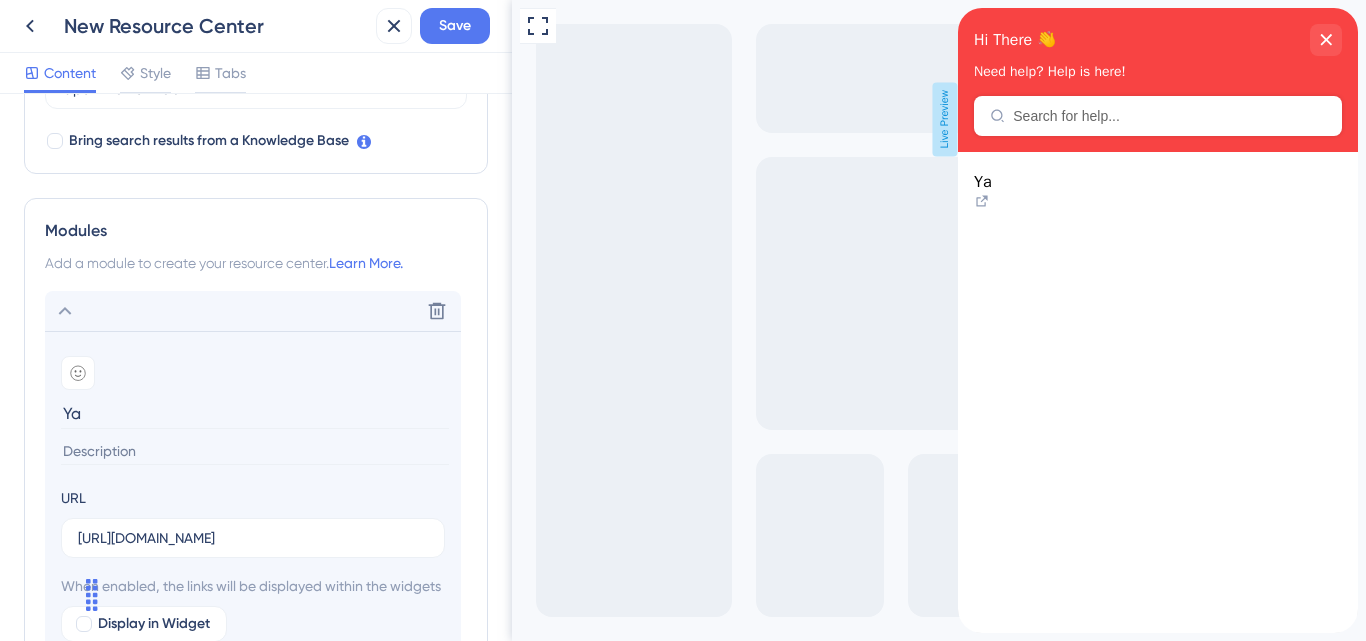 type on "Y" 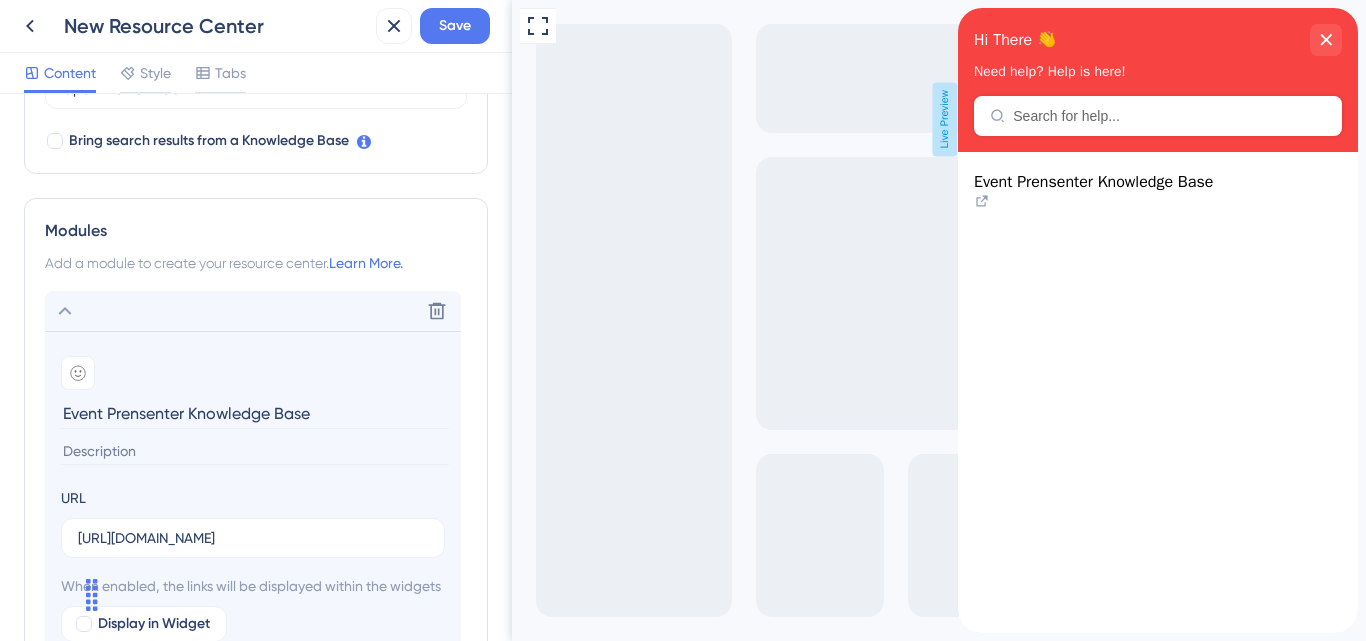 type on "Event Prensenter Knowledge Base" 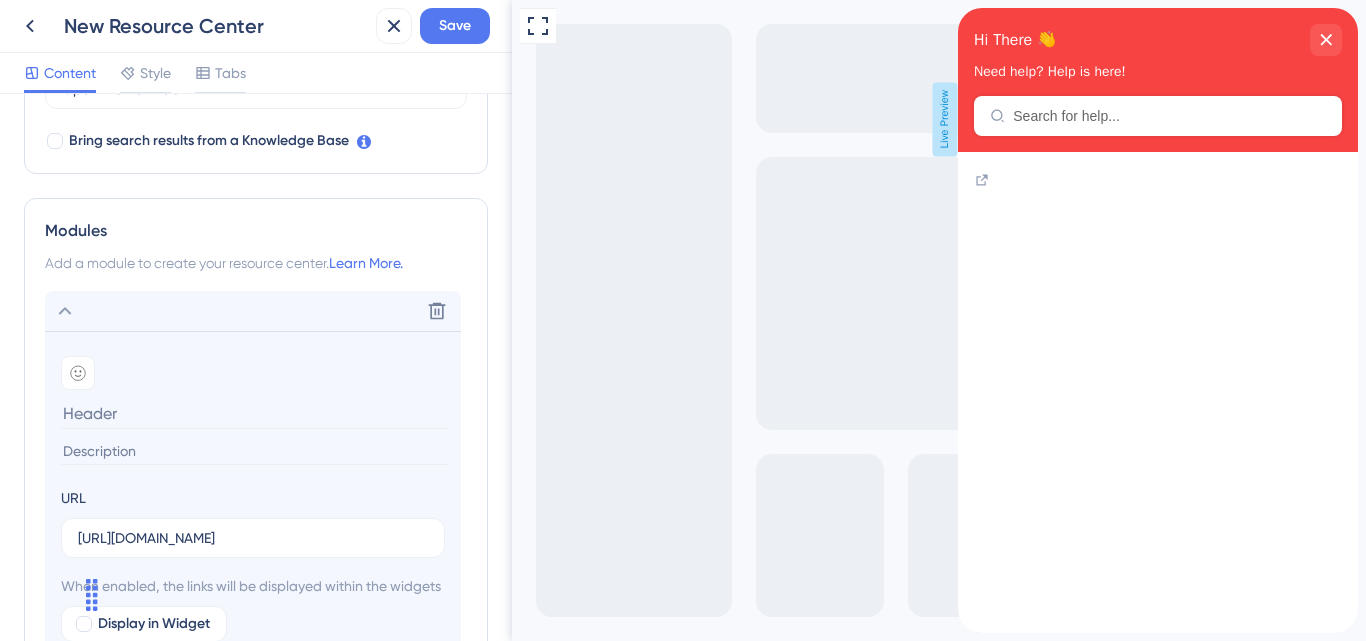 paste on "Explore articles, how-to guides, and troubleshooting tips 24/7." 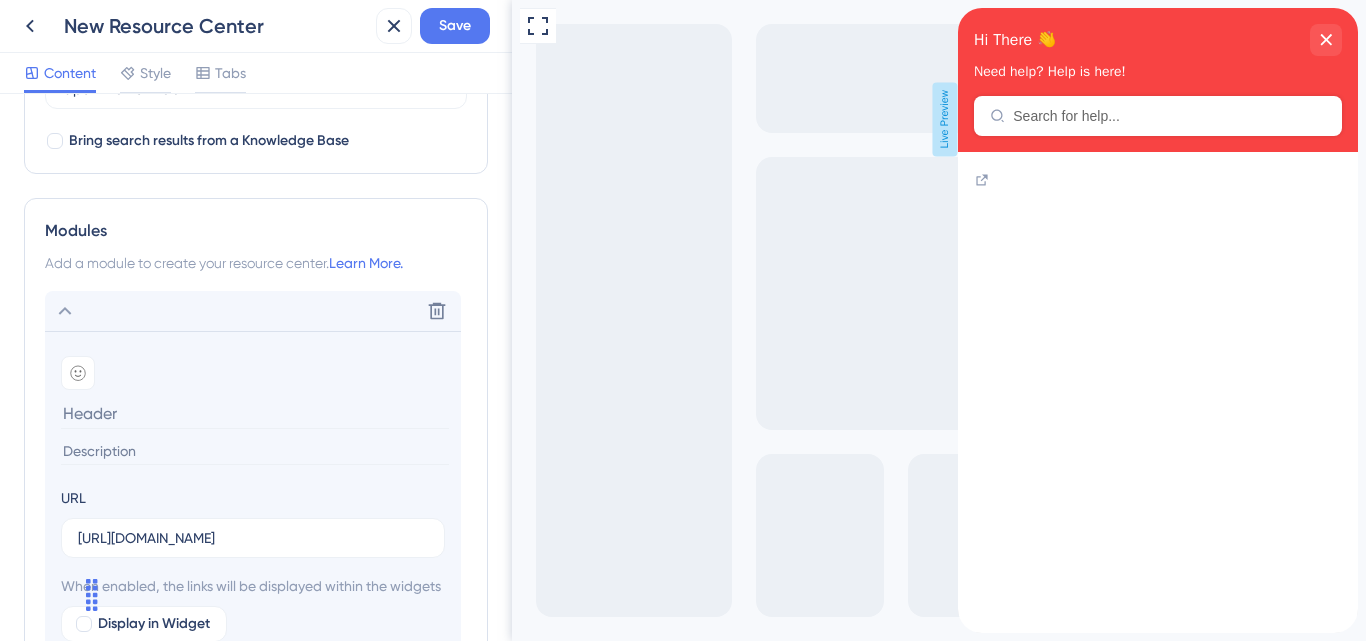 scroll, scrollTop: 836, scrollLeft: 0, axis: vertical 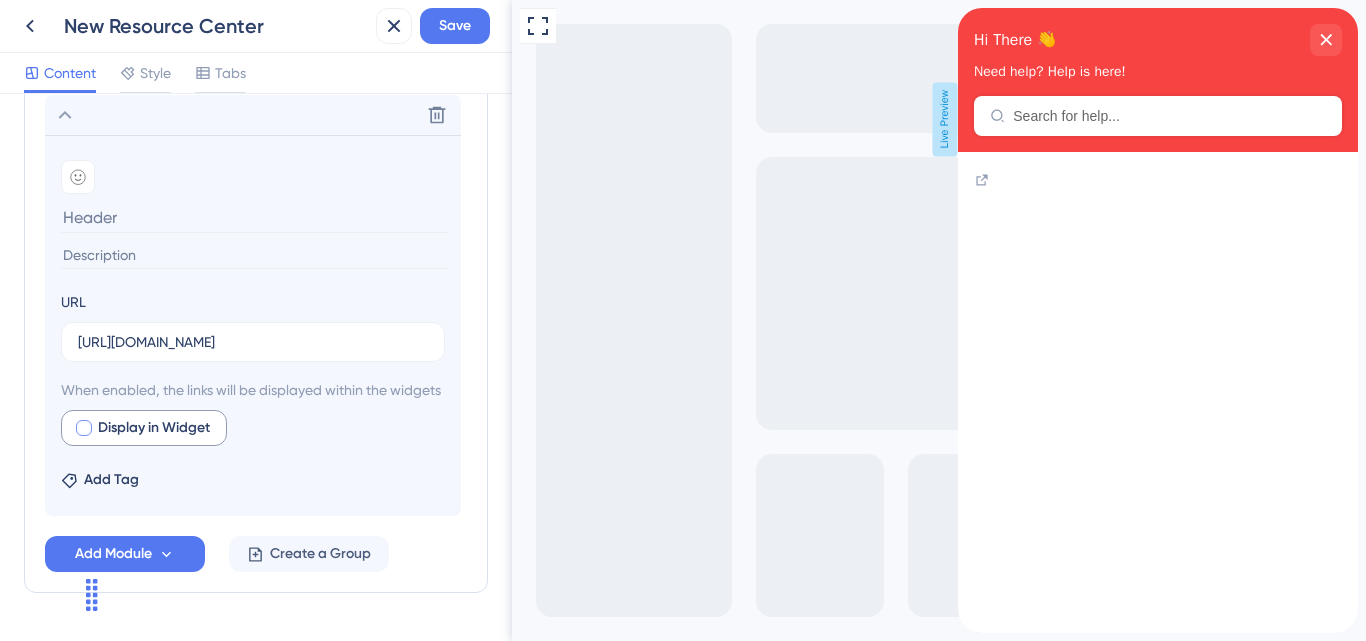 type 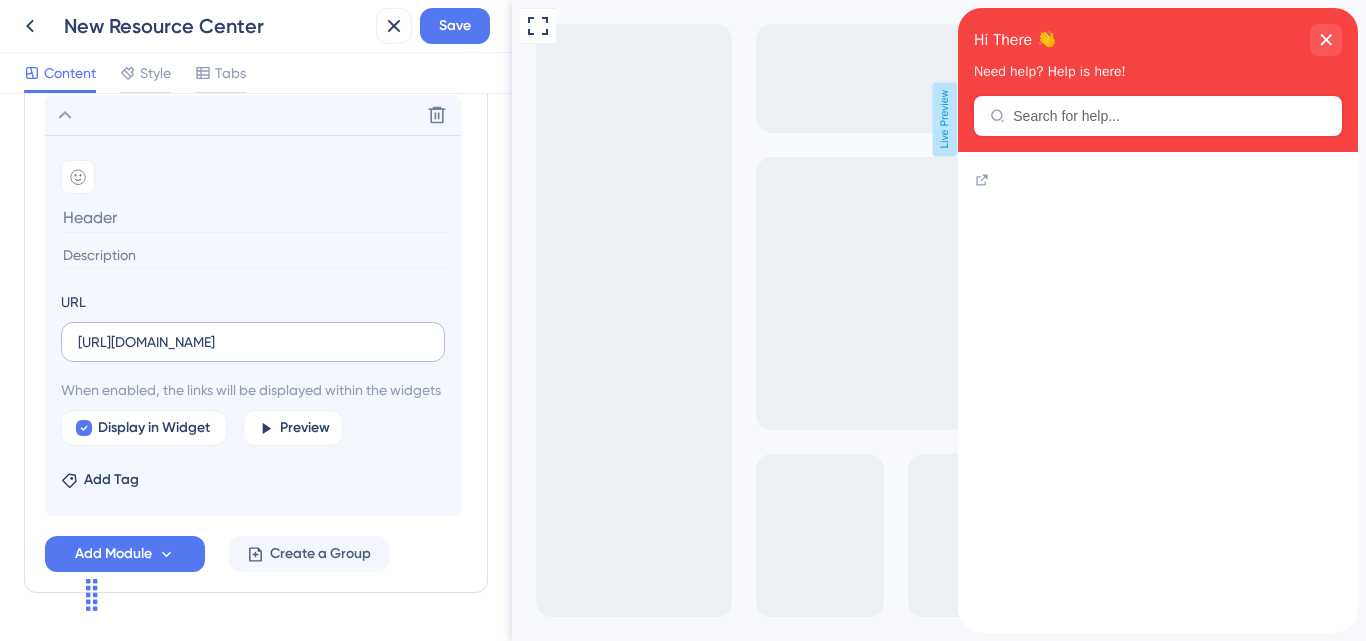checkbox on "true" 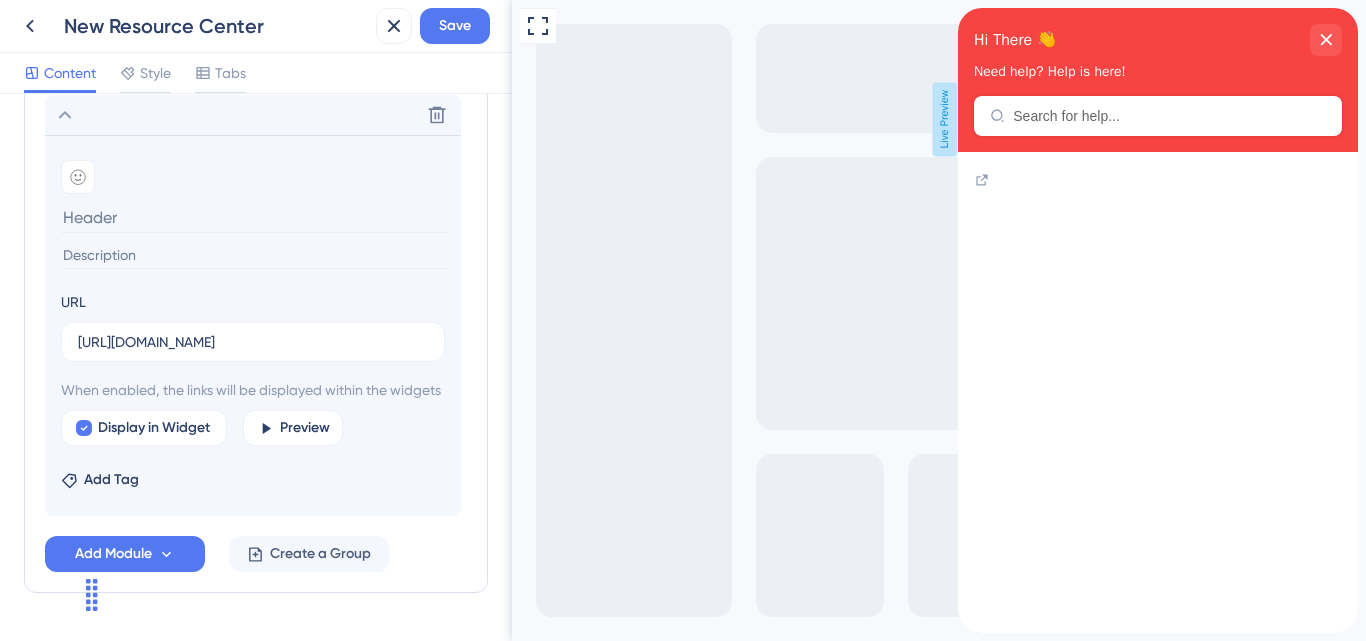 click at bounding box center (255, 255) 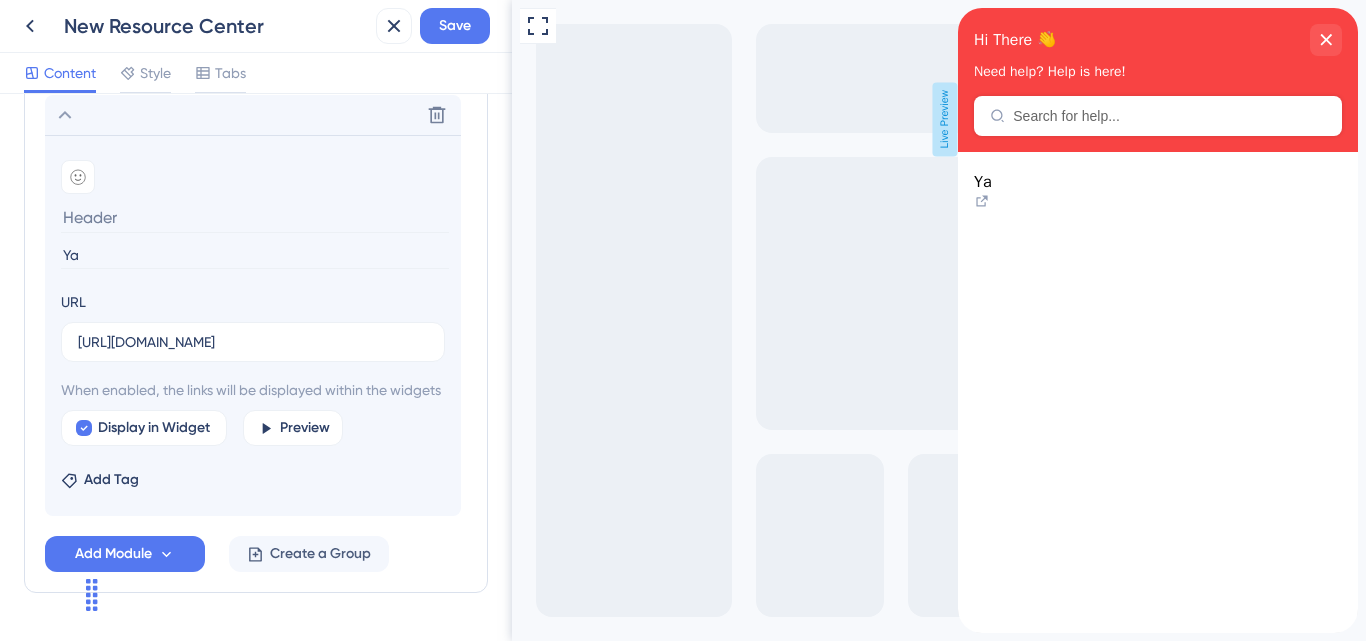 type on "Y" 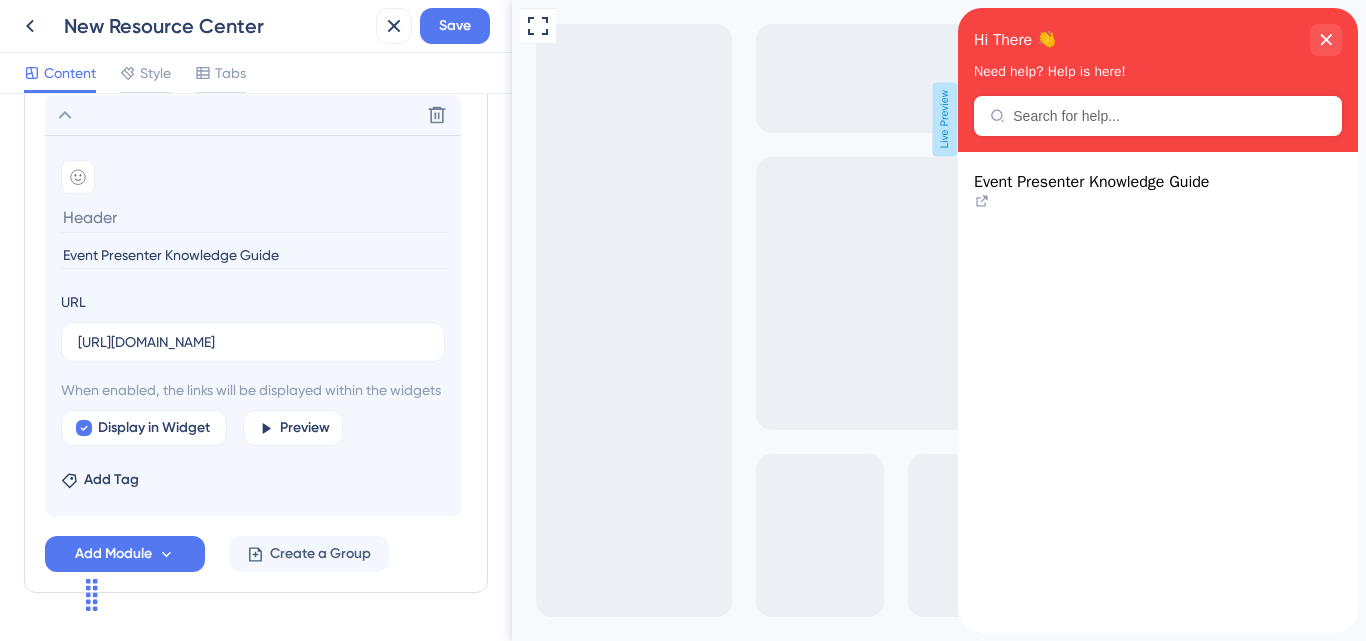 type on "Event Presenter Knowledge Guide" 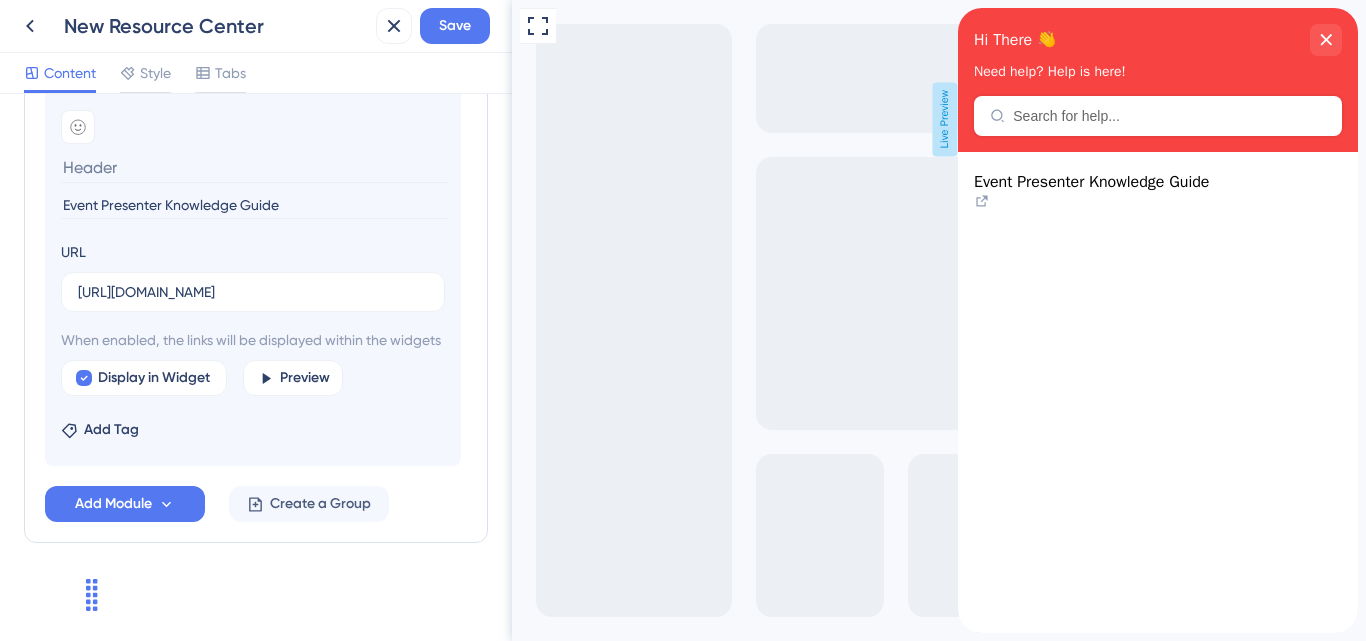 scroll, scrollTop: 916, scrollLeft: 0, axis: vertical 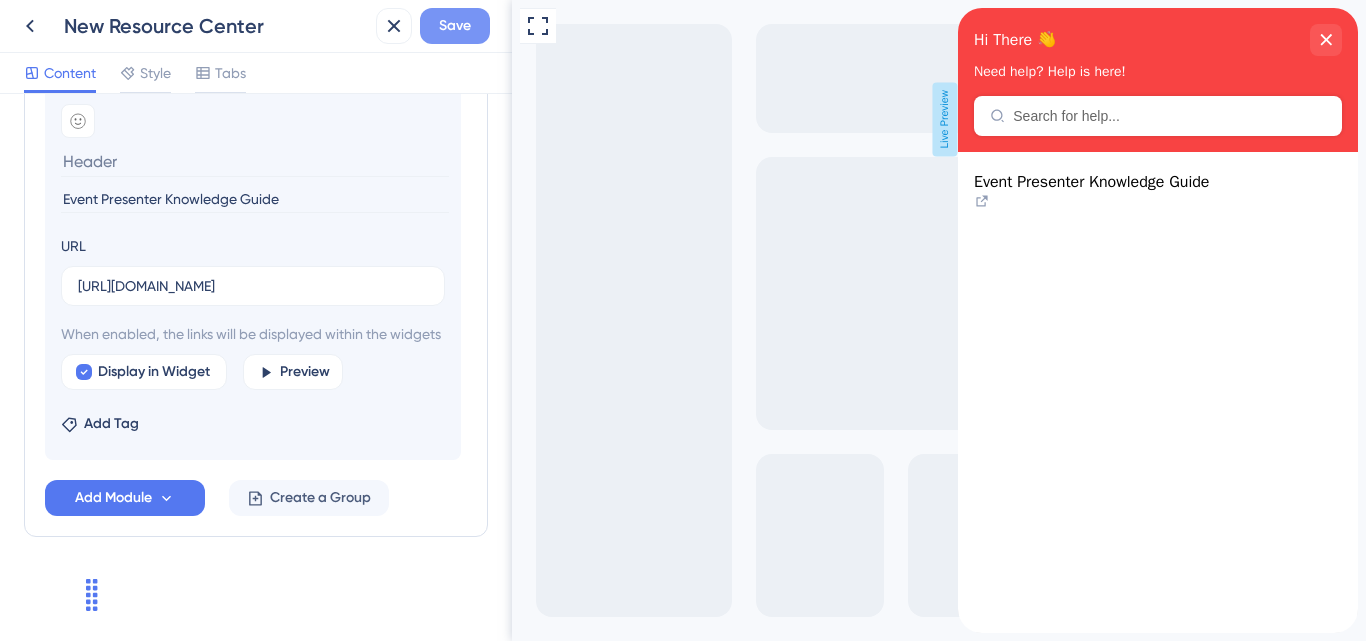 click on "Save" at bounding box center [455, 26] 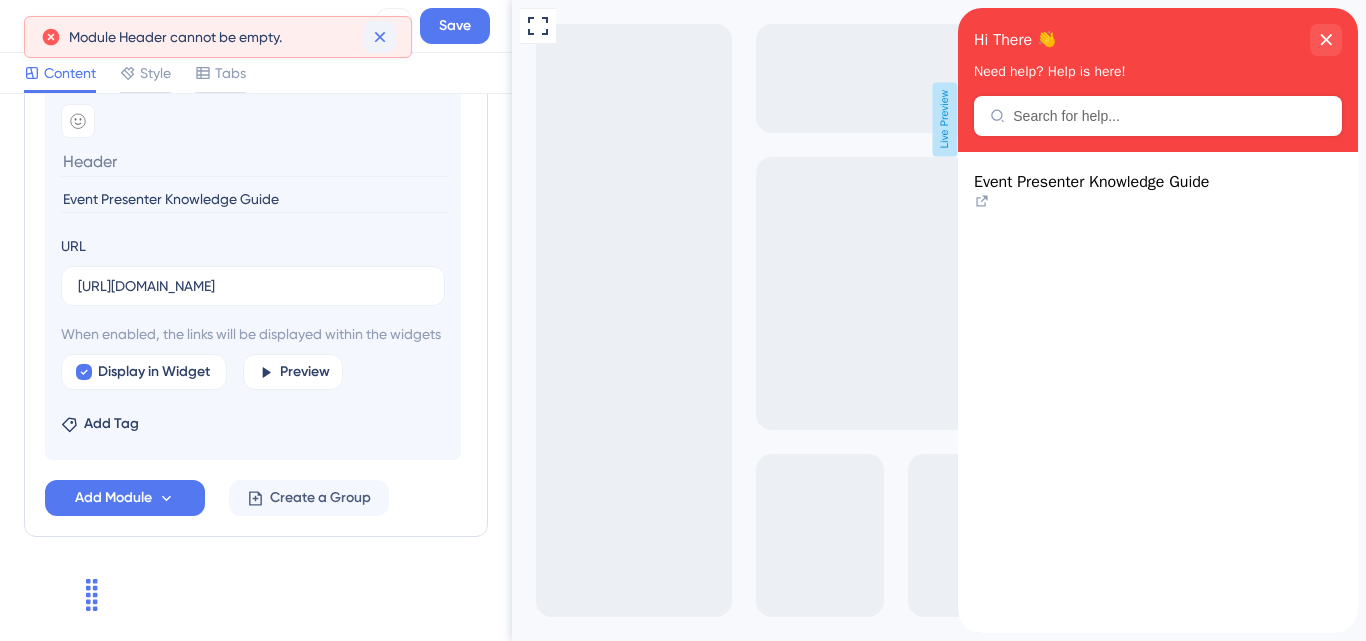 click at bounding box center [379, 37] 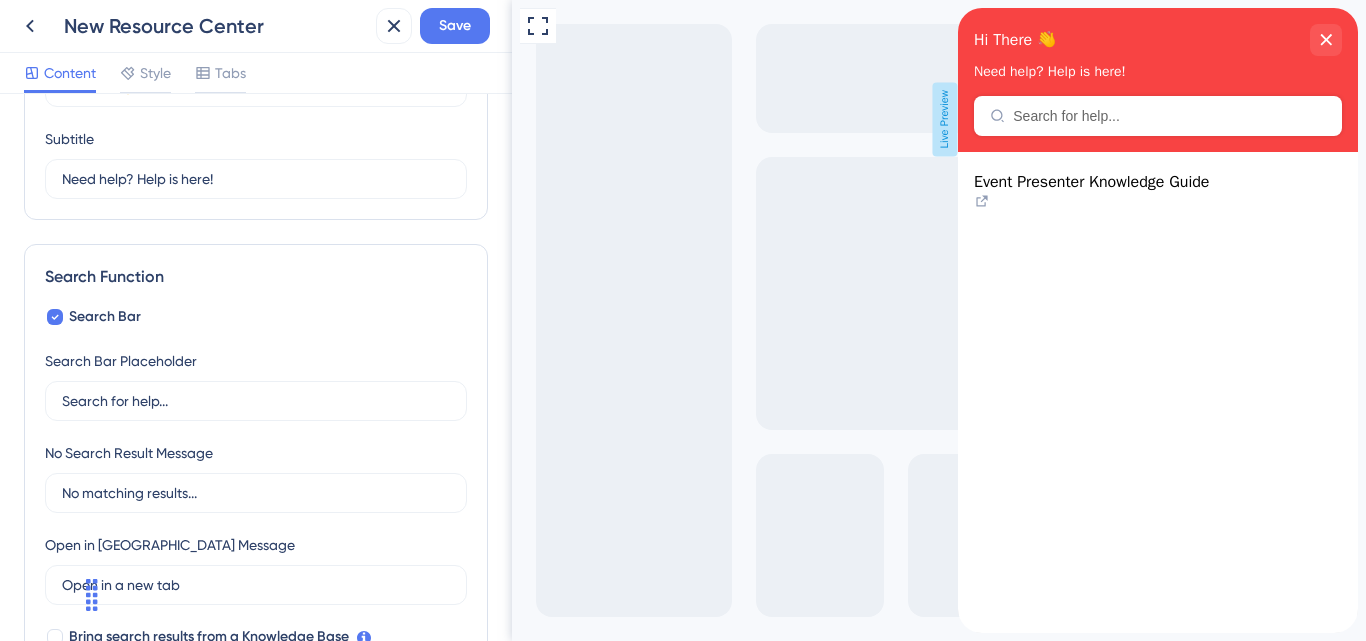 scroll, scrollTop: 0, scrollLeft: 0, axis: both 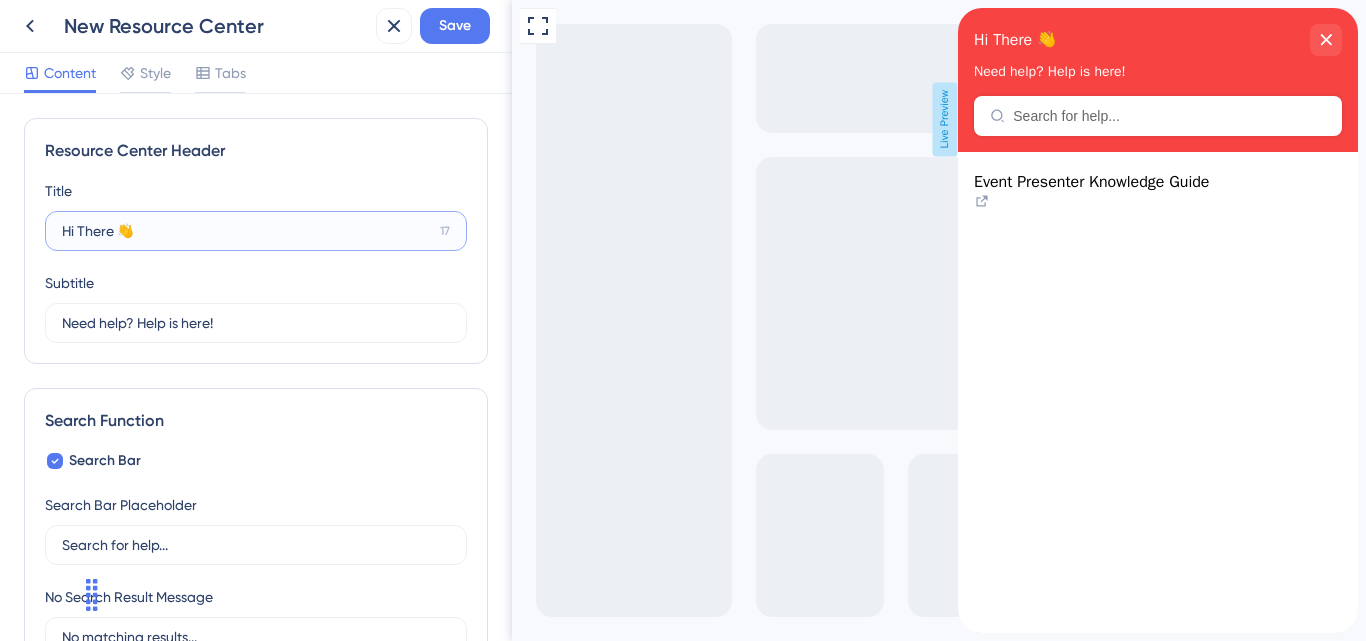 click on "Hi There 👋" at bounding box center (247, 231) 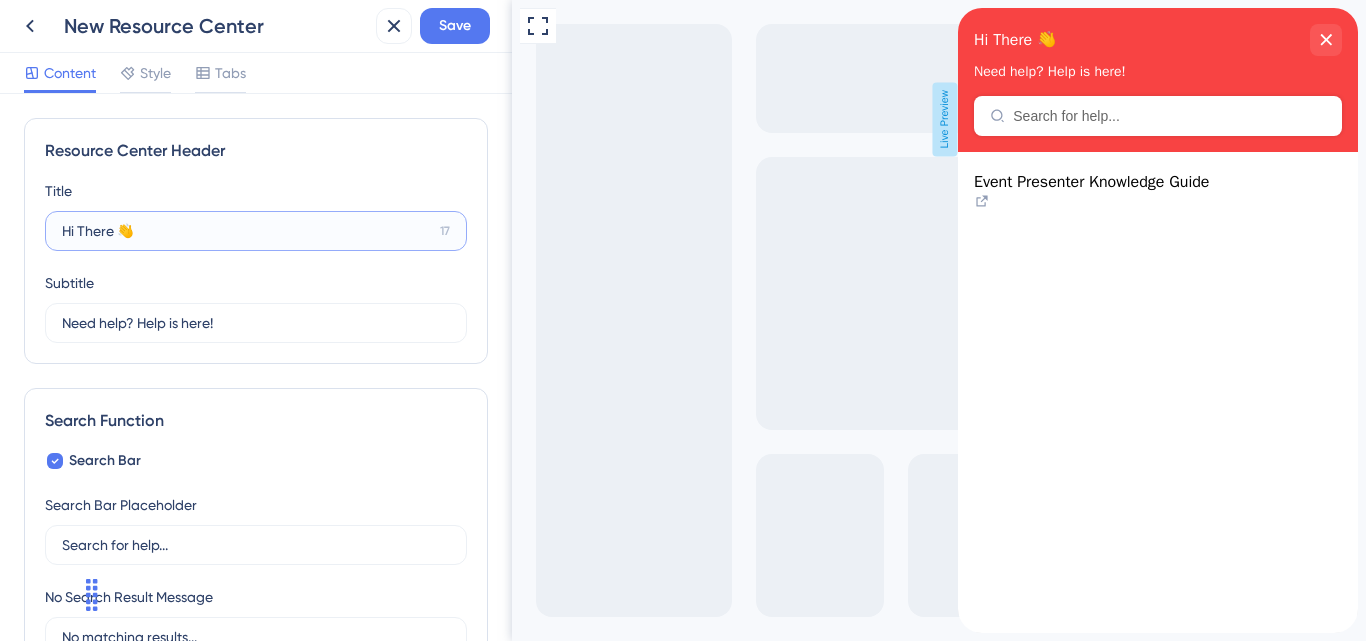 click on "Hi There 👋" at bounding box center [247, 231] 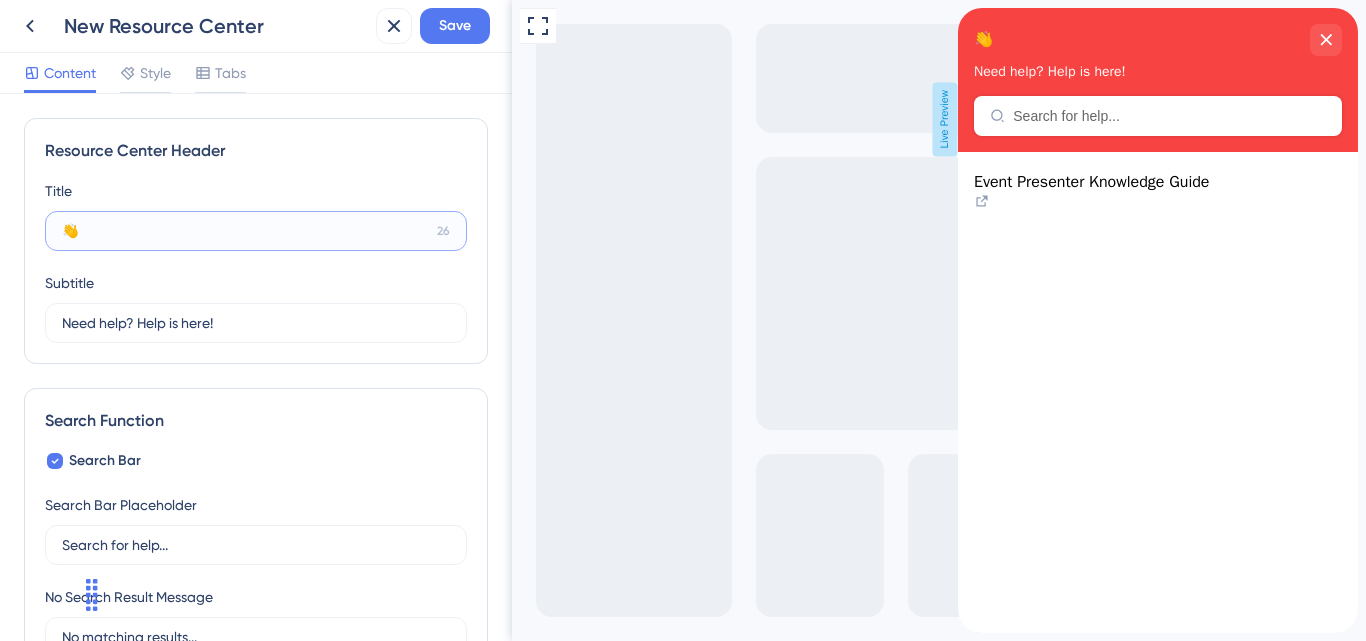 paste on "Yapsody Resource Center" 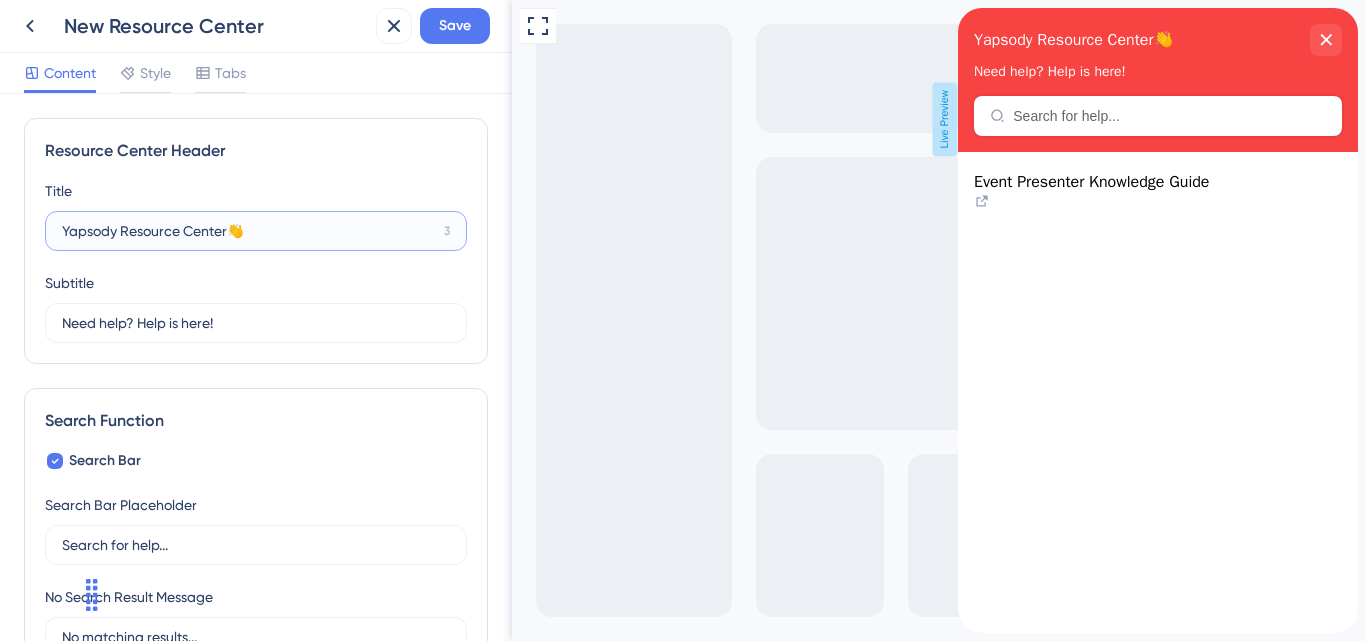 type on "Yapsody Resource Center👋" 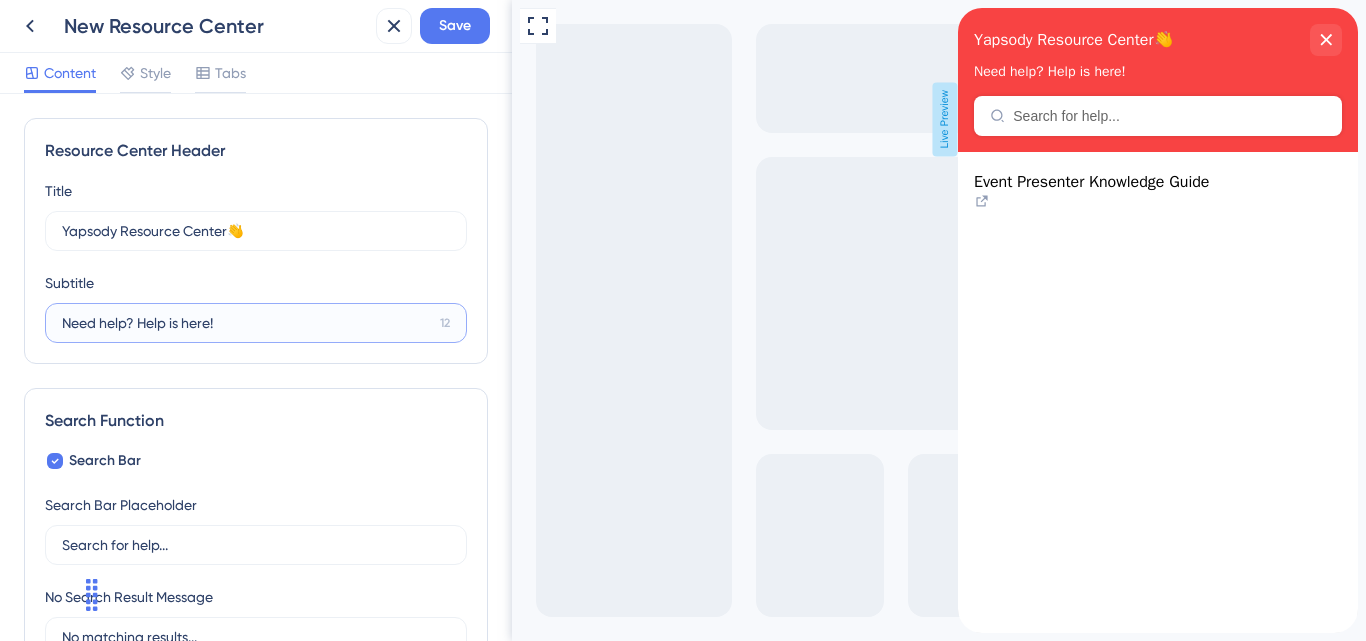 click on "Need help? Help is here!" at bounding box center (247, 323) 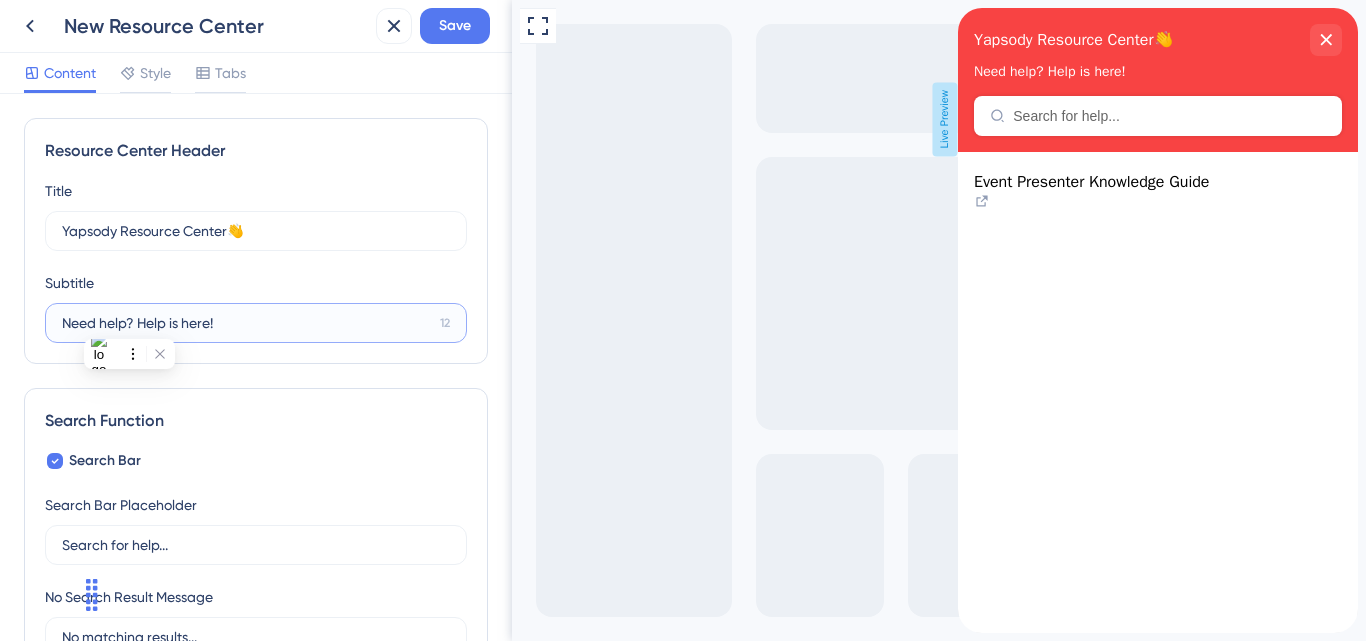 click on "Need help? Help is here!" at bounding box center (247, 323) 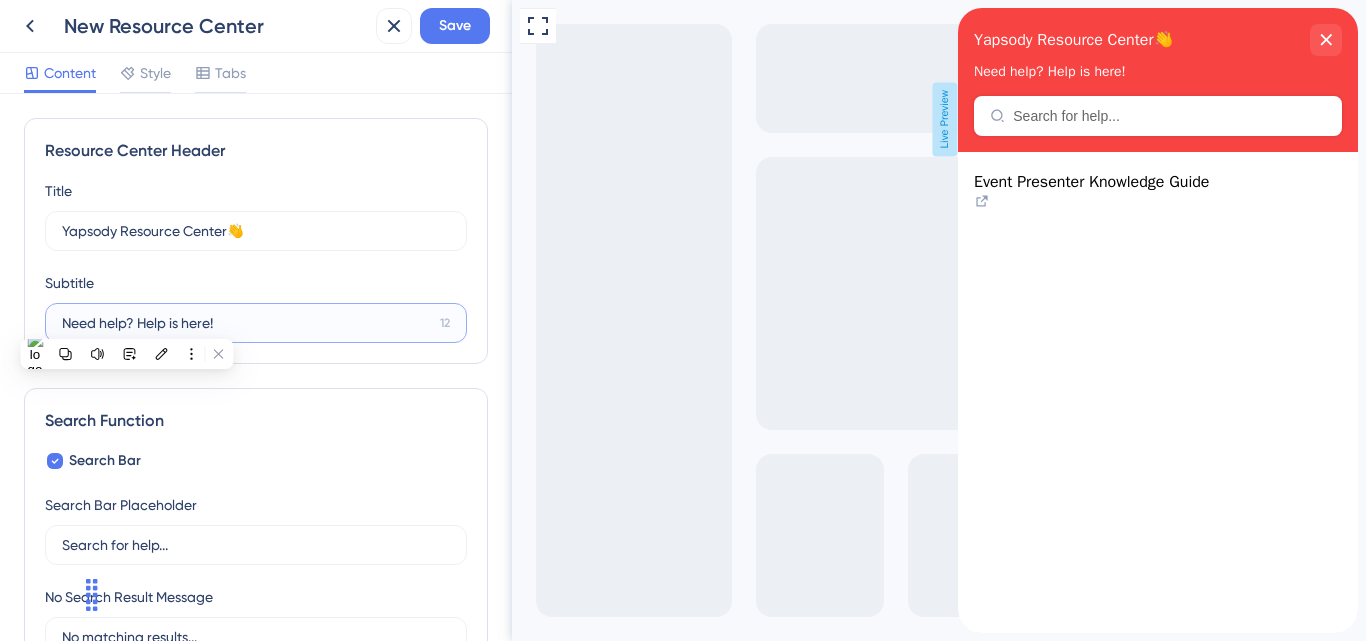 paste on ""All the tools, guides, and tutorial" 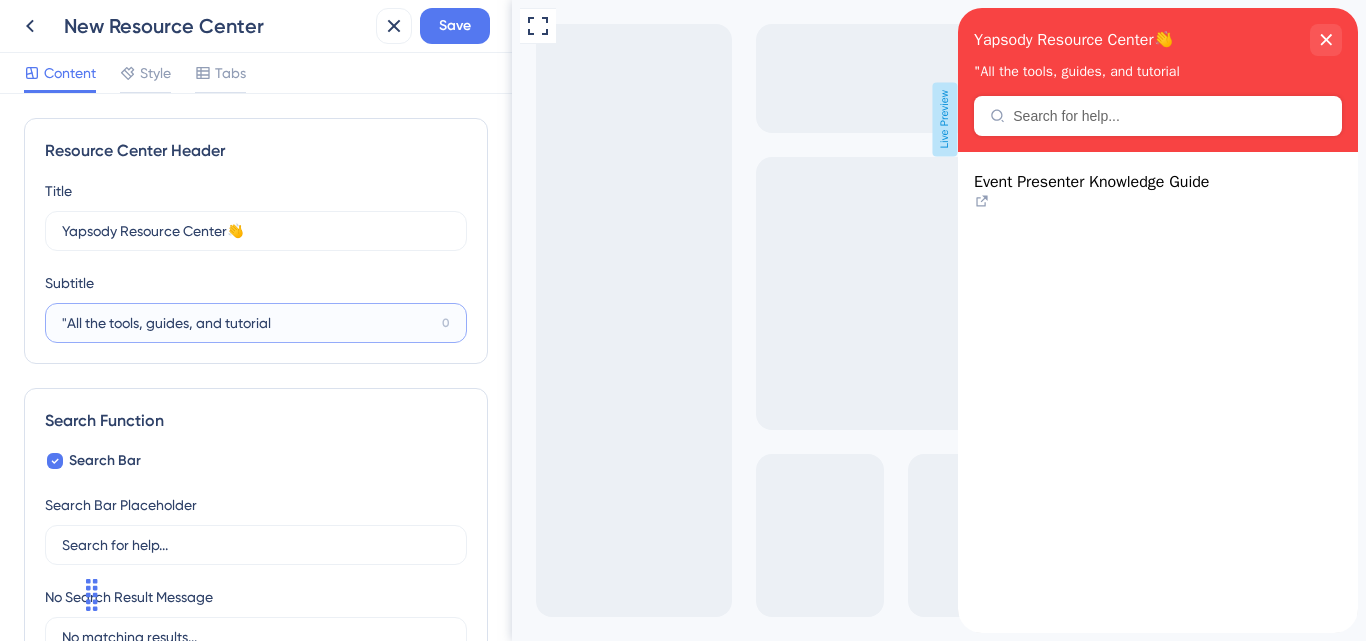 click on ""All the tools, guides, and tutorial" at bounding box center [248, 323] 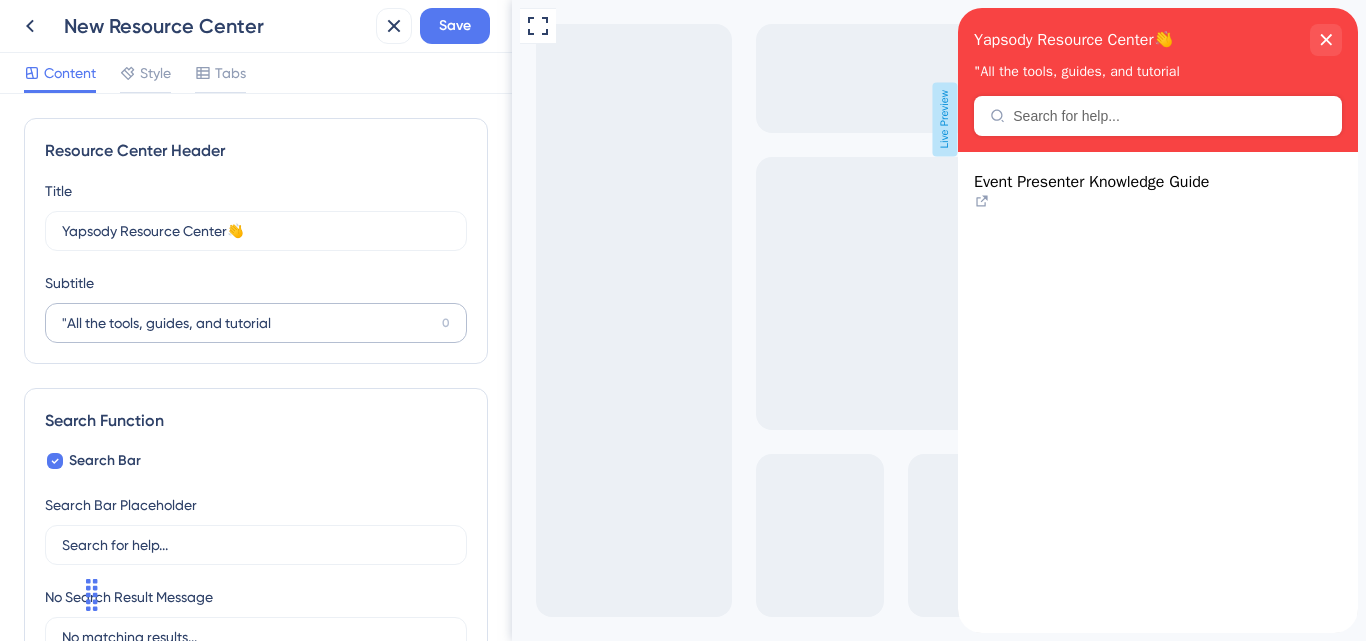 click on ""All the tools, guides, and tutorial 0" at bounding box center [256, 323] 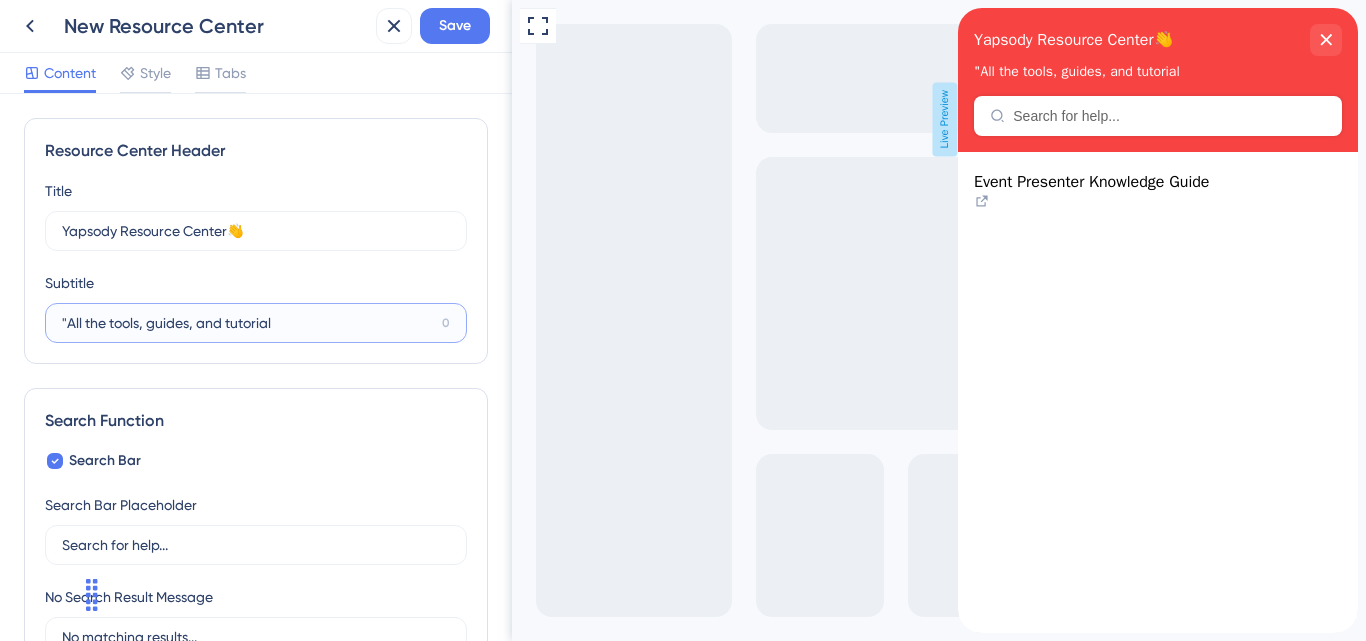 click on ""All the tools, guides, and tutorial" at bounding box center (248, 323) 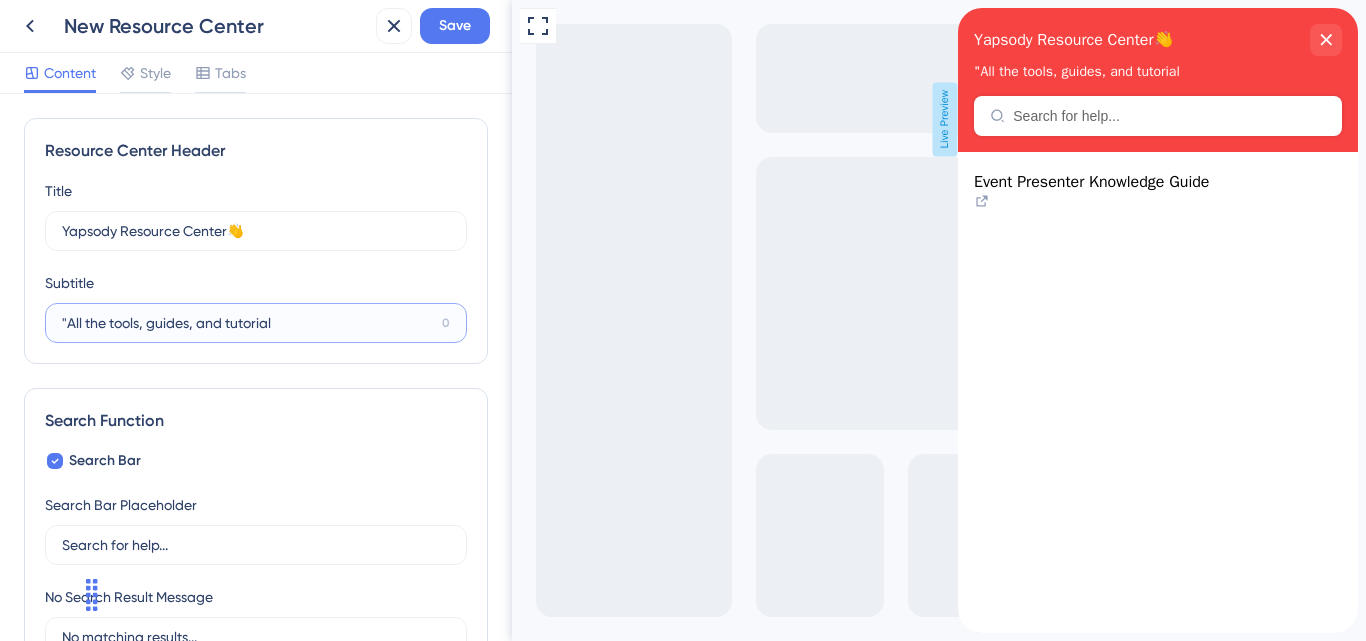 click on ""All the tools, guides, and tutorial" at bounding box center [248, 323] 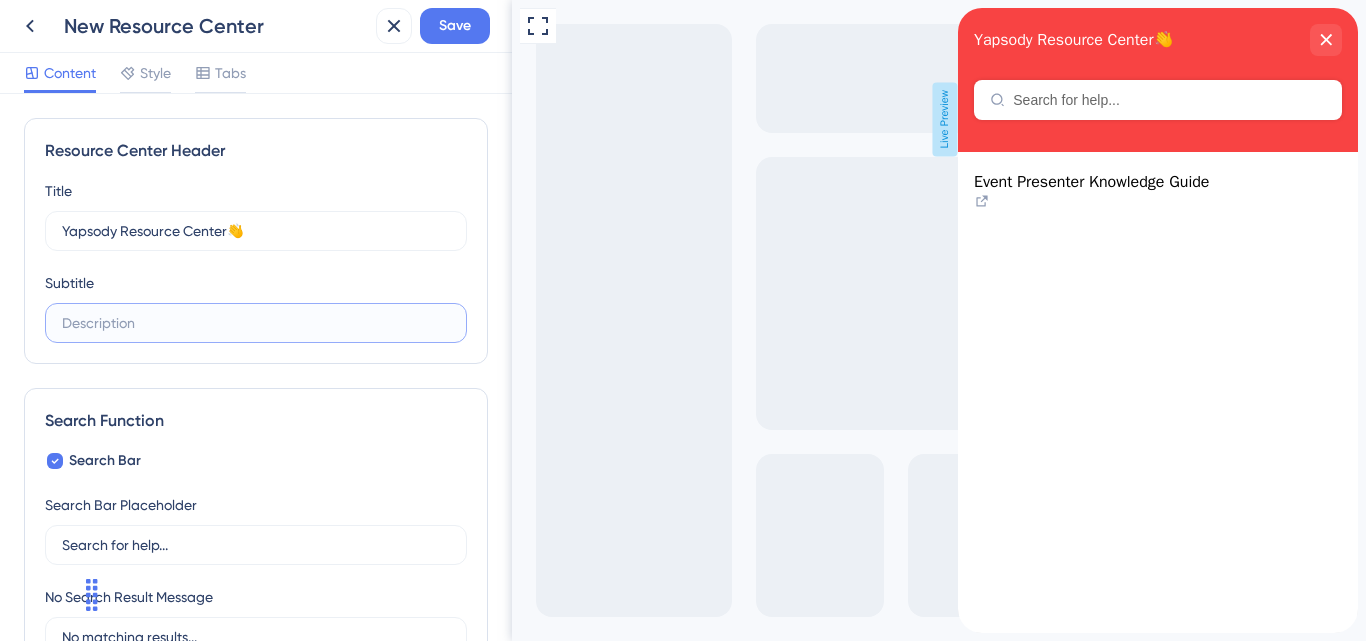 paste on ""All the tools, guides, and tutorial" 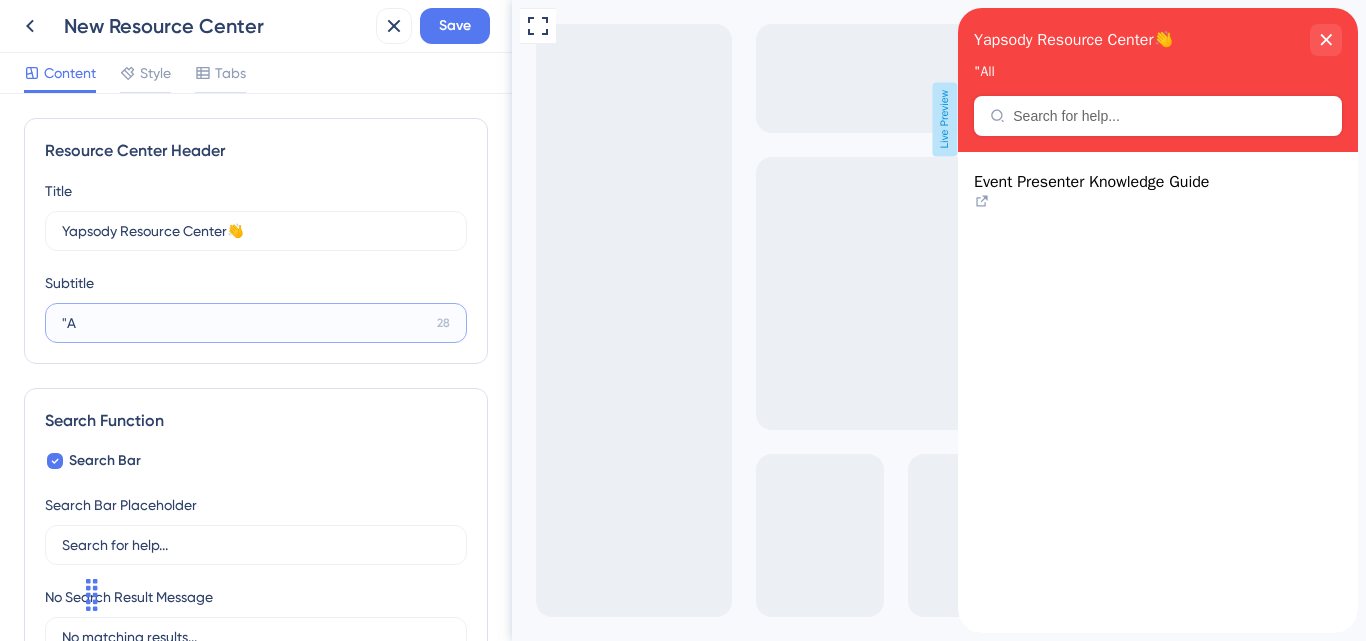 type on """ 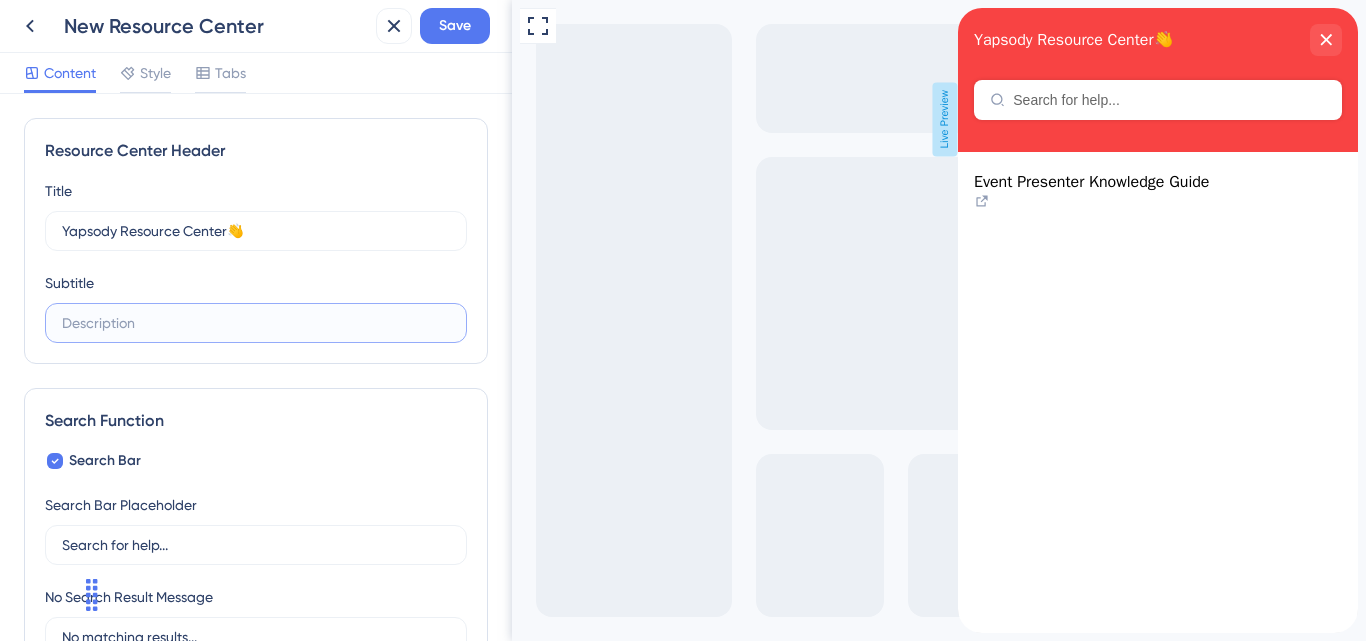 click at bounding box center (256, 323) 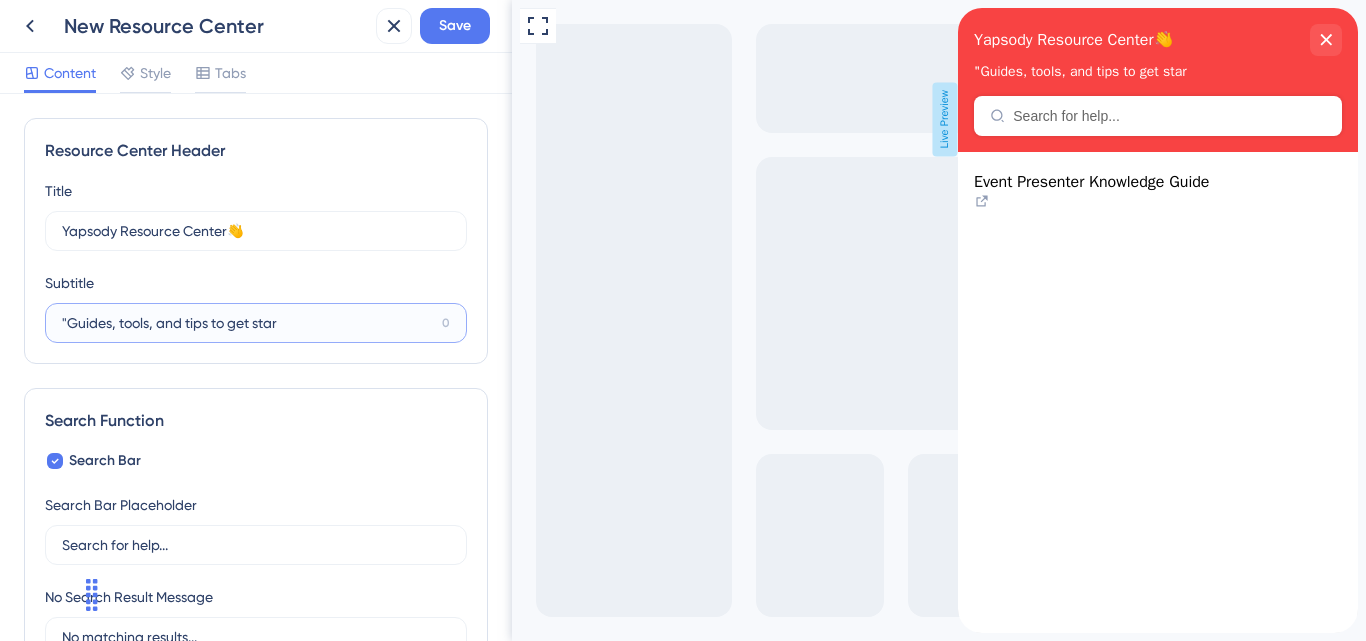 click on ""Guides, tools, and tips to get star" at bounding box center [248, 323] 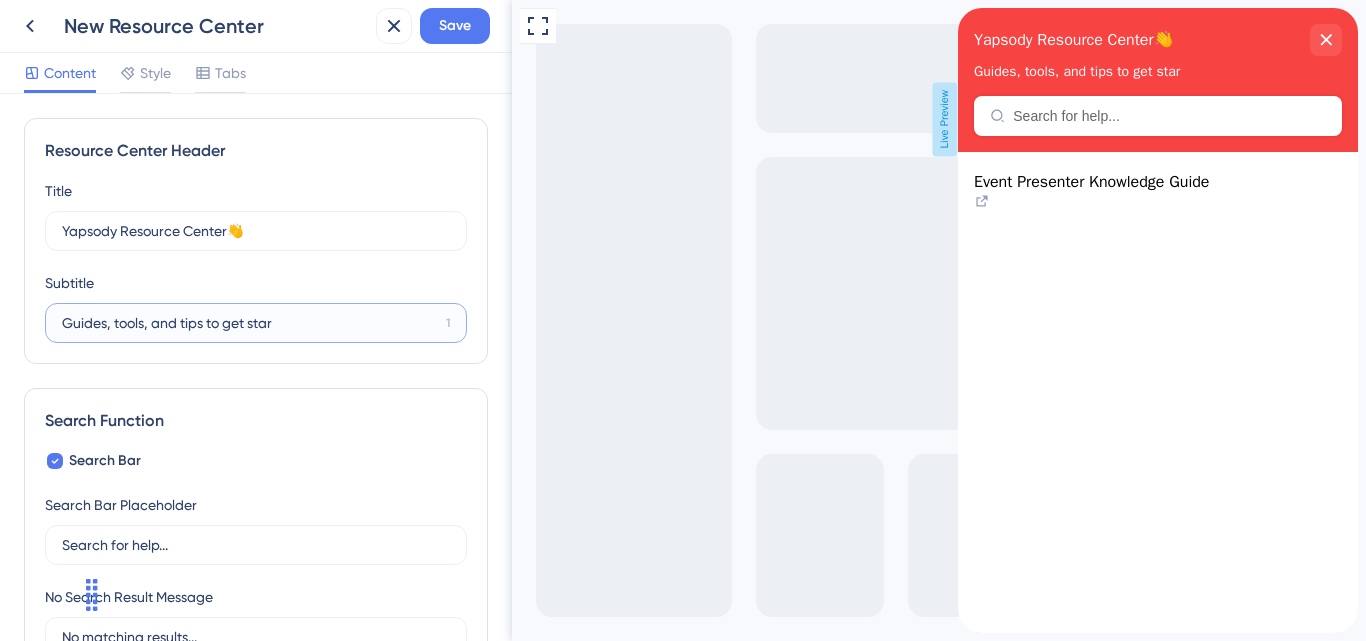 click on "Guides, tools, and tips to get star" at bounding box center (250, 323) 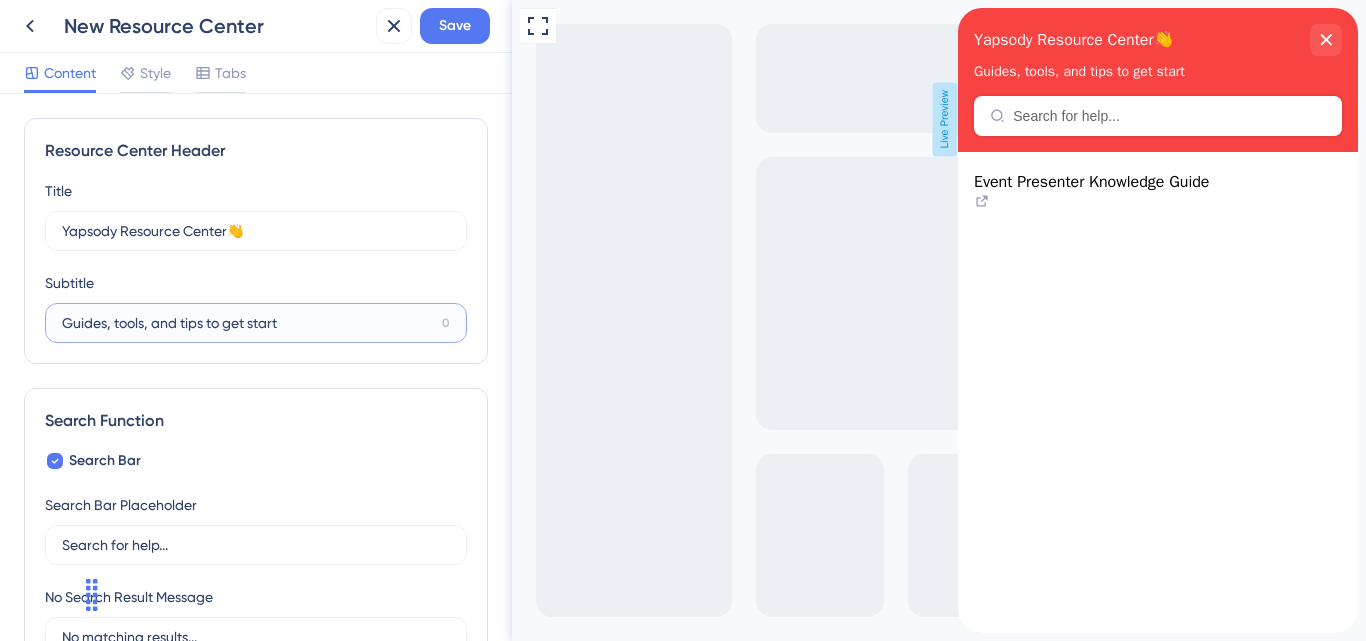 click on "Guides, tools, and tips to get start" at bounding box center [248, 323] 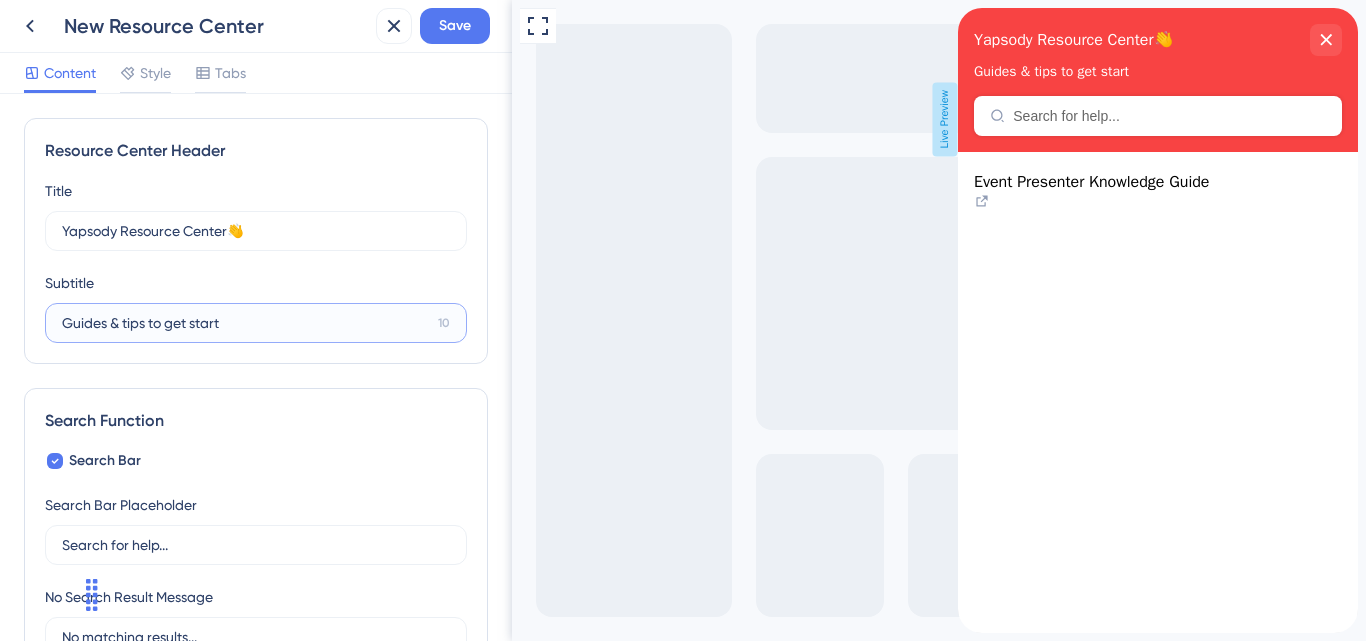 click on "Guides & tips to get start" at bounding box center [246, 323] 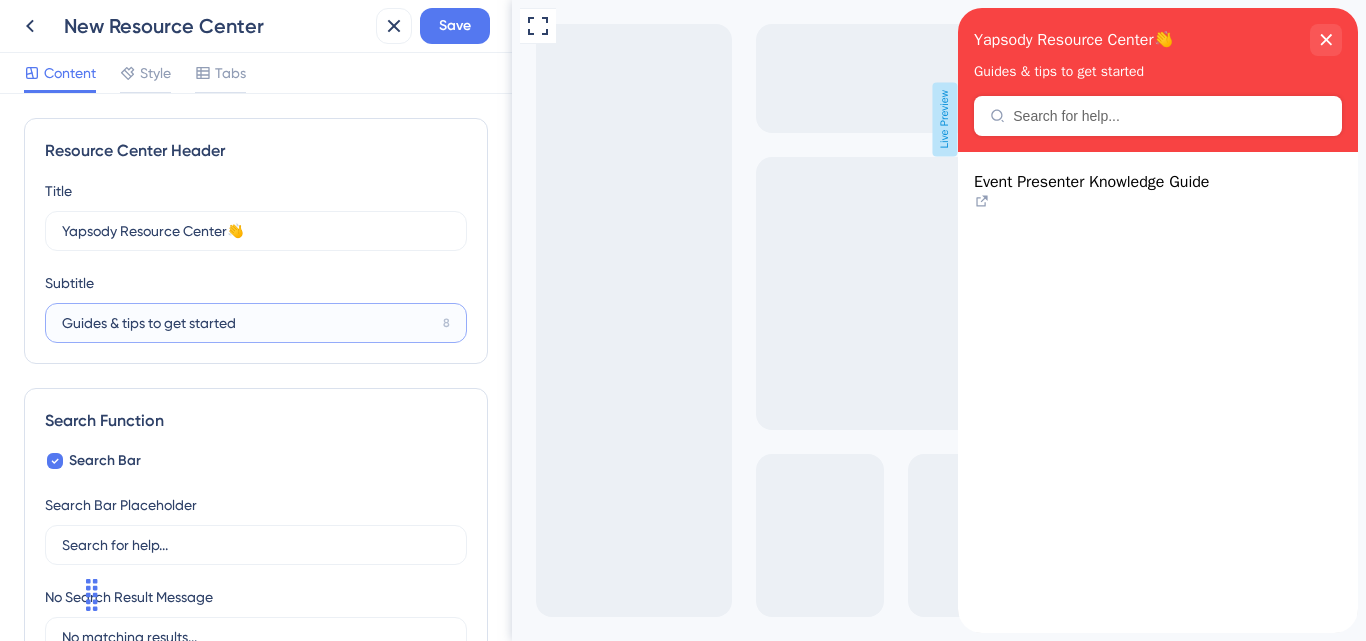 click on "Guides & tips to get started" at bounding box center [248, 323] 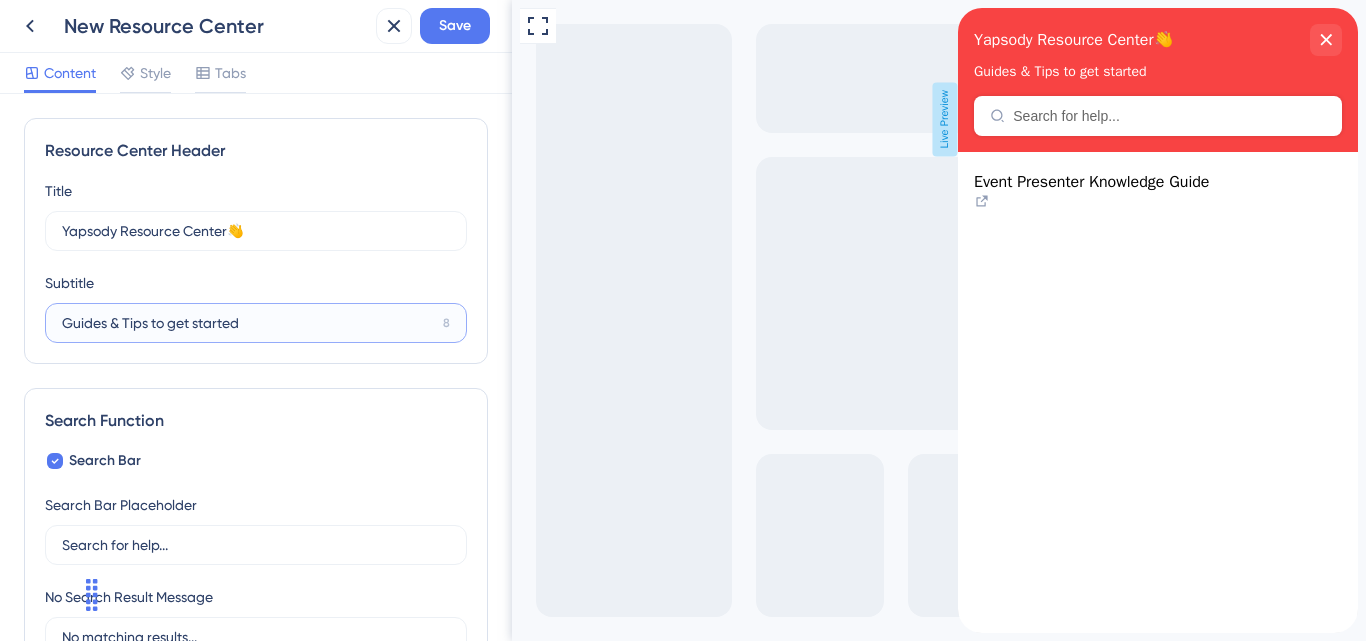 type on "Guides & Tips to get started" 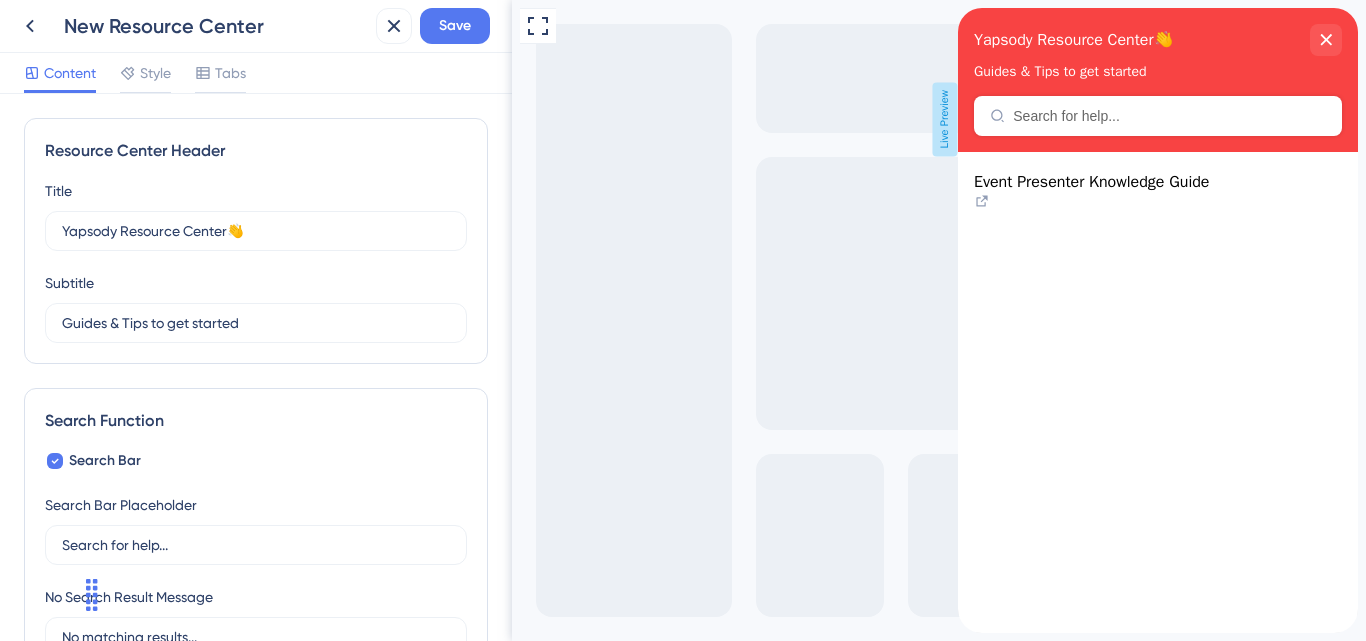 click on "Full Screen Preview Live Preview" at bounding box center (939, 320) 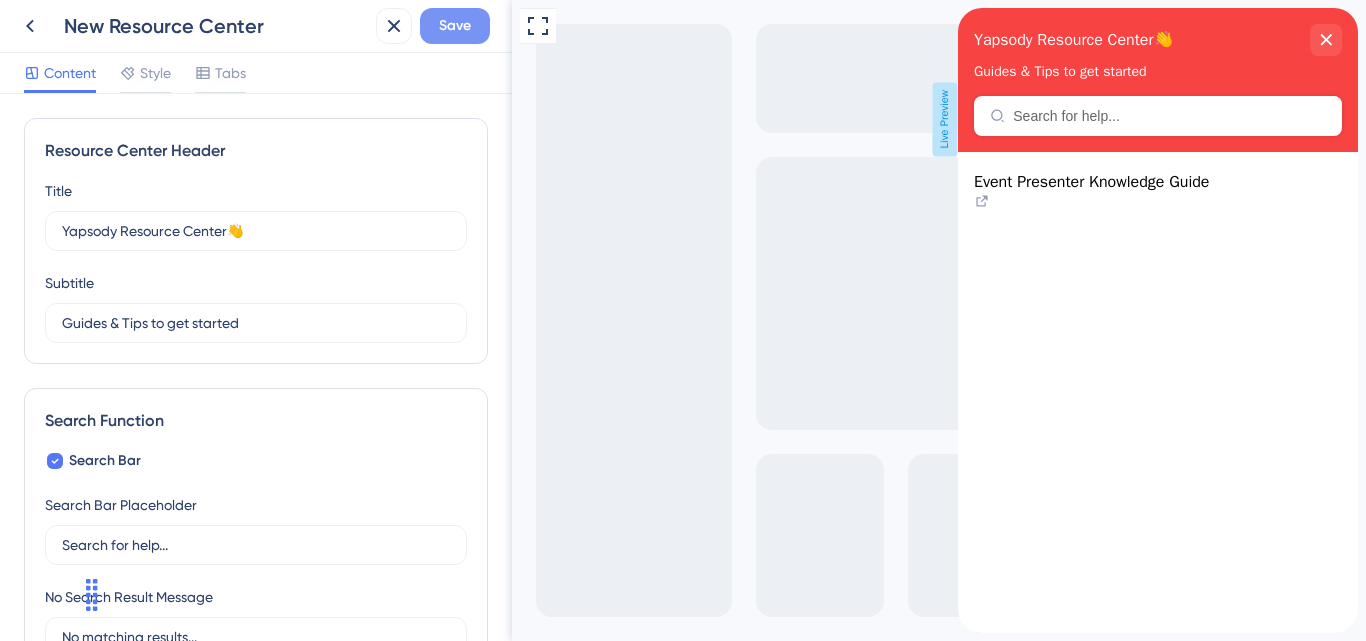 click on "Save" at bounding box center (455, 26) 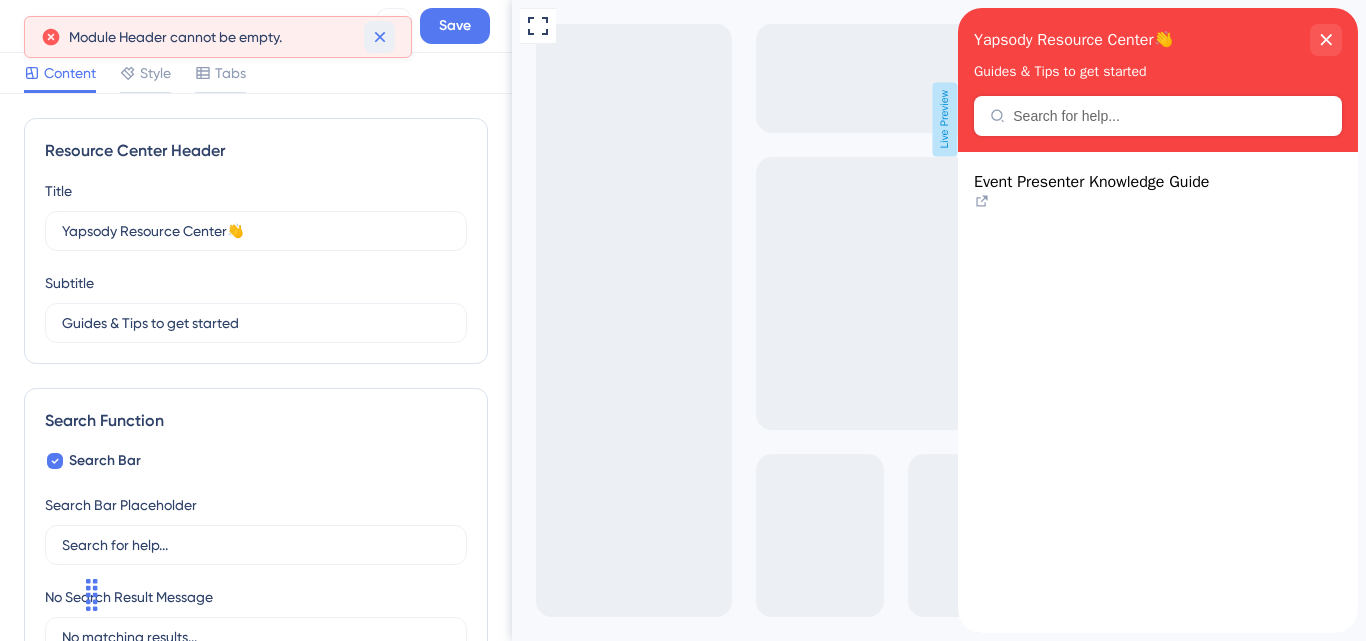 click 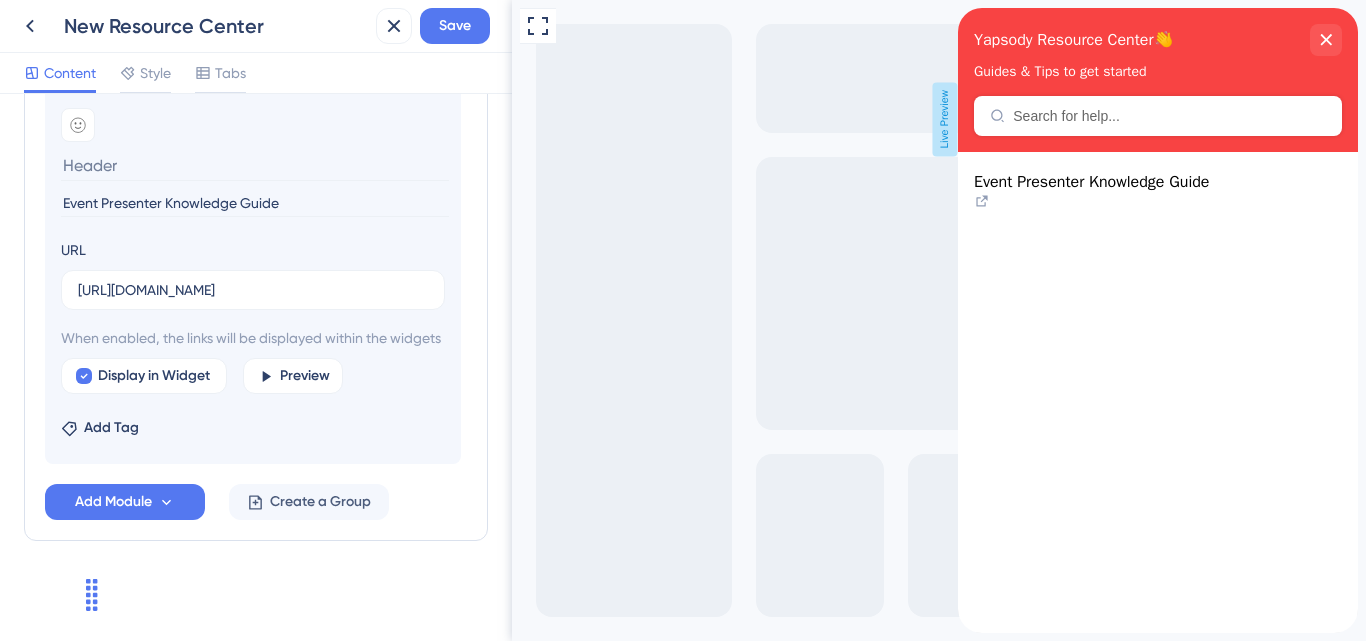 scroll, scrollTop: 916, scrollLeft: 0, axis: vertical 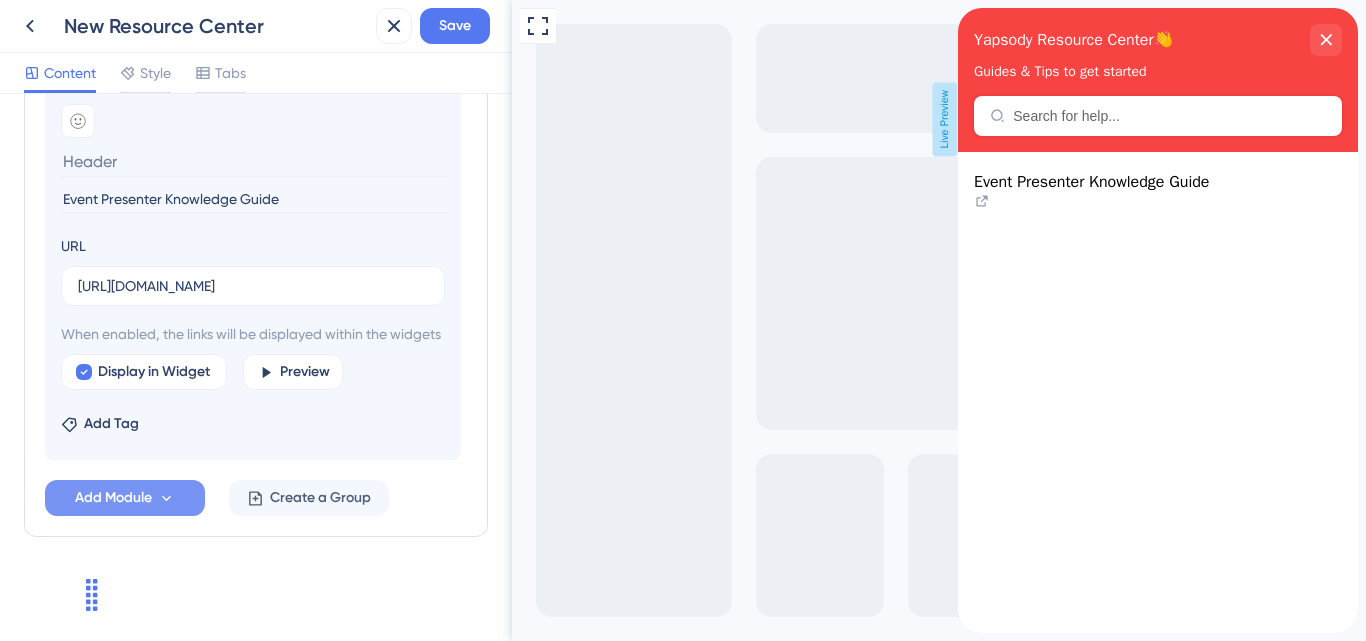 click on "Add Module" at bounding box center (125, 498) 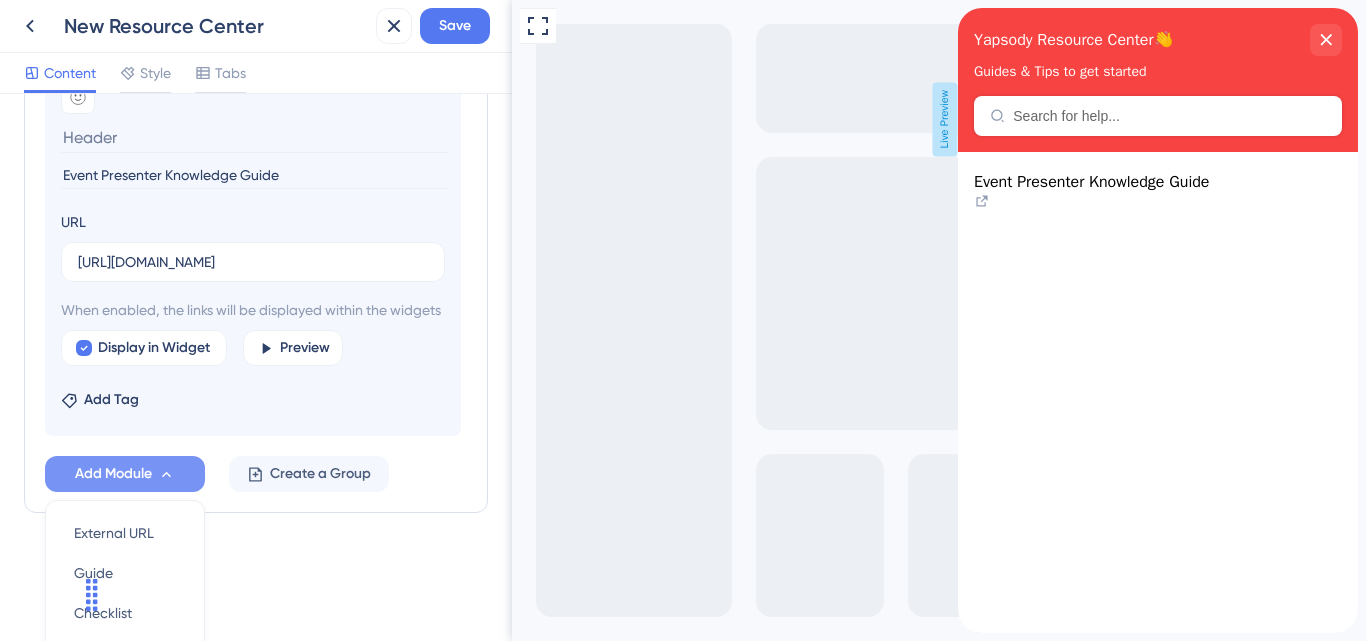 scroll, scrollTop: 1105, scrollLeft: 0, axis: vertical 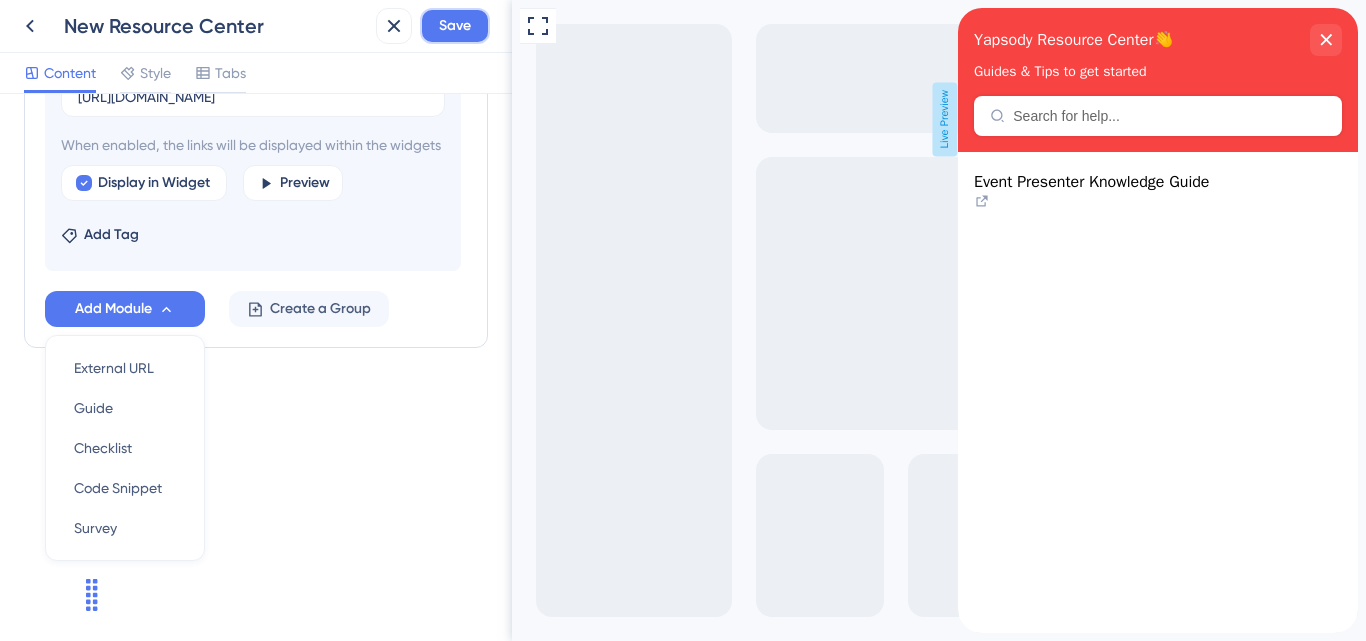 click on "Save" at bounding box center (455, 26) 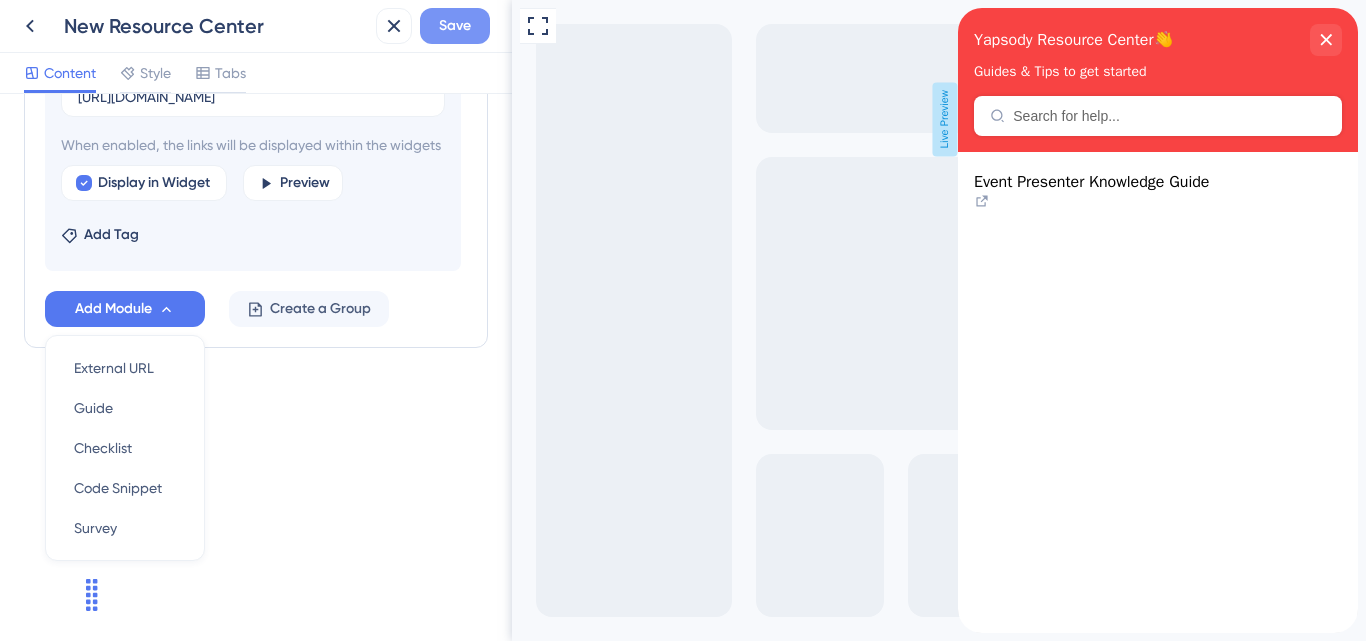 scroll, scrollTop: 916, scrollLeft: 0, axis: vertical 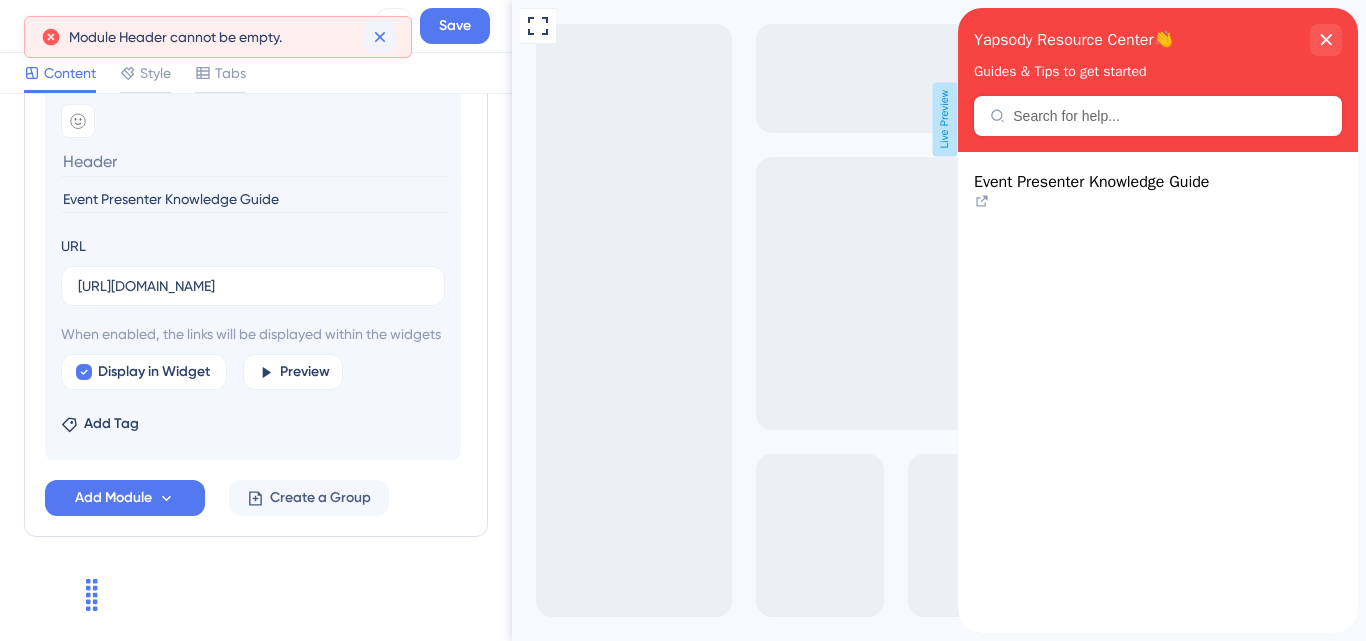 click 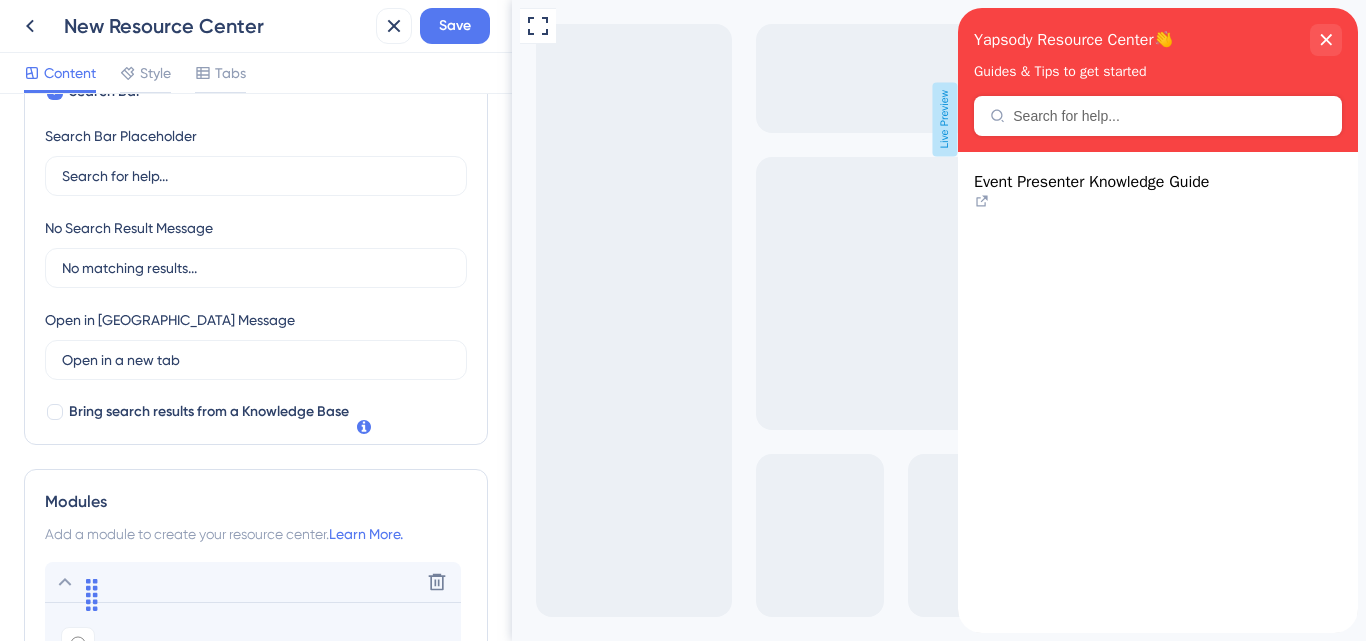 scroll, scrollTop: 372, scrollLeft: 0, axis: vertical 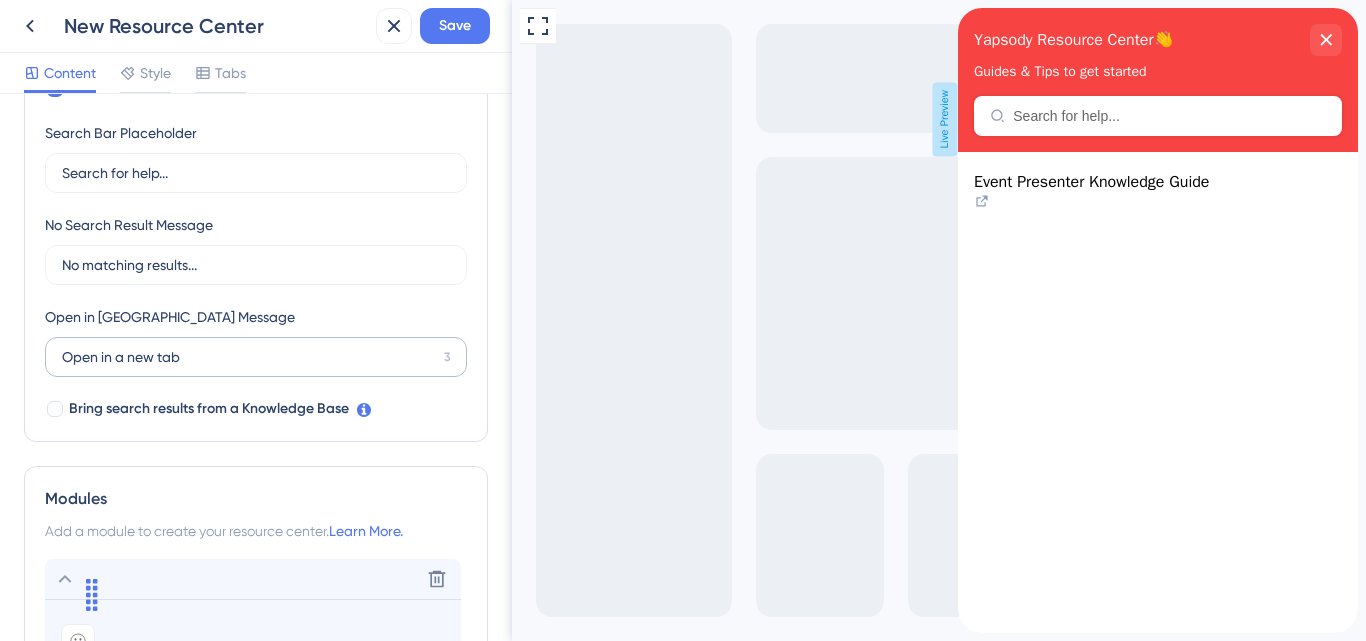 click on "Open in a new tab 3" at bounding box center [256, 357] 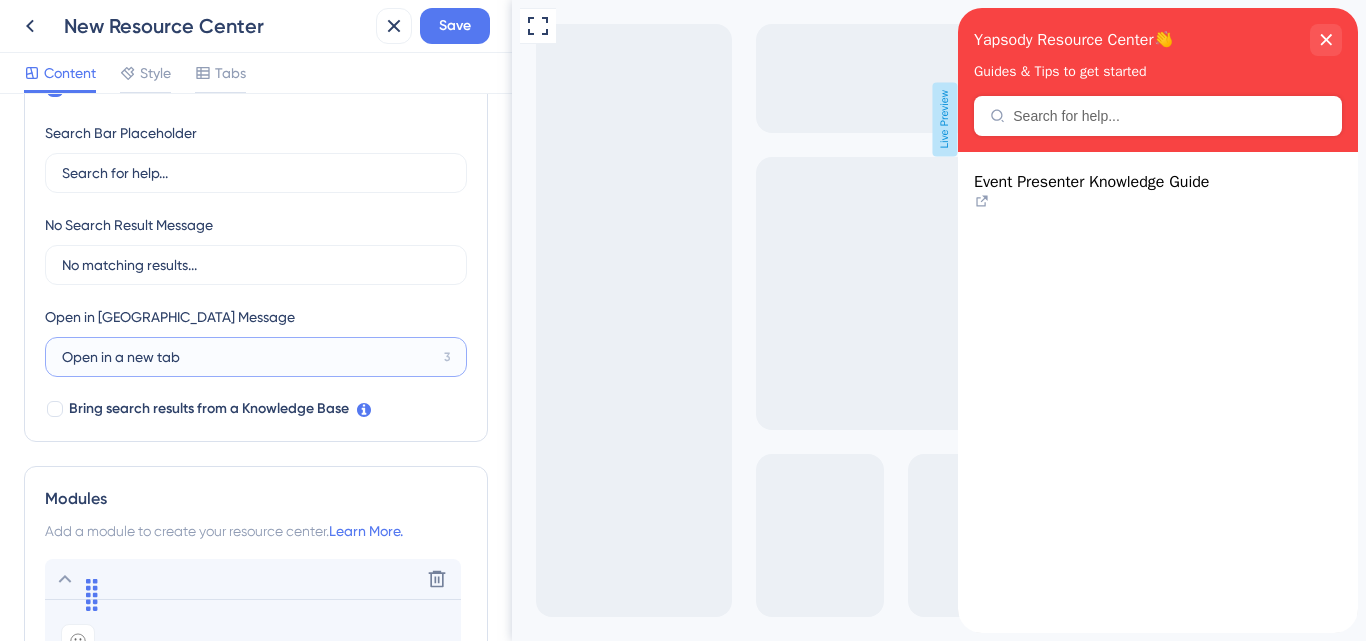 click on "Open in a new tab" at bounding box center (249, 357) 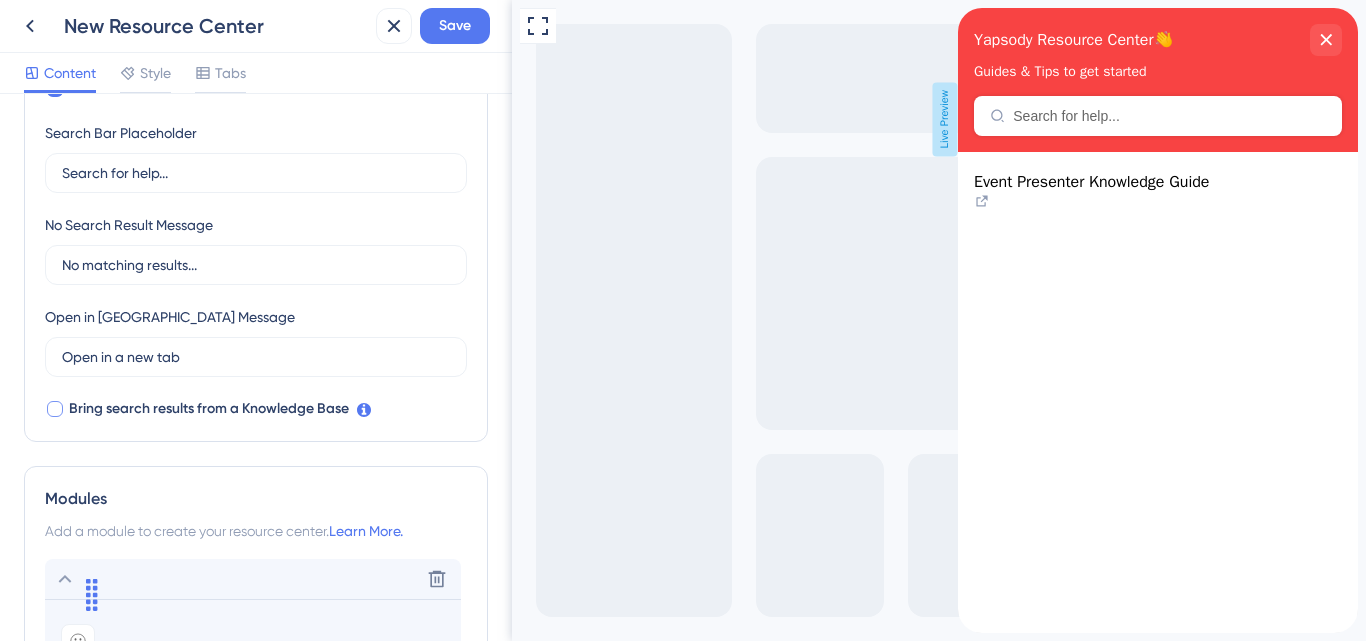 click at bounding box center (55, 409) 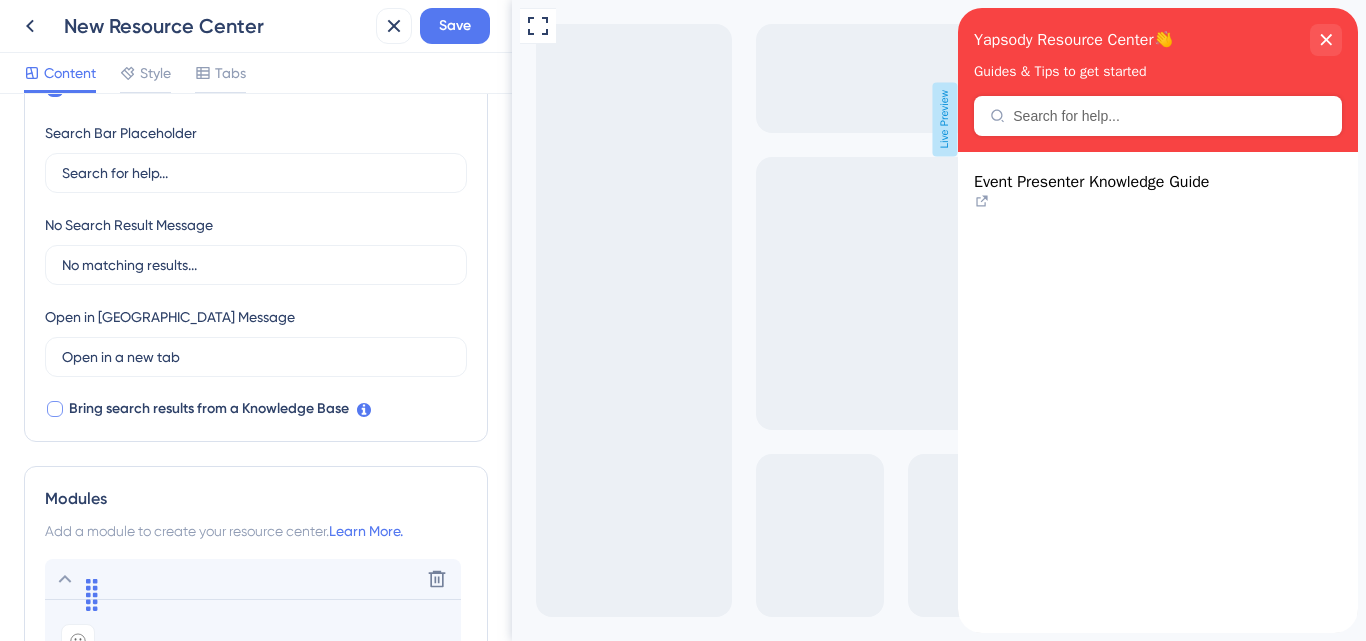 checkbox on "true" 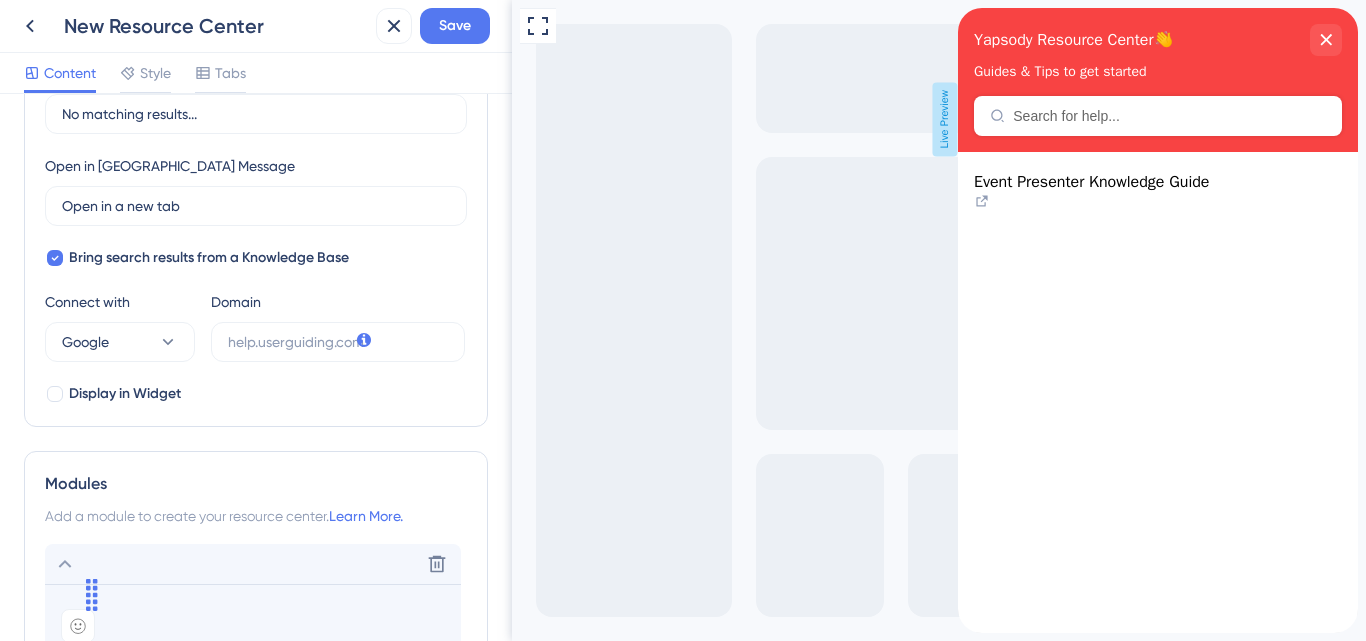 scroll, scrollTop: 536, scrollLeft: 0, axis: vertical 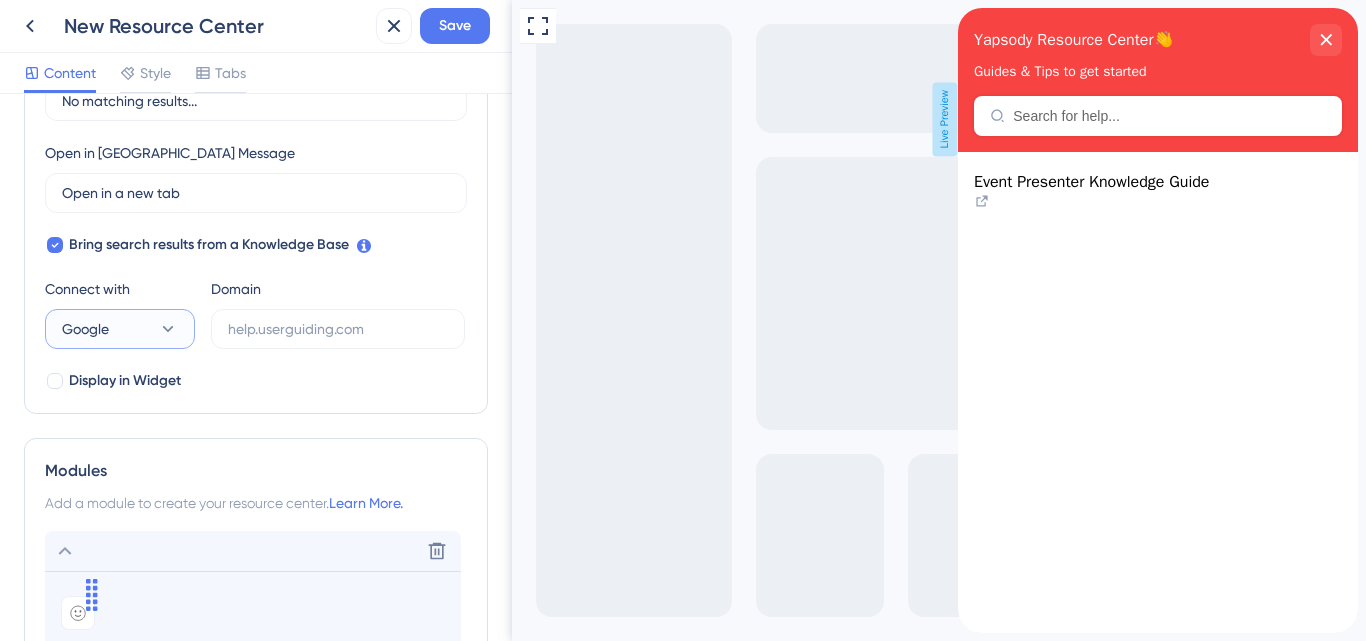 click on "Google" at bounding box center [120, 329] 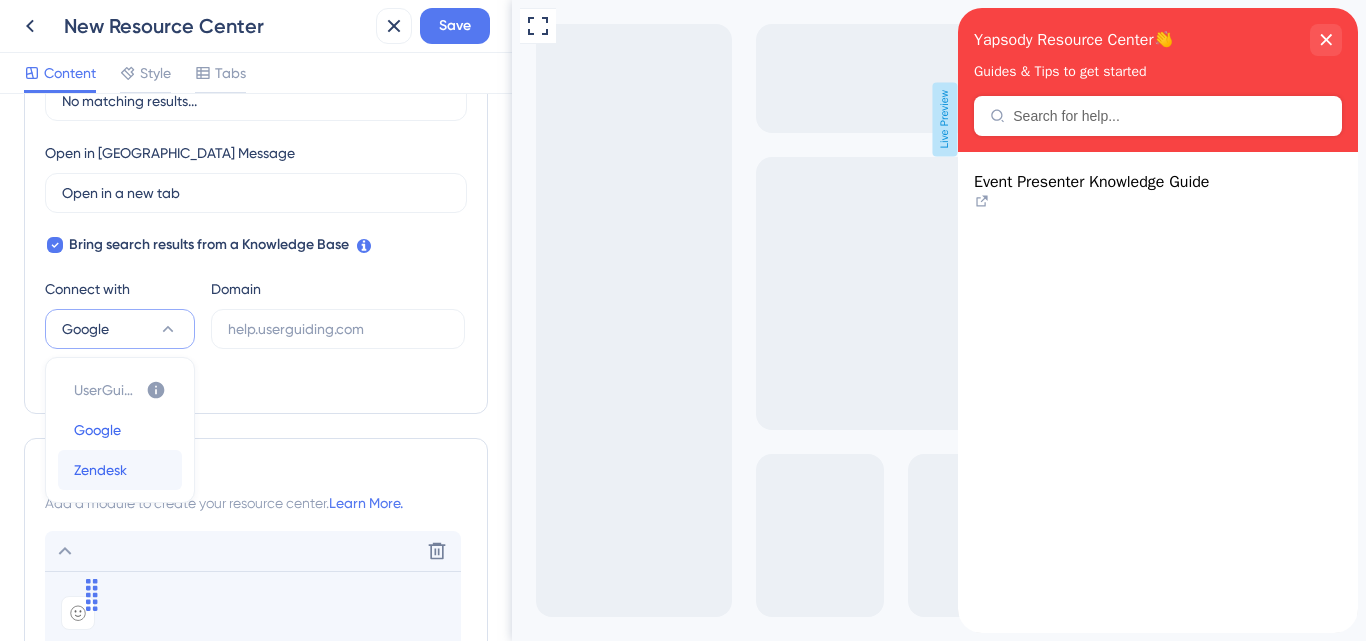 click on "Zendesk" at bounding box center [100, 470] 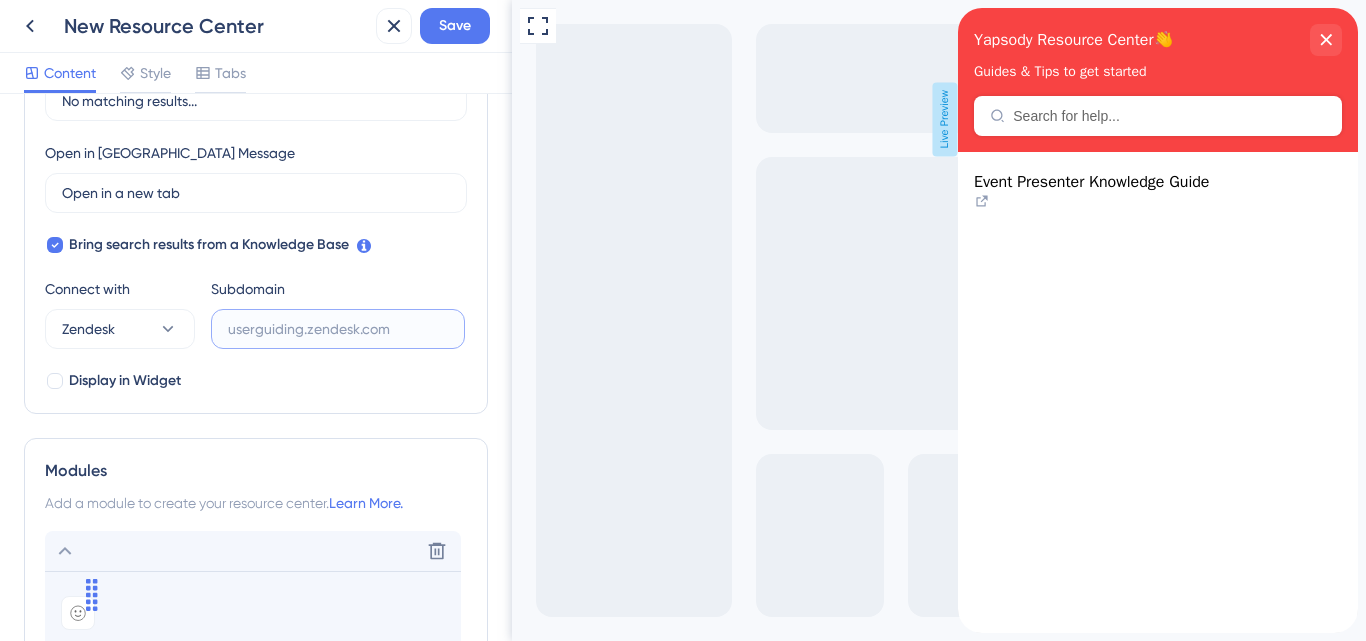click at bounding box center (338, 329) 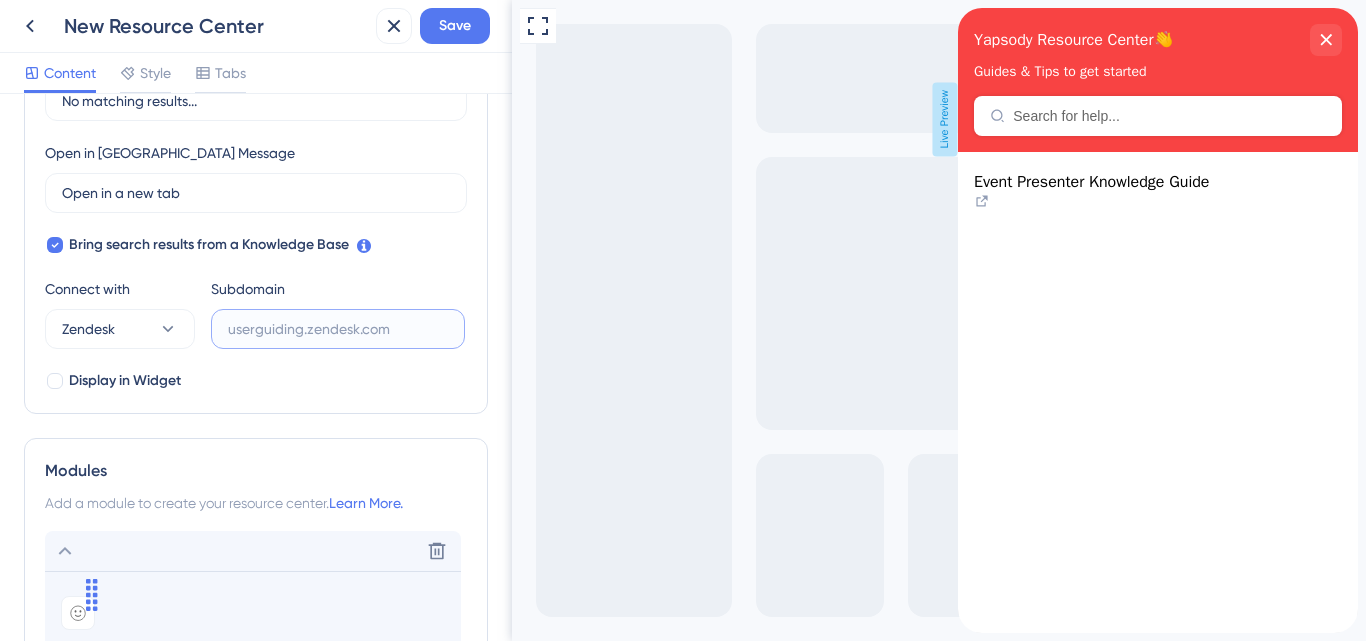 paste on "[URL][DOMAIN_NAME]" 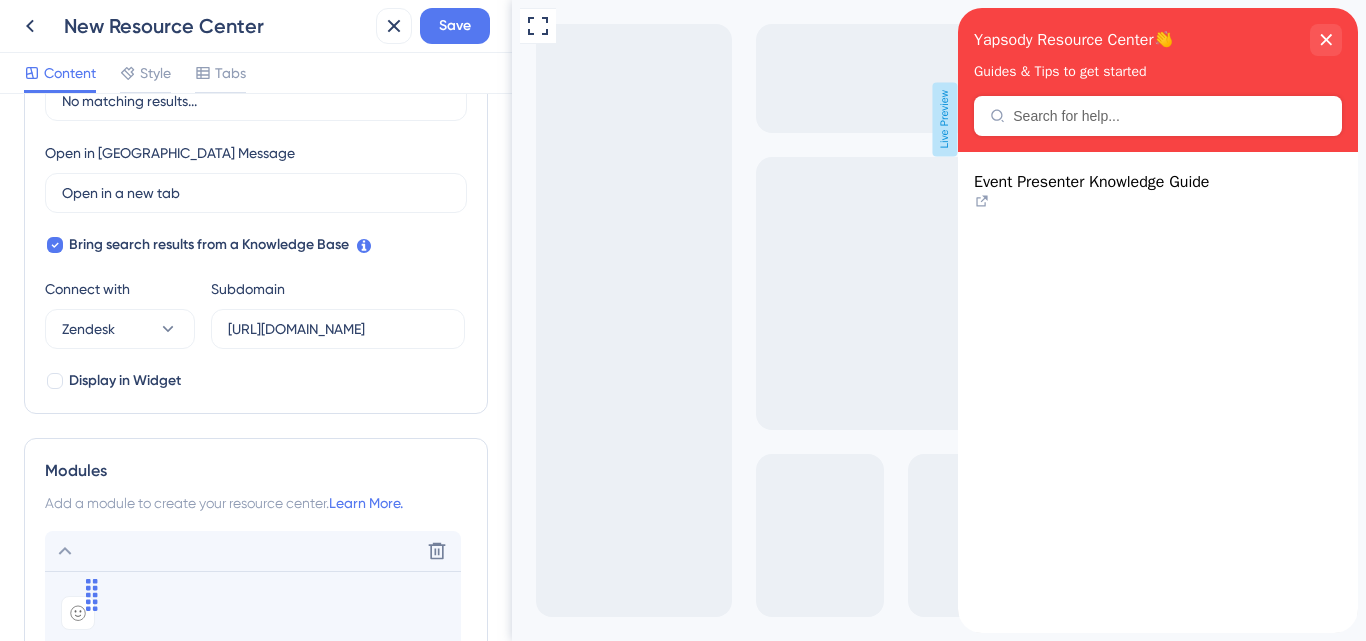 click on "Search Bar Search Bar Placeholder Search for help... No Search Result Message No matching results... Open in New Tab Message Open in a new tab 3 Bring search results from a Knowledge Base Connect with Zendesk Subdomain [URL][DOMAIN_NAME] Display in Widget" at bounding box center [256, 153] 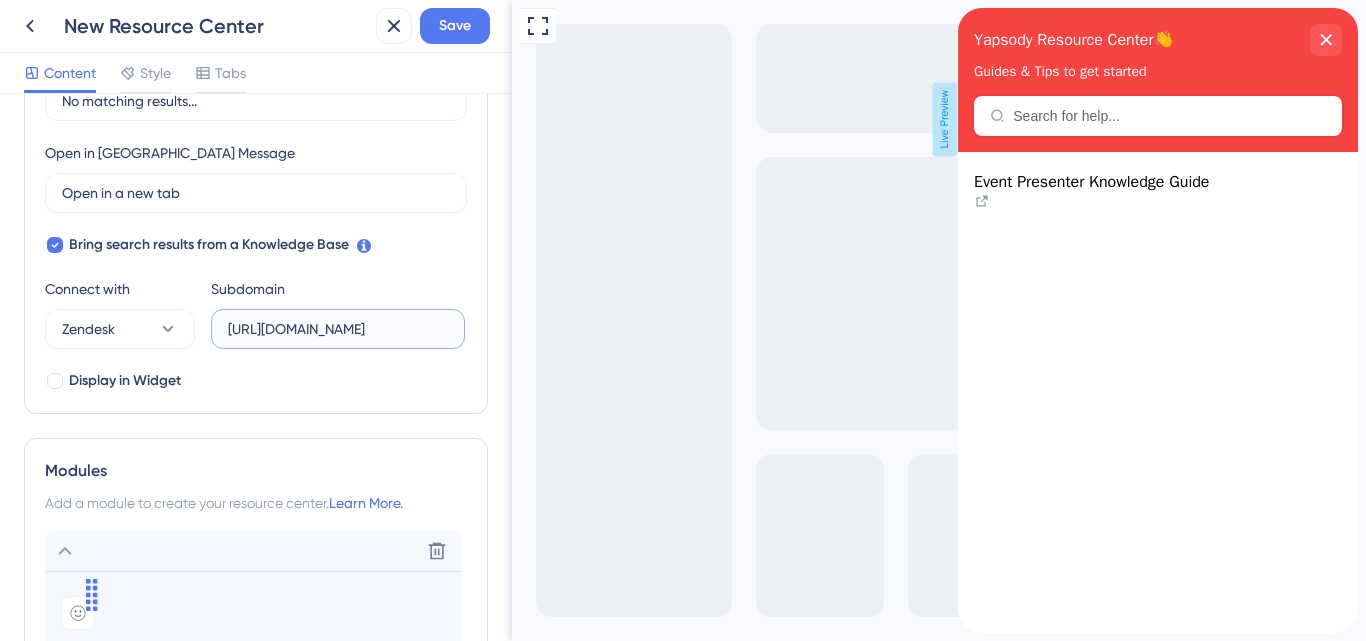 click on "[URL][DOMAIN_NAME]" at bounding box center [338, 329] 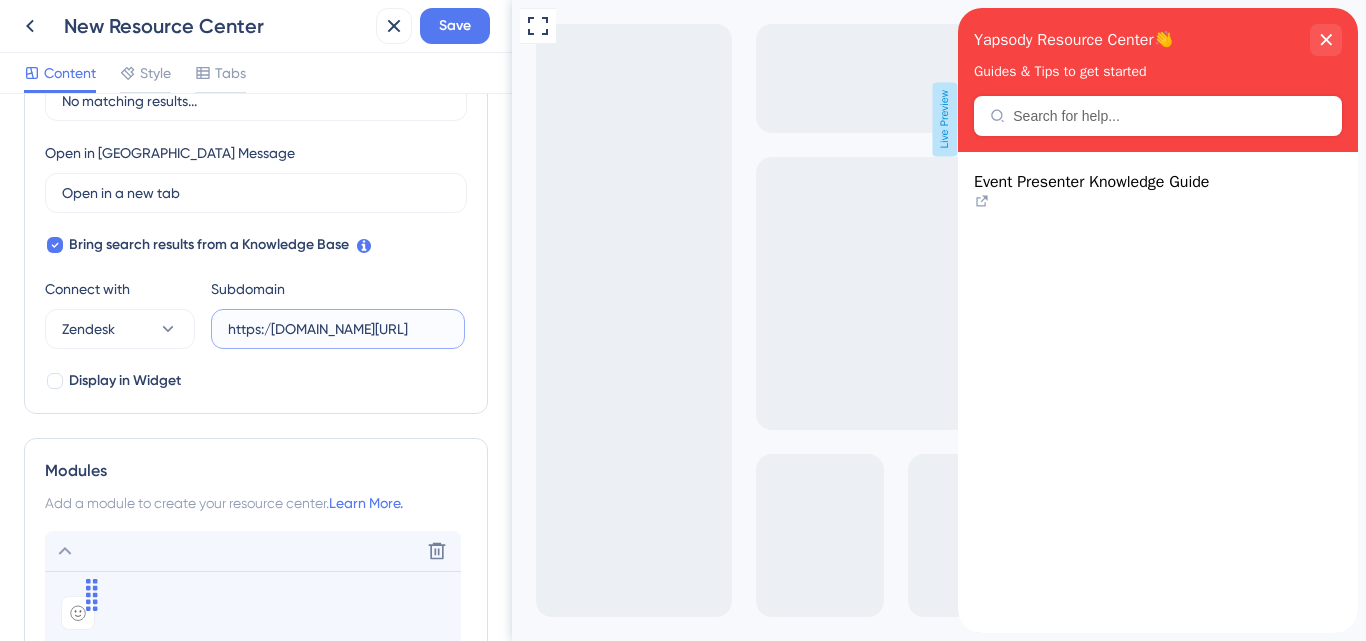 type on "https:/[DOMAIN_NAME][URL]" 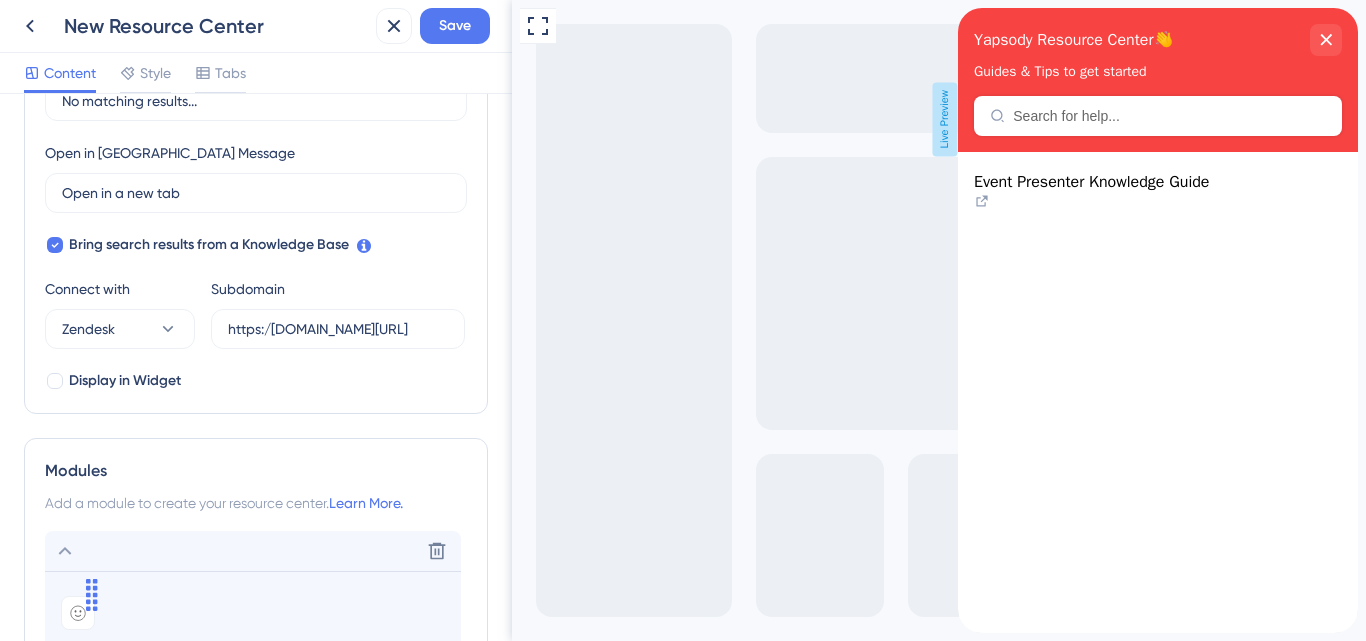 click on "Search Function Search Bar Search Bar Placeholder Search for help... No Search Result Message No matching results... Open in New Tab Message Open in a new tab 3 Bring search results from a Knowledge Base Connect with Zendesk Subdomain https:/[DOMAIN_NAME][URL] Display in Widget" at bounding box center (256, 133) 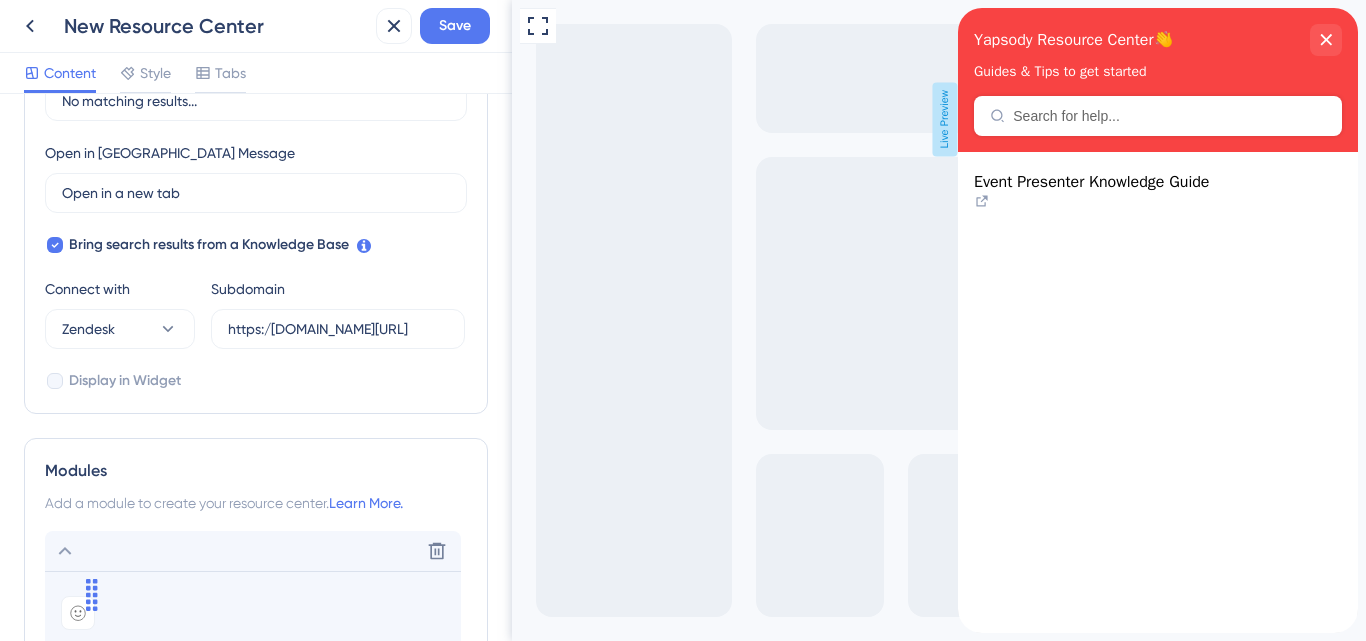 click at bounding box center (55, 381) 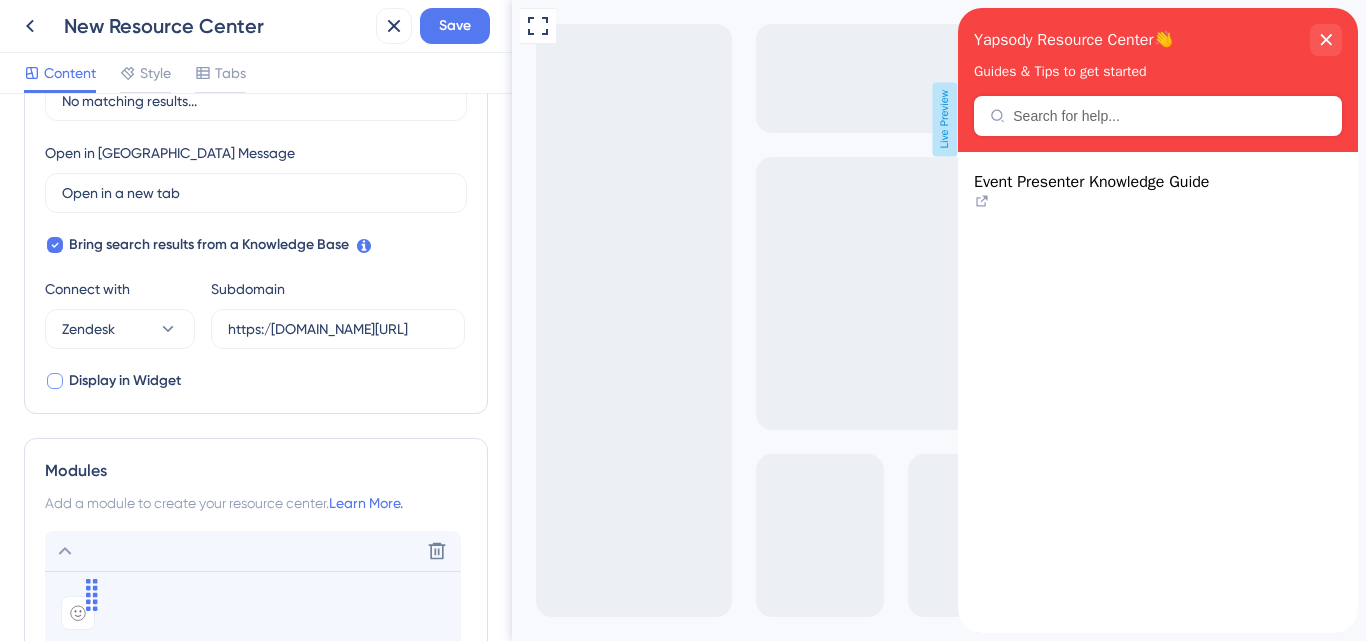 click at bounding box center (55, 381) 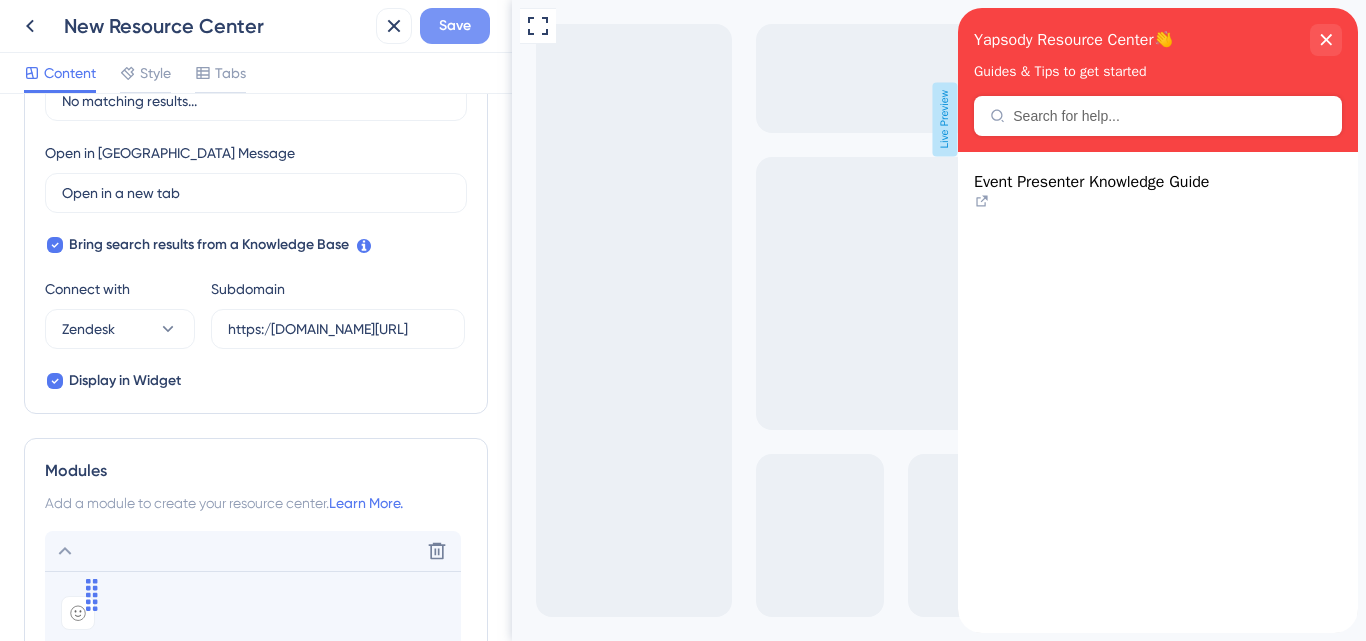 click on "Save" at bounding box center (455, 26) 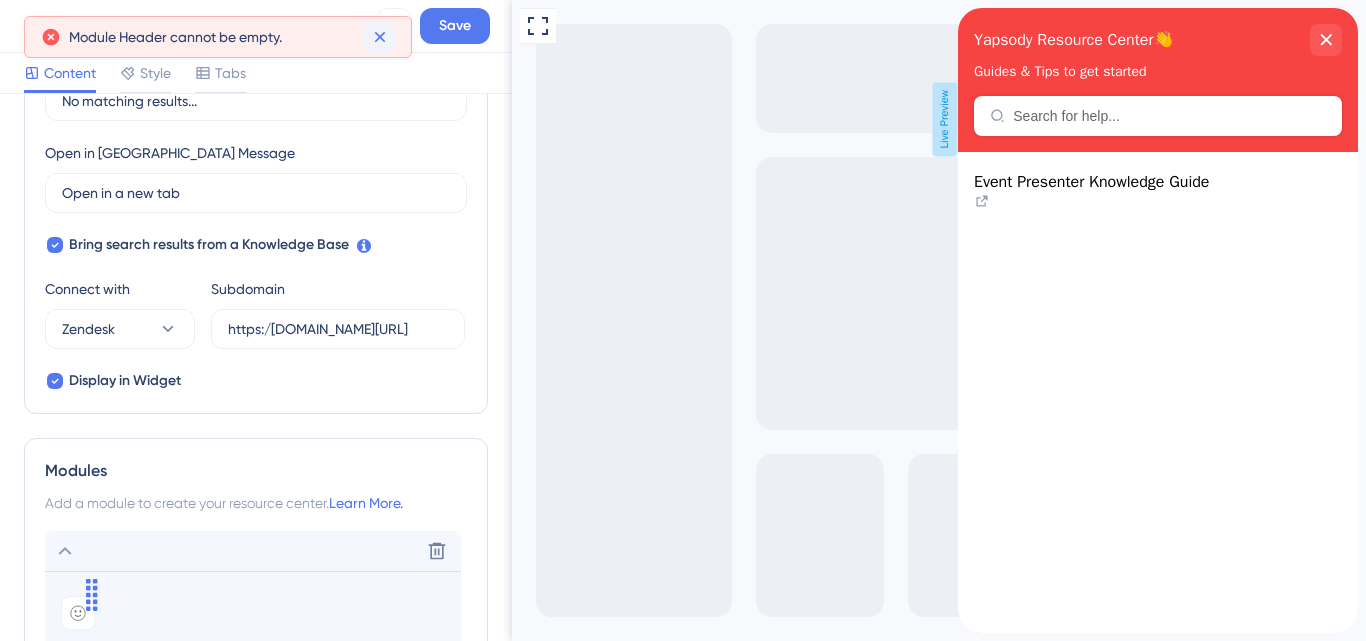 click at bounding box center [379, 37] 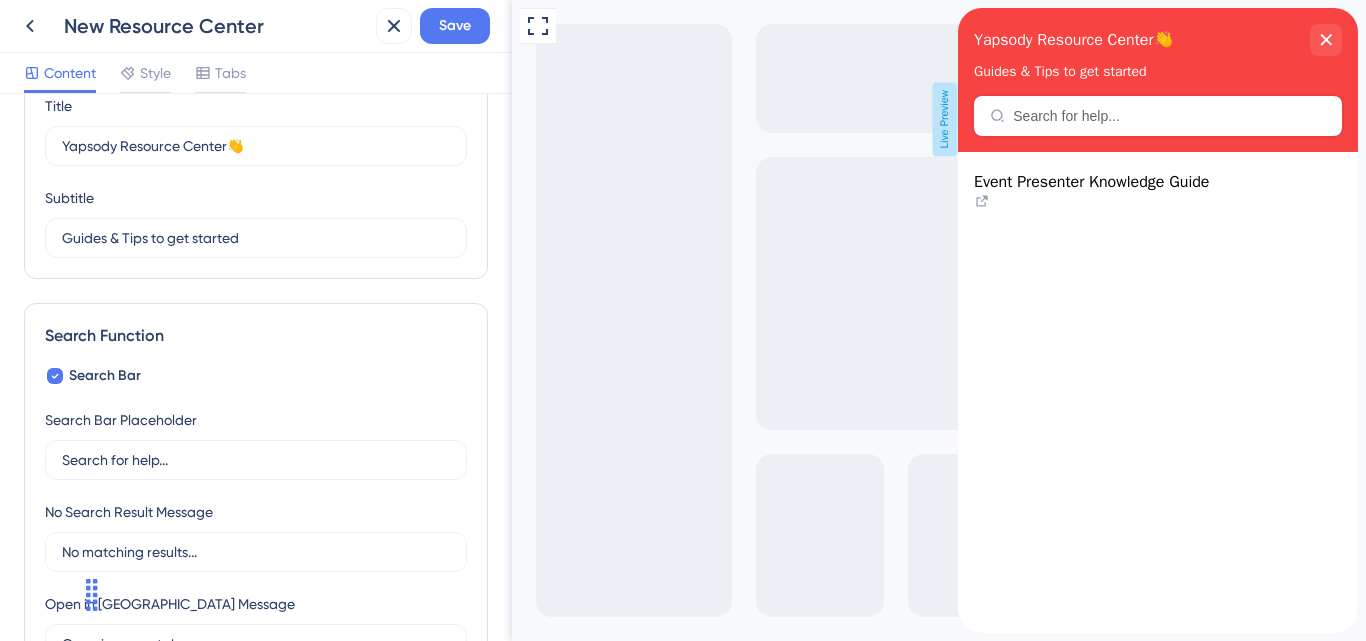 scroll, scrollTop: 0, scrollLeft: 0, axis: both 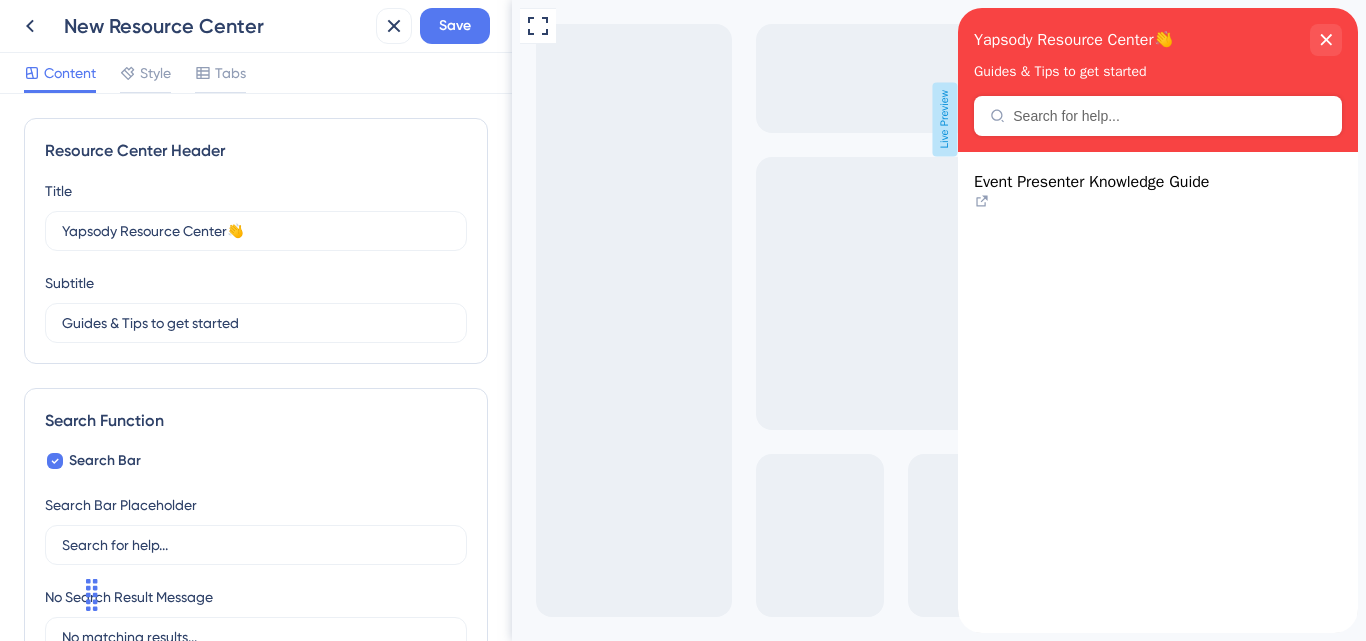 drag, startPoint x: 498, startPoint y: 310, endPoint x: 55, endPoint y: 71, distance: 503.35873 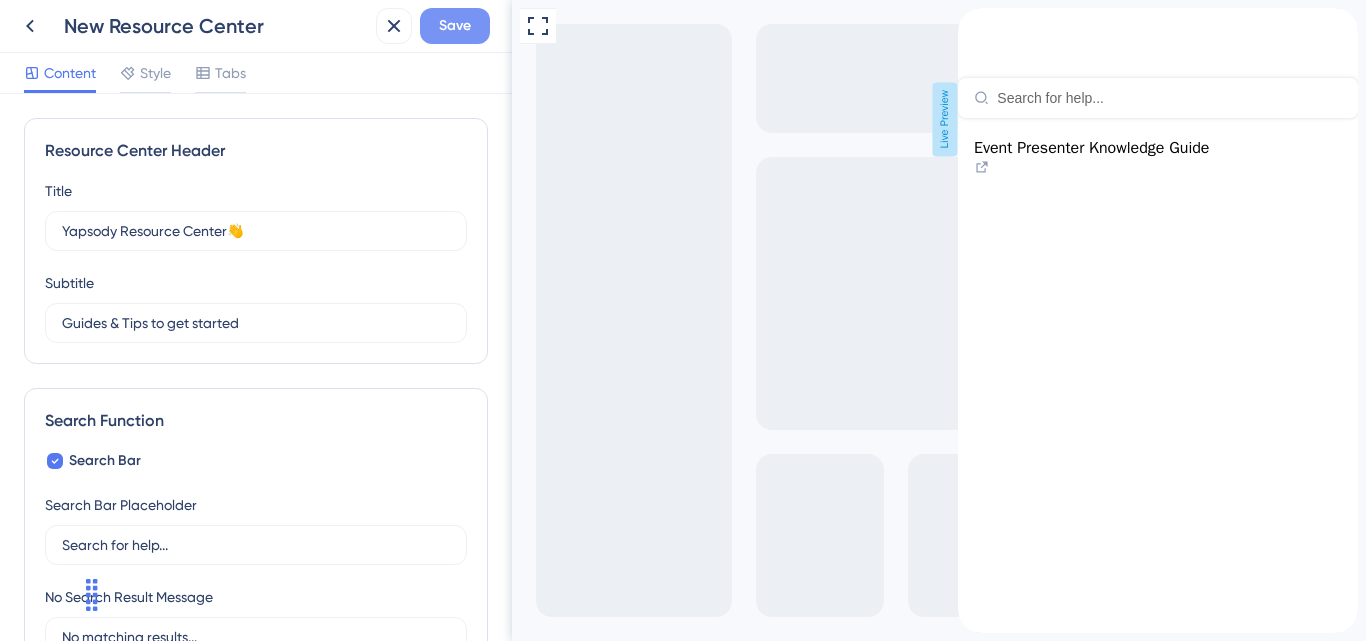 click on "Save" at bounding box center (455, 26) 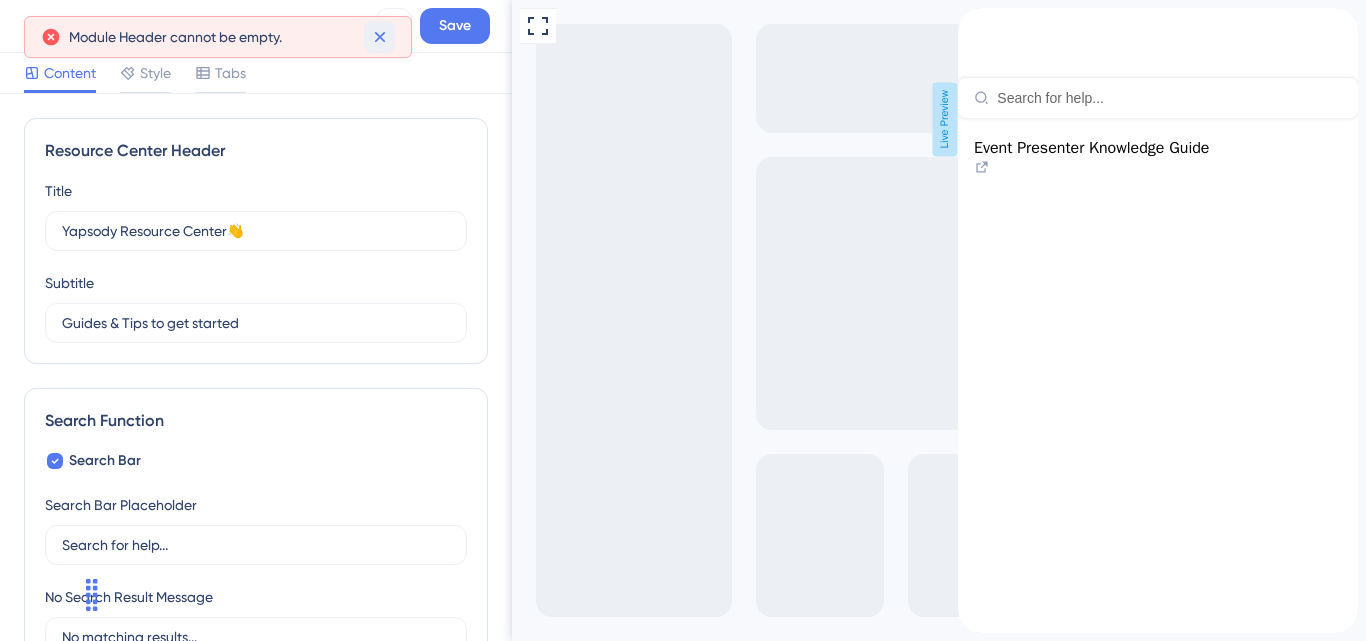 click 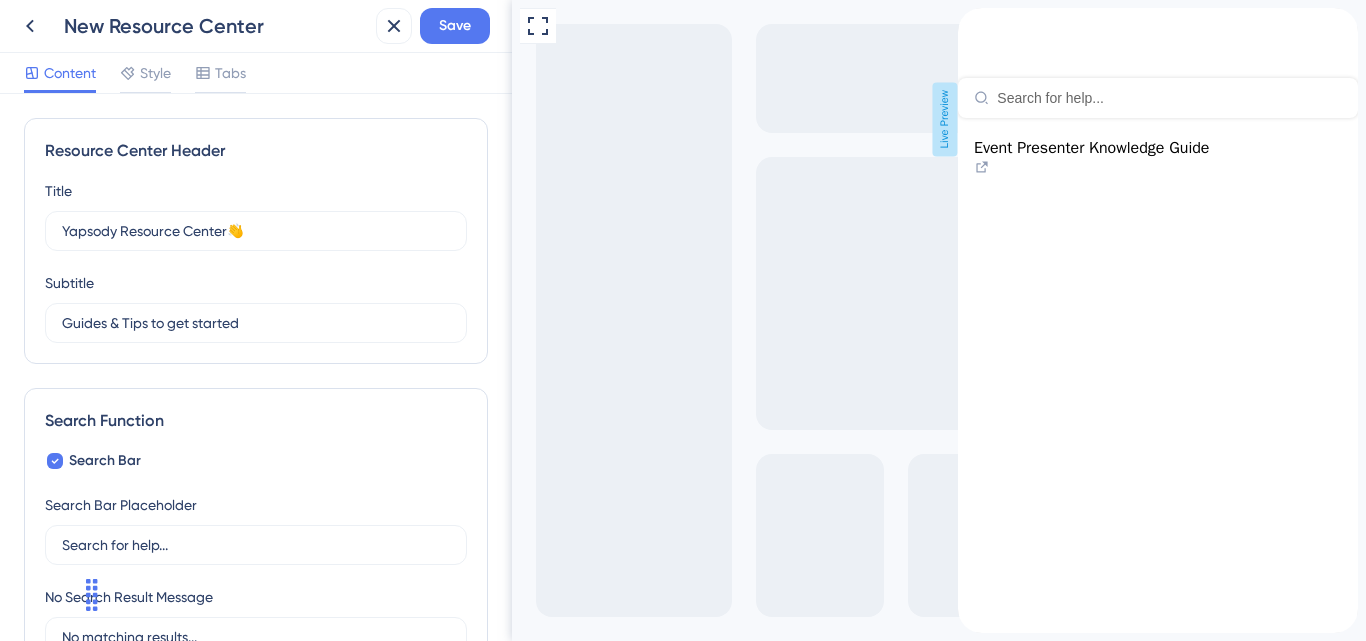 click at bounding box center [974, 19] 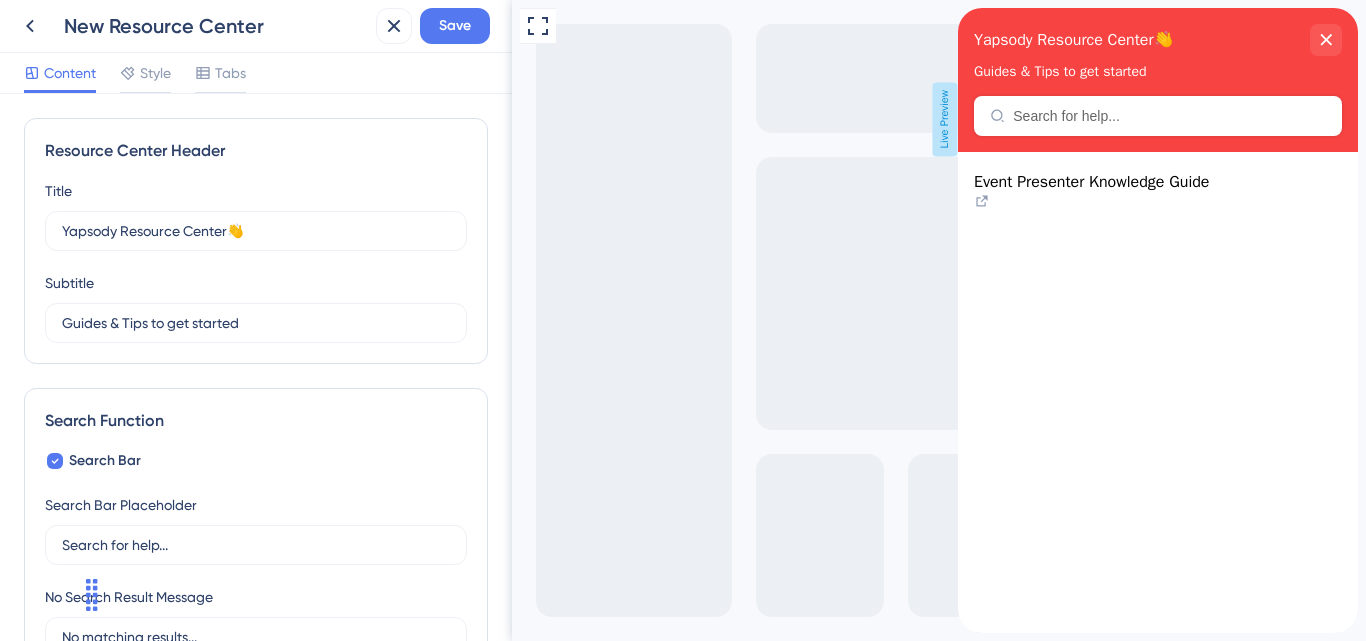 click on "Live Preview" at bounding box center (944, 119) 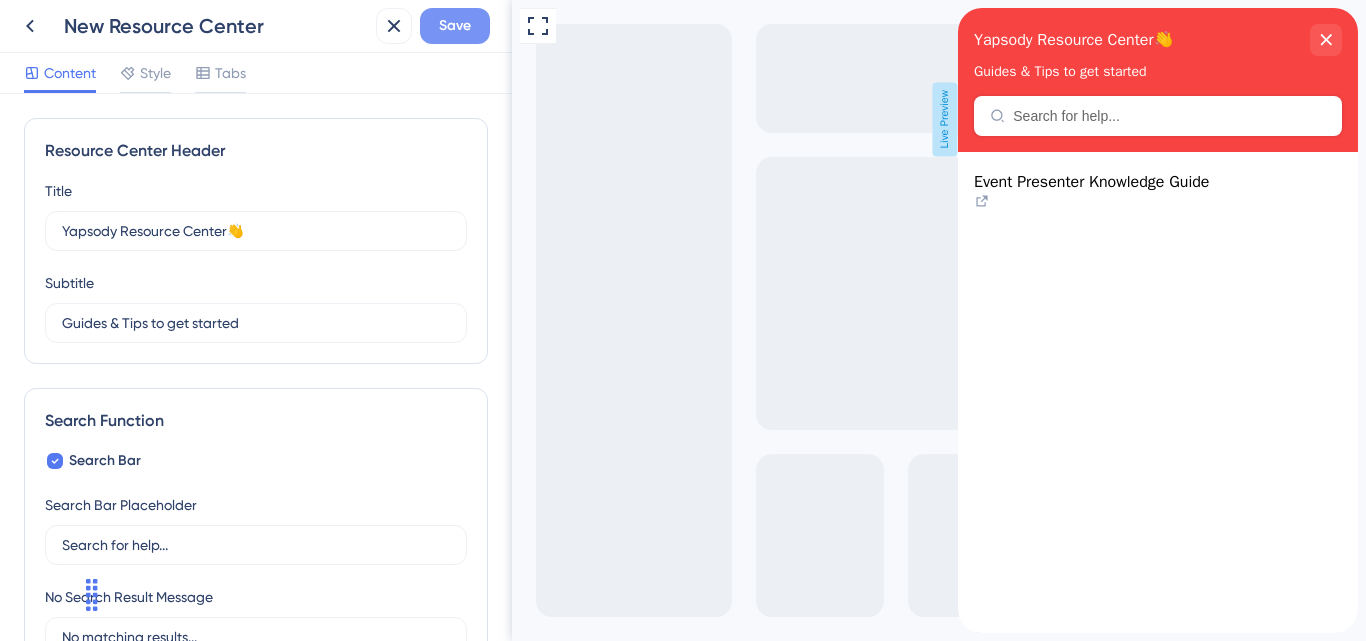 click on "Save" at bounding box center [455, 26] 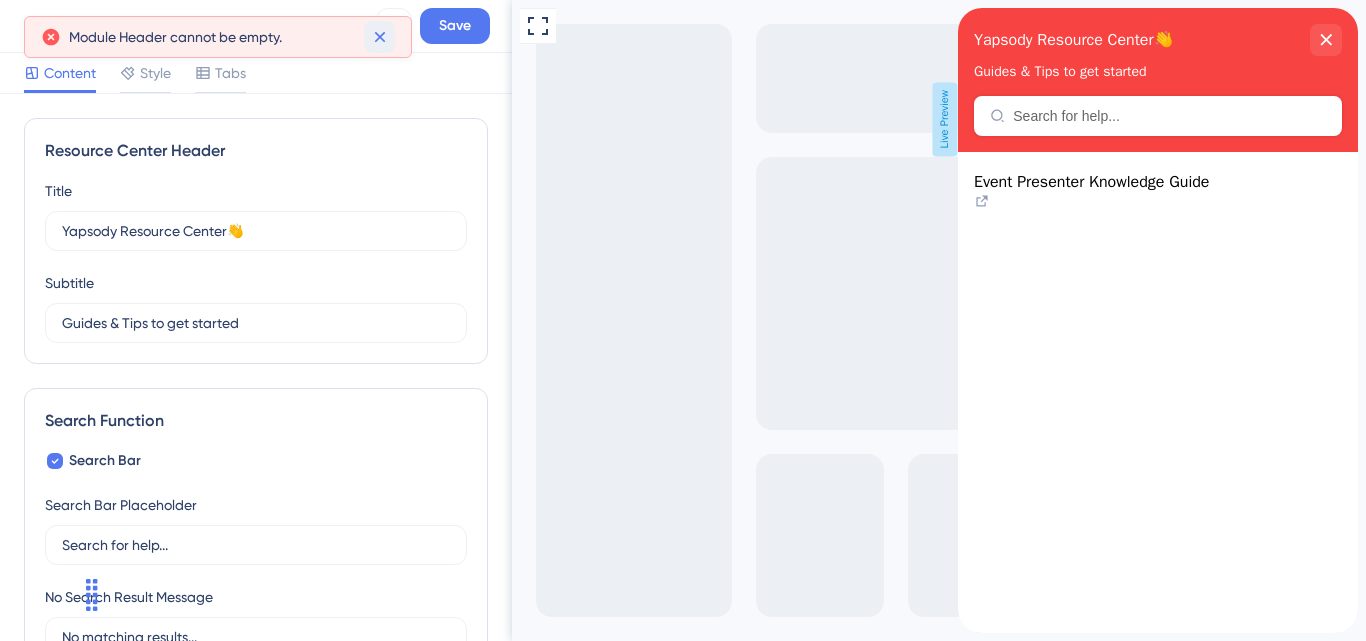 click at bounding box center (379, 37) 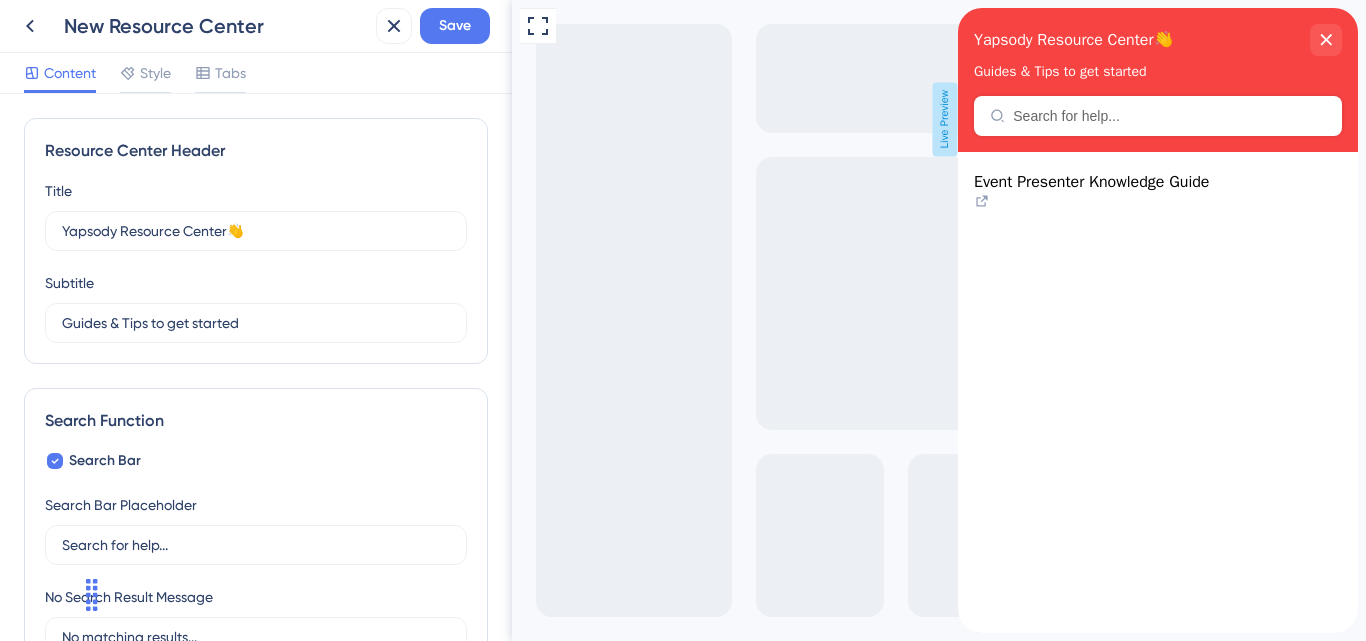 click on "Content Style Tabs" at bounding box center (256, 73) 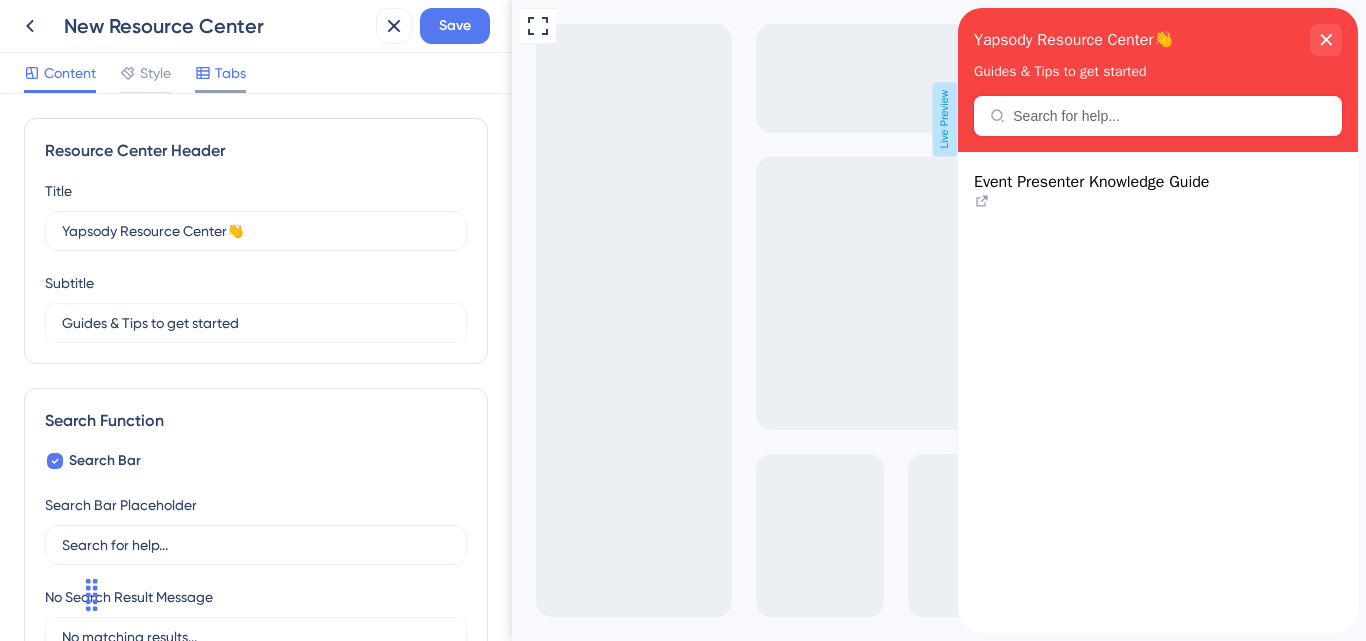 click on "Tabs" at bounding box center (230, 73) 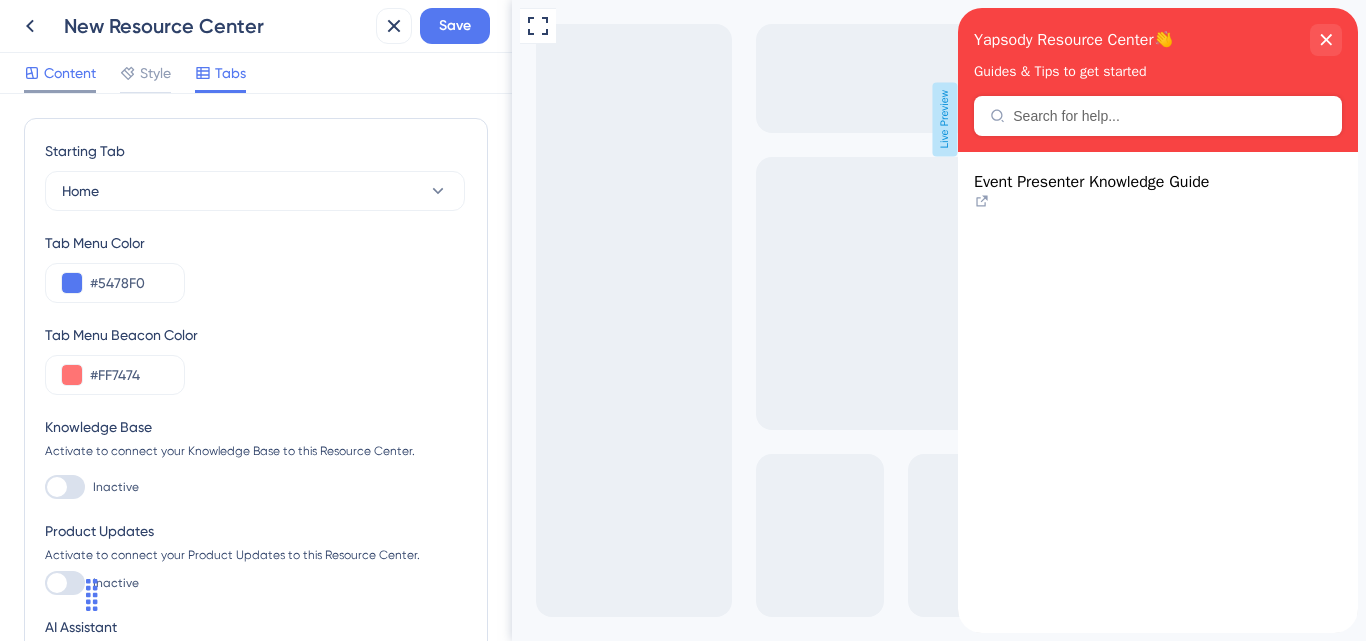 click on "Style" at bounding box center (155, 73) 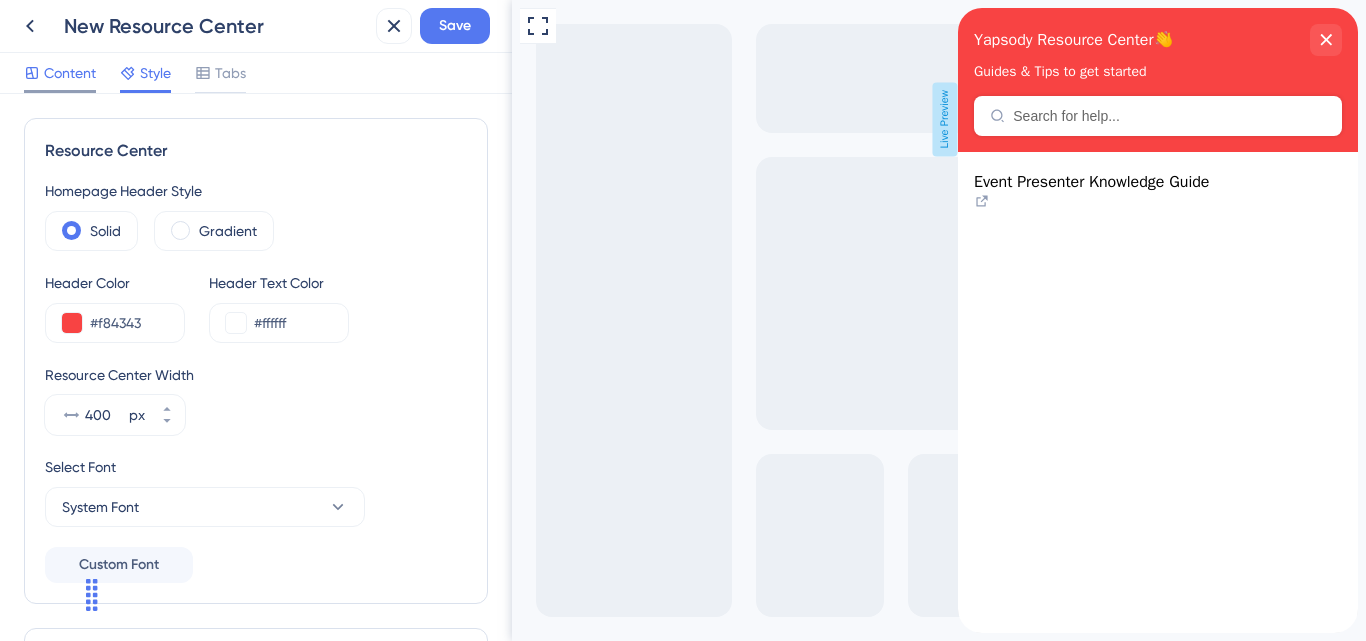 click on "Content" at bounding box center (70, 73) 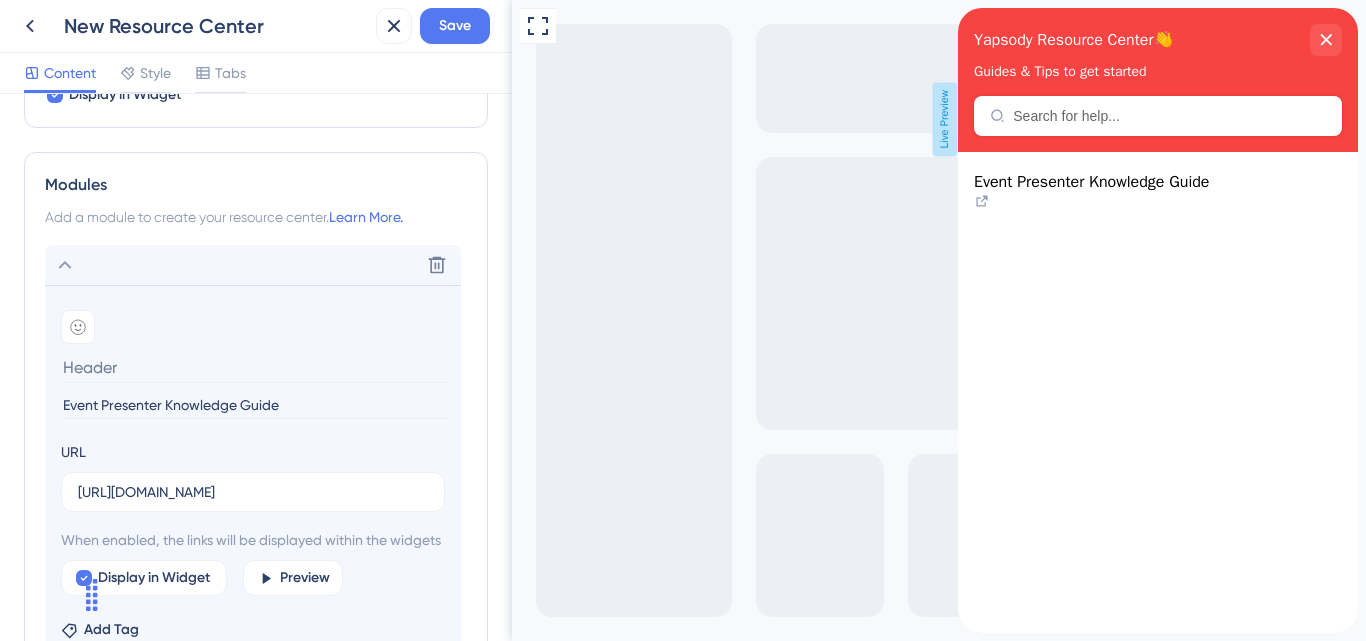 scroll, scrollTop: 1052, scrollLeft: 0, axis: vertical 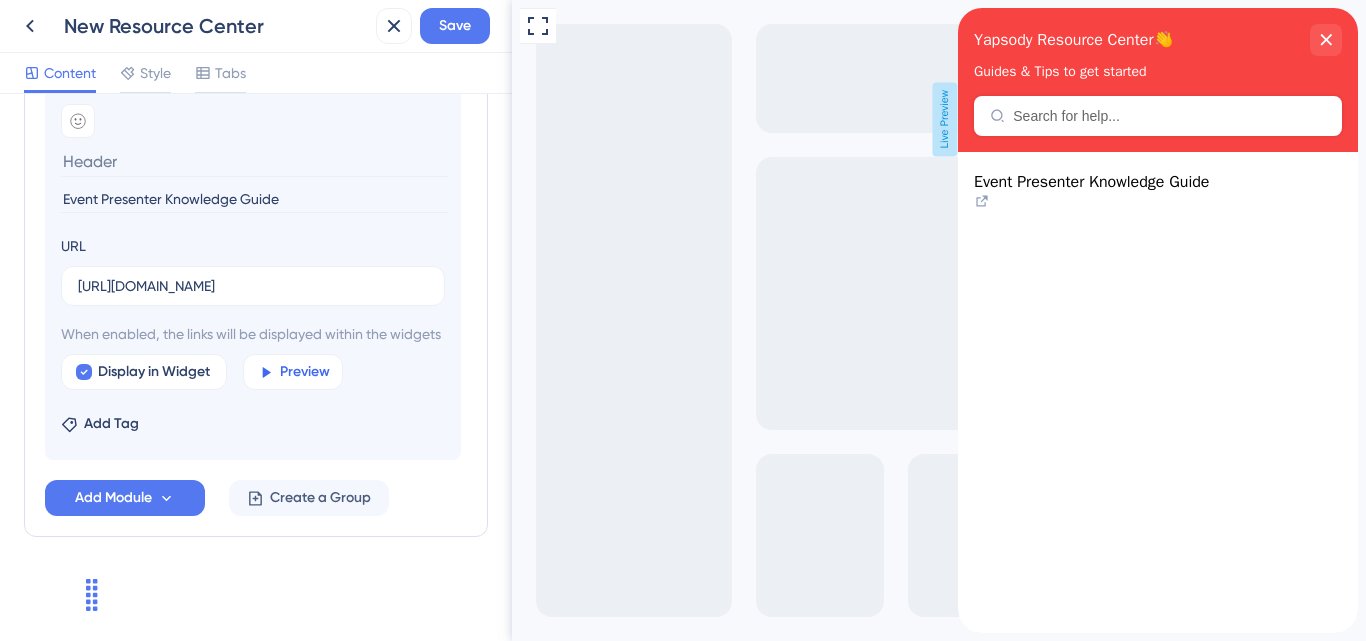 click on "Preview" at bounding box center (305, 372) 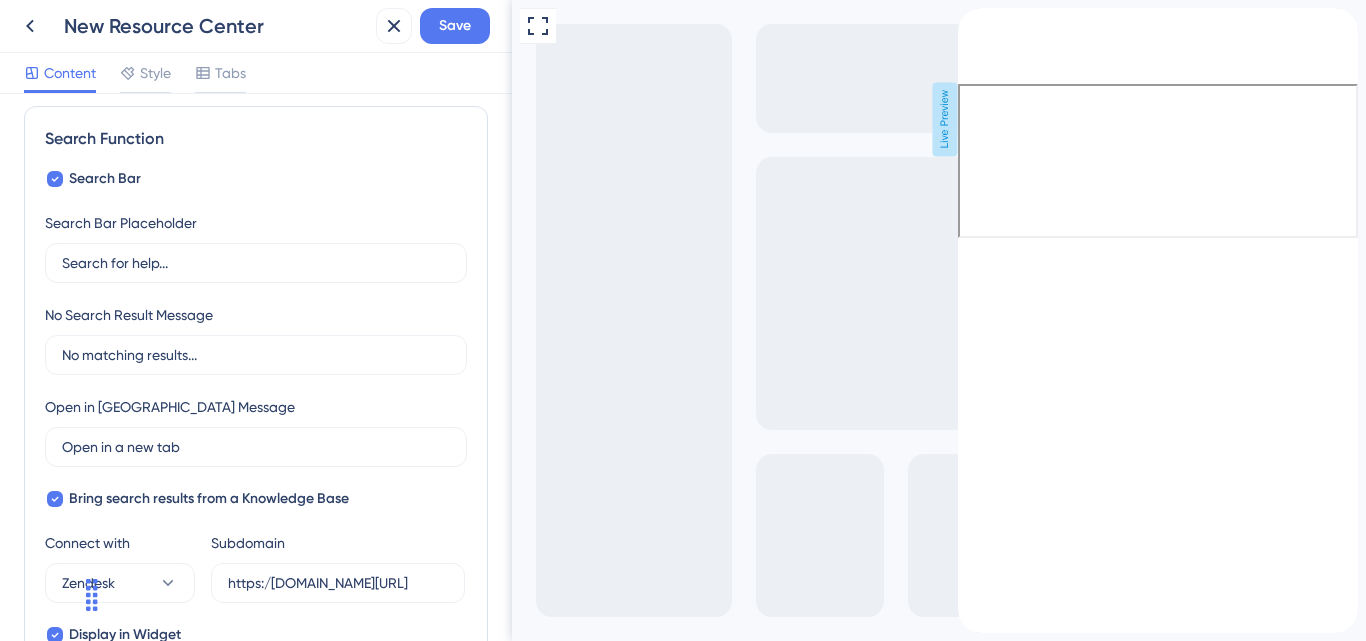 scroll, scrollTop: 0, scrollLeft: 0, axis: both 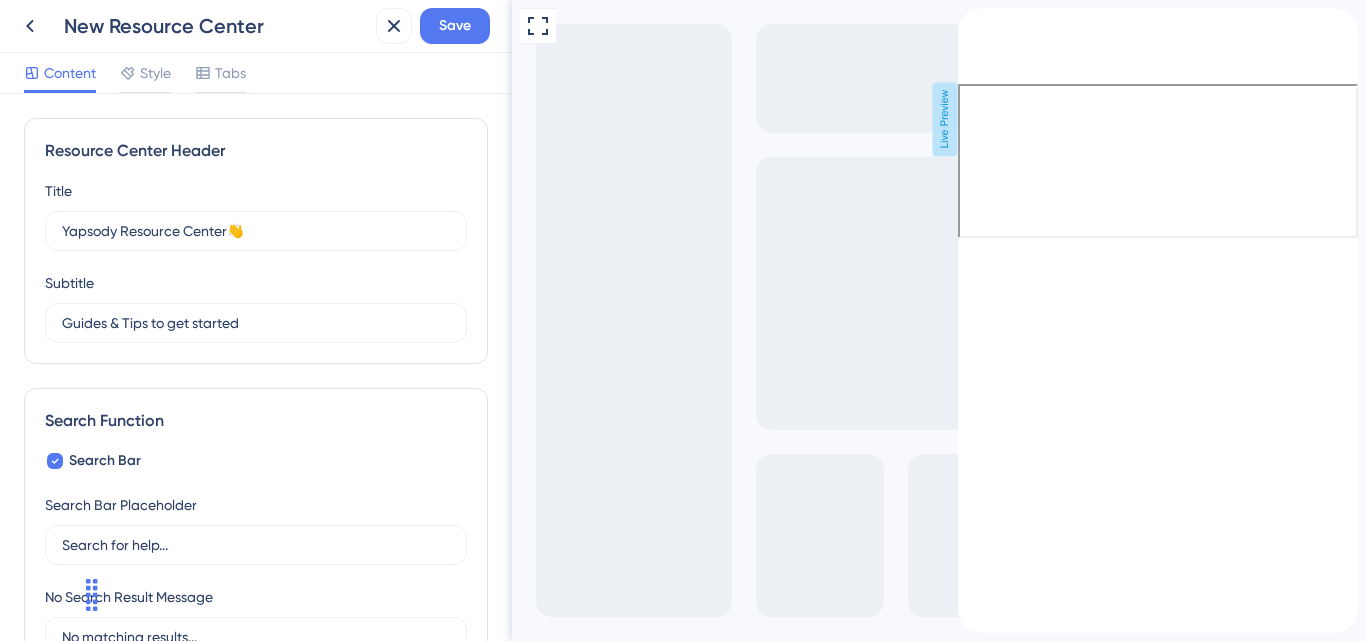 drag, startPoint x: 500, startPoint y: 475, endPoint x: 131, endPoint y: 96, distance: 528.96313 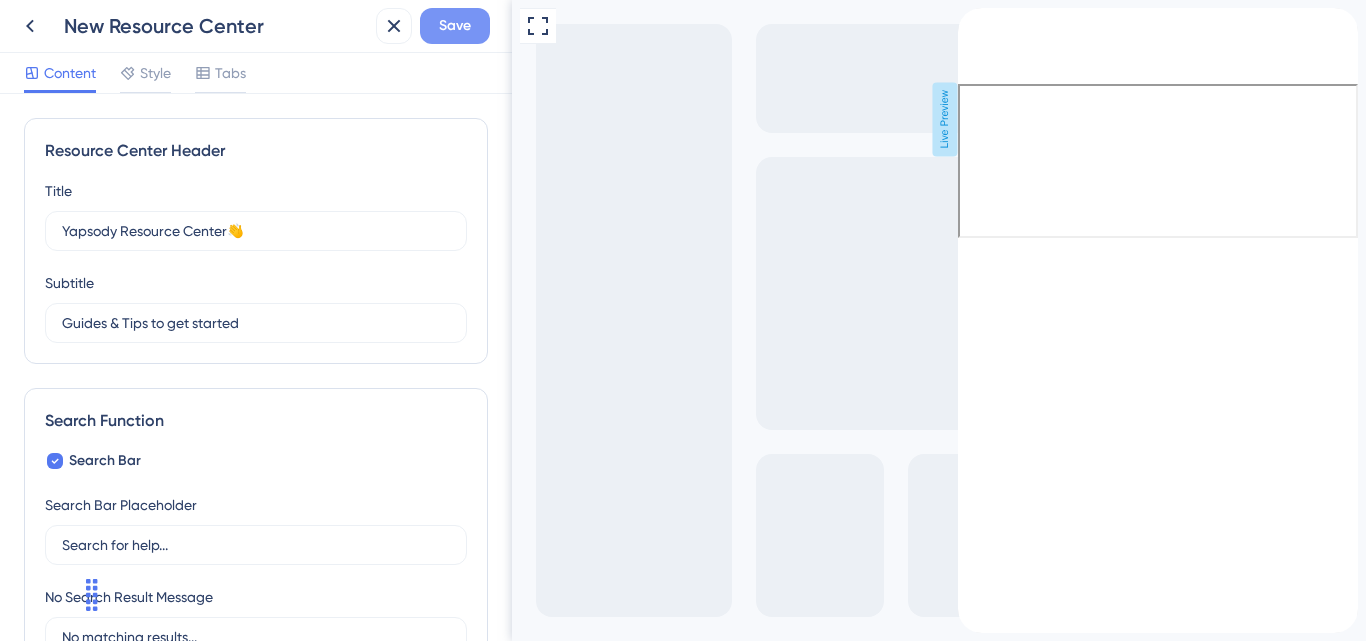 click on "Save" at bounding box center [455, 26] 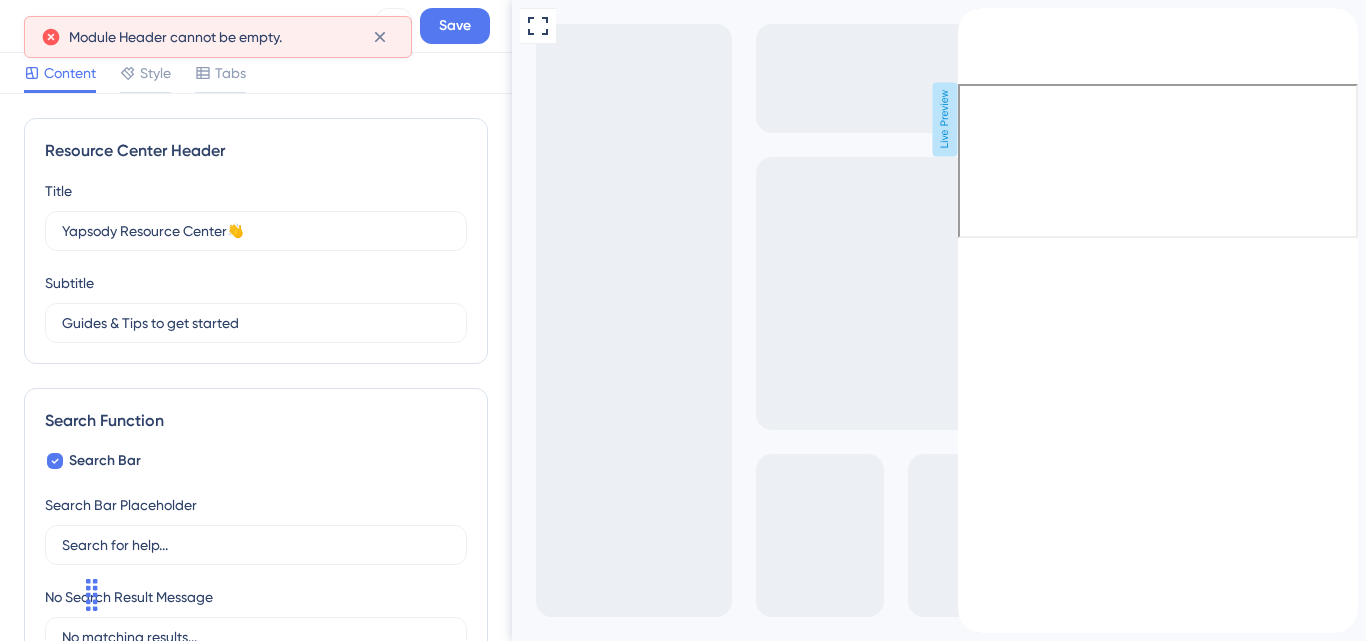 click on "Module Header cannot be empty." at bounding box center (212, 37) 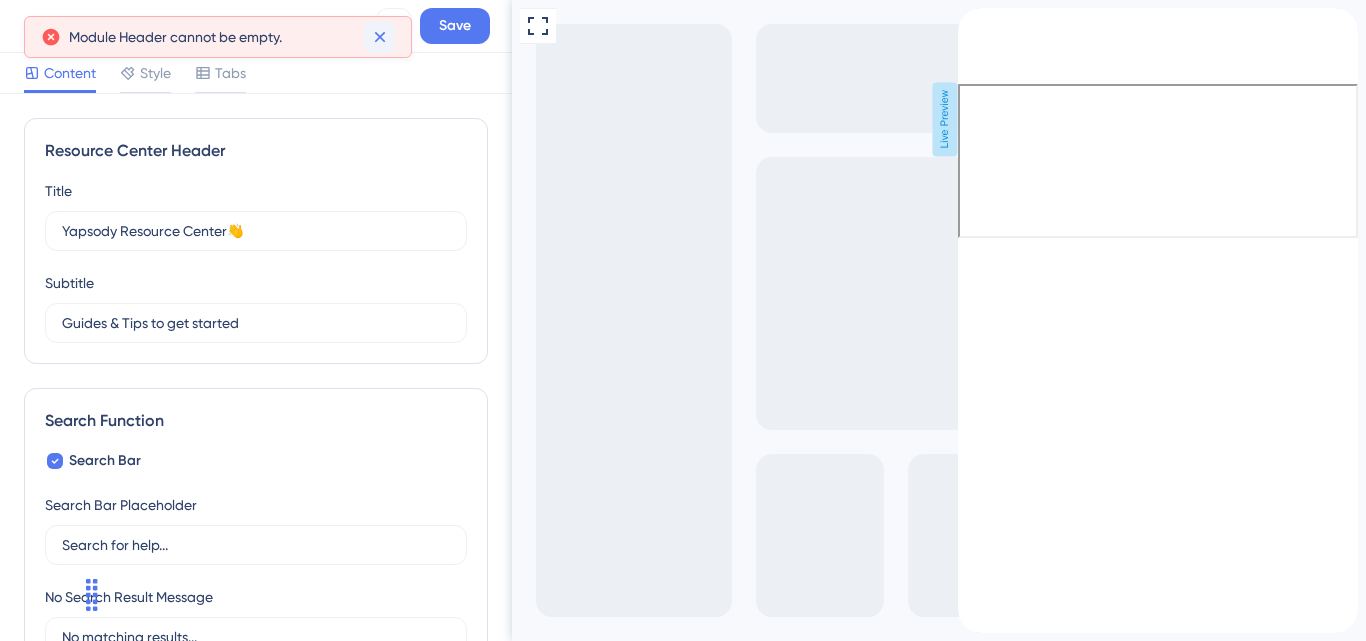click 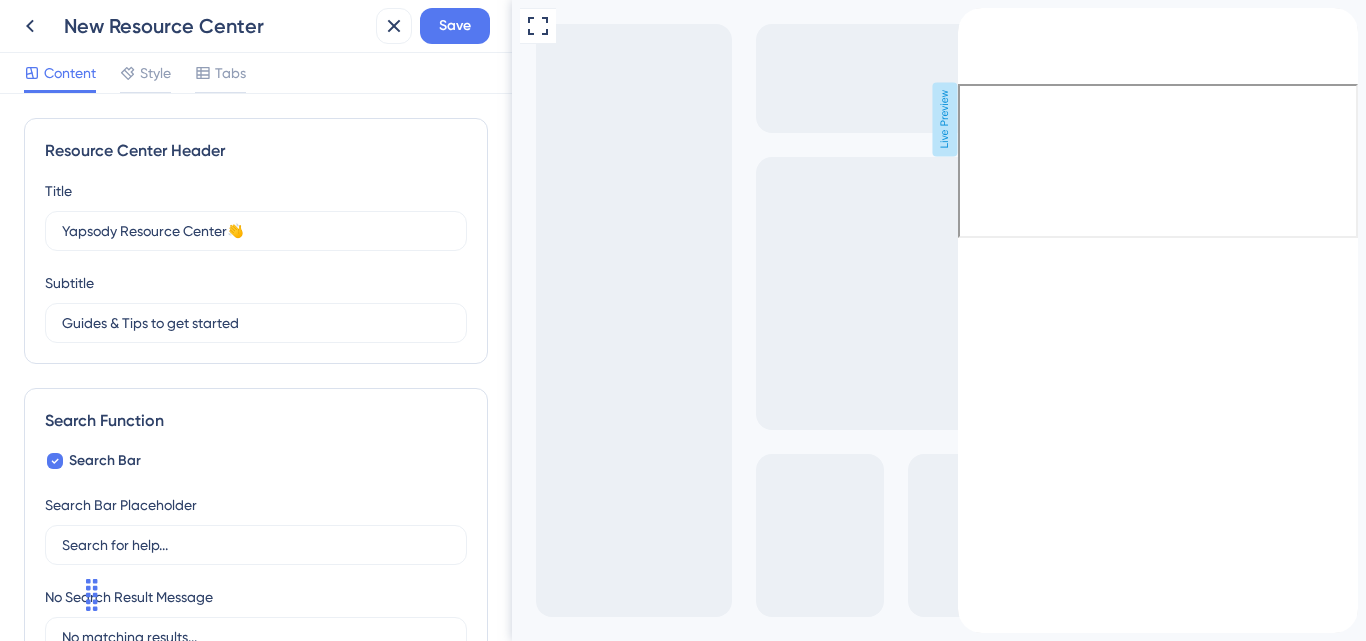 click at bounding box center (974, 68) 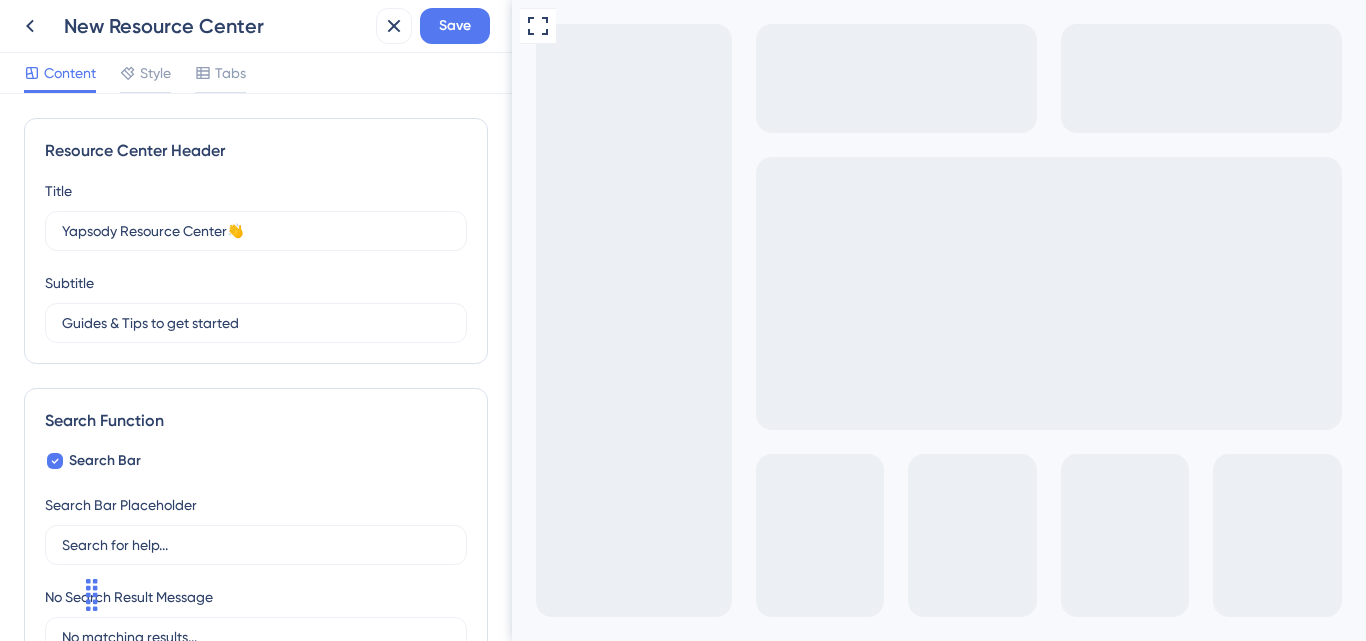 click on "Get Started 3" at bounding box center [967, 774] 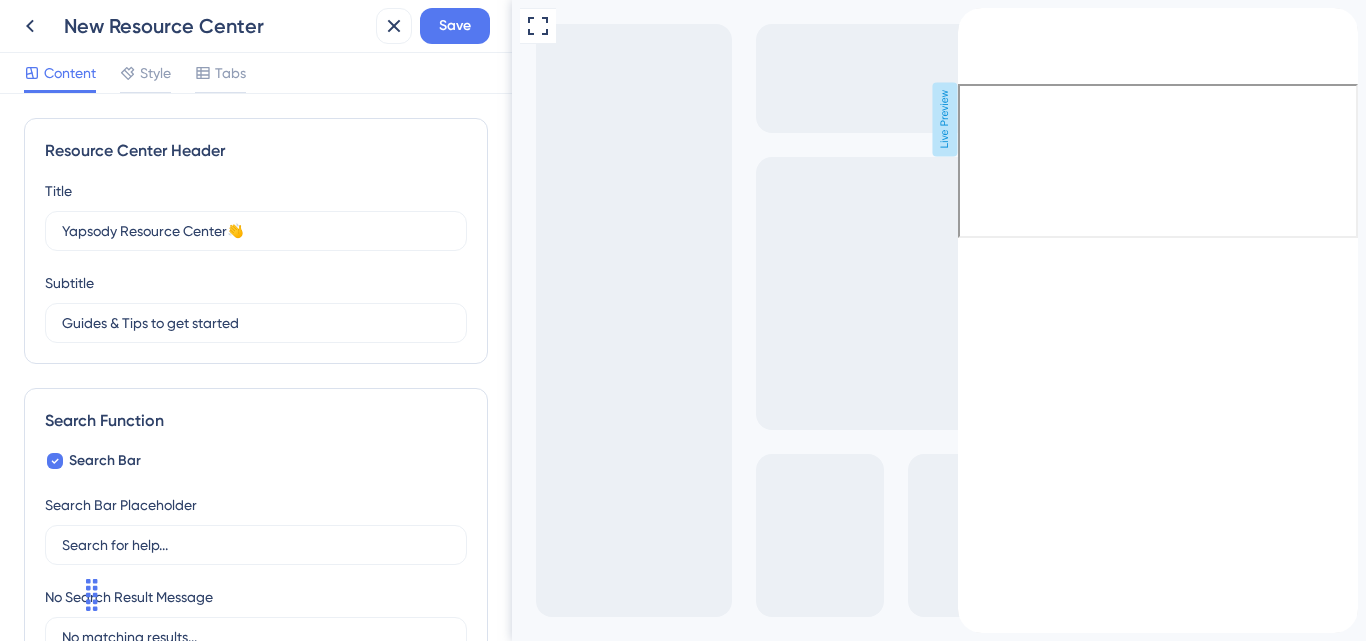 click at bounding box center [974, 19] 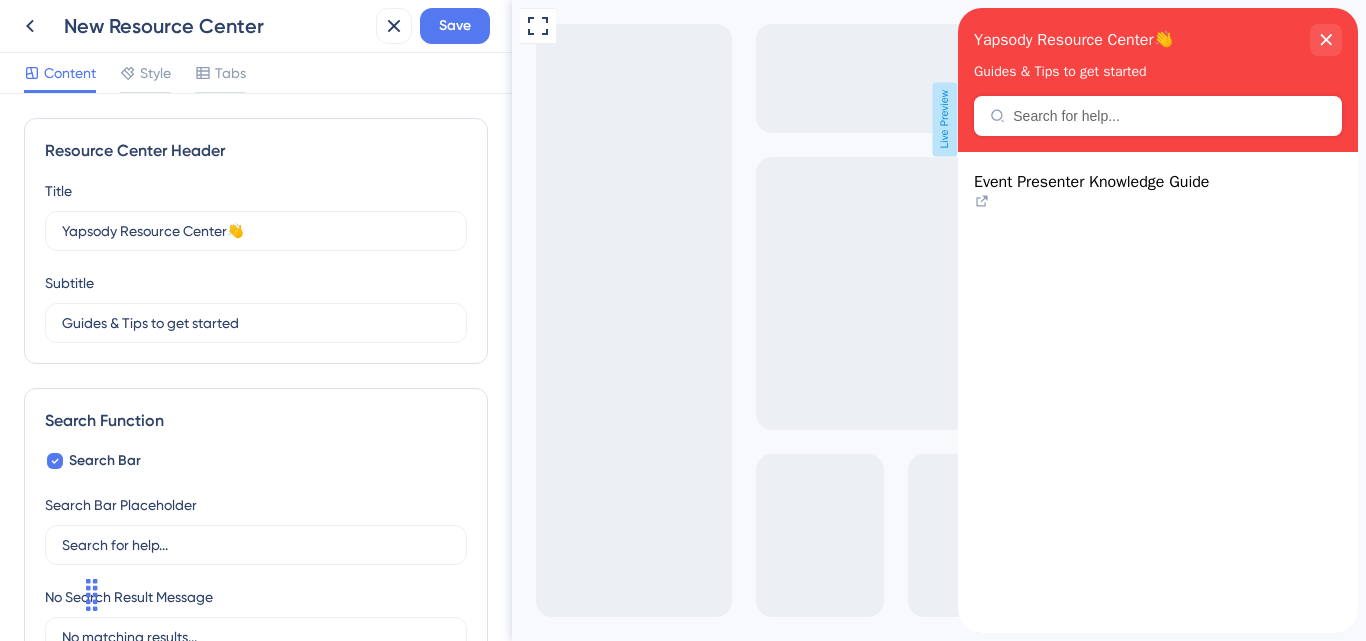 click on "Event Presenter Knowledge Guide" at bounding box center (1091, 182) 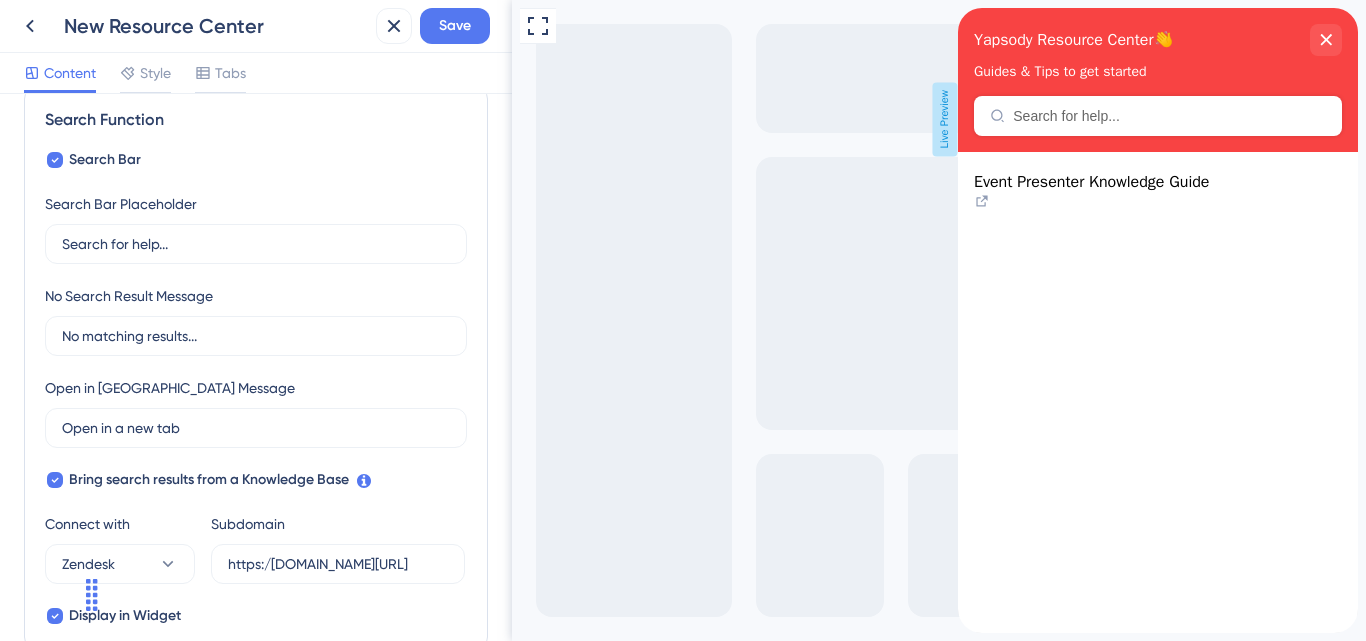 scroll, scrollTop: 0, scrollLeft: 0, axis: both 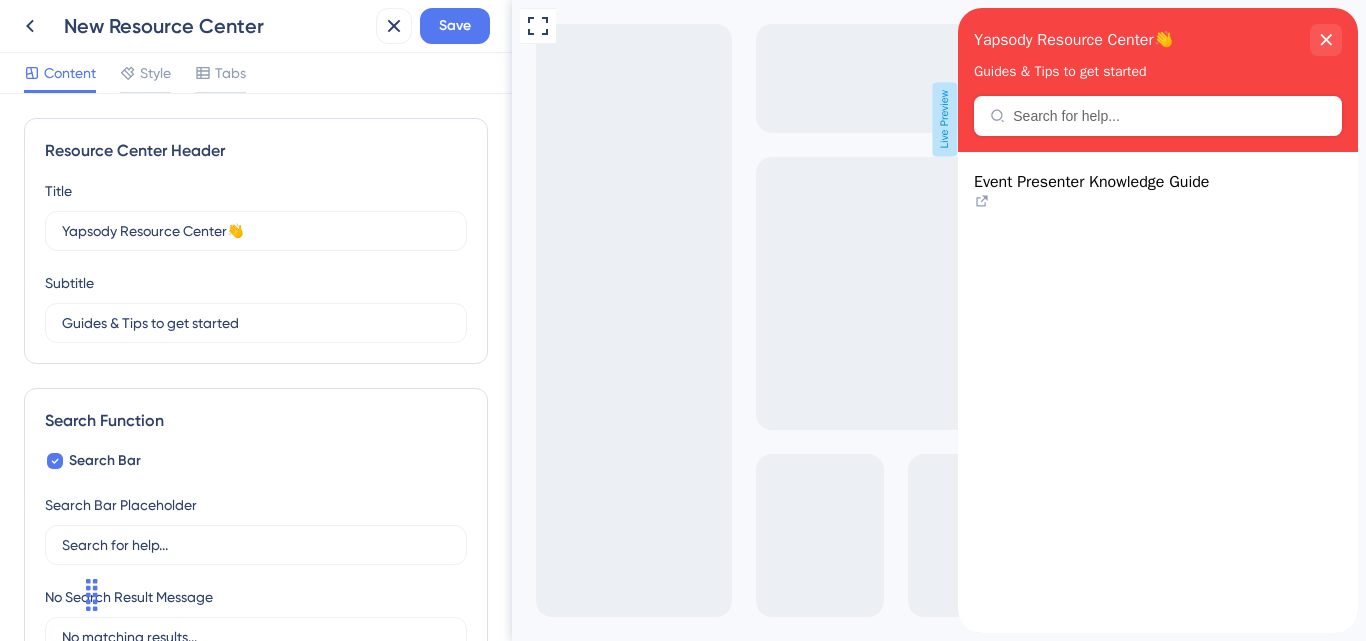 drag, startPoint x: 501, startPoint y: 212, endPoint x: 39, endPoint y: 144, distance: 466.9775 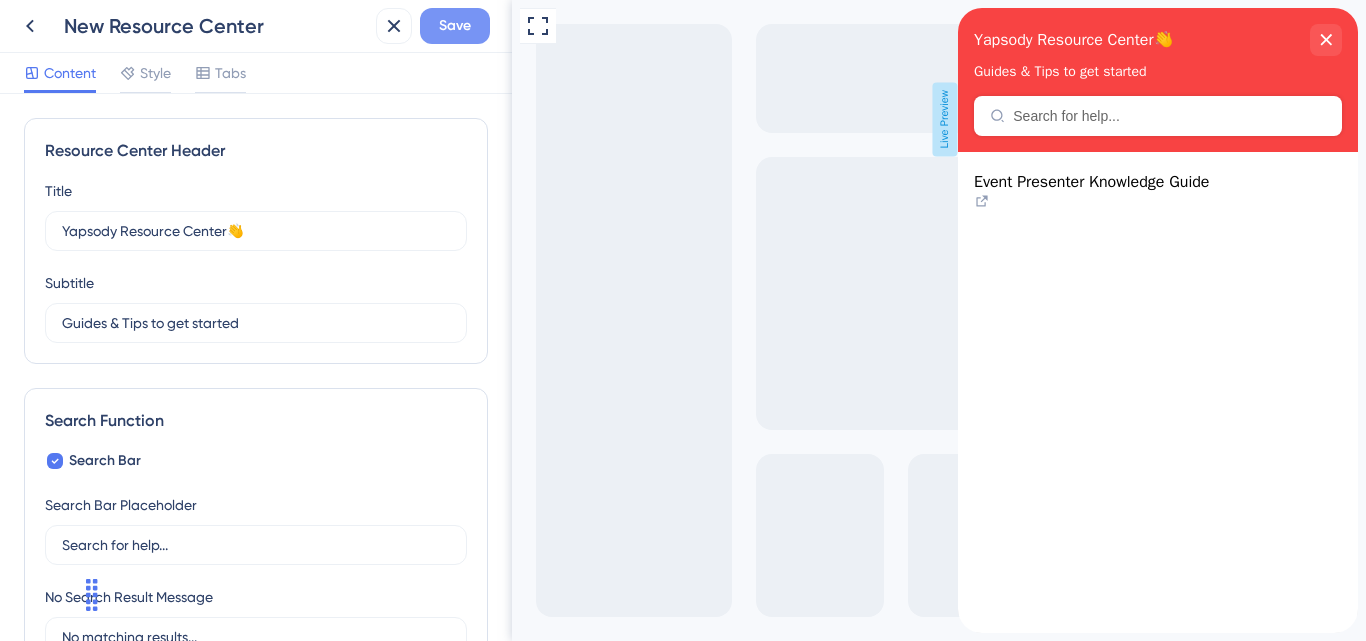 click on "Save" at bounding box center [455, 26] 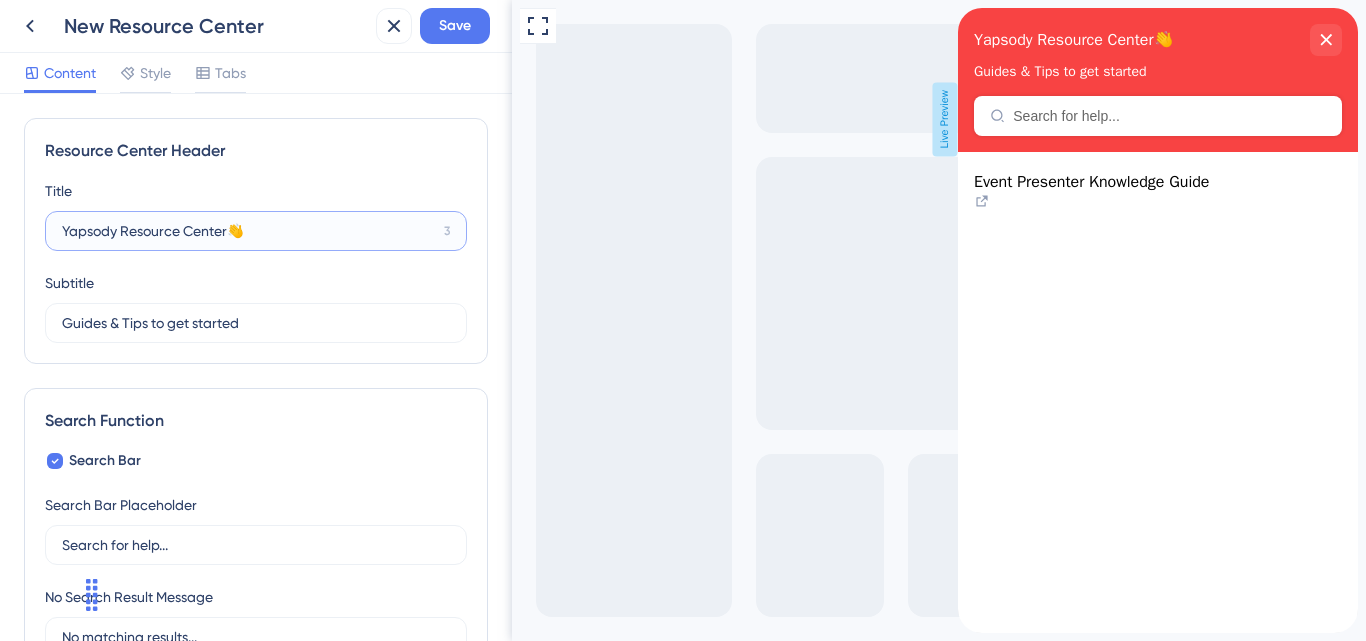 click on "Yapsody Resource Center👋" at bounding box center [249, 231] 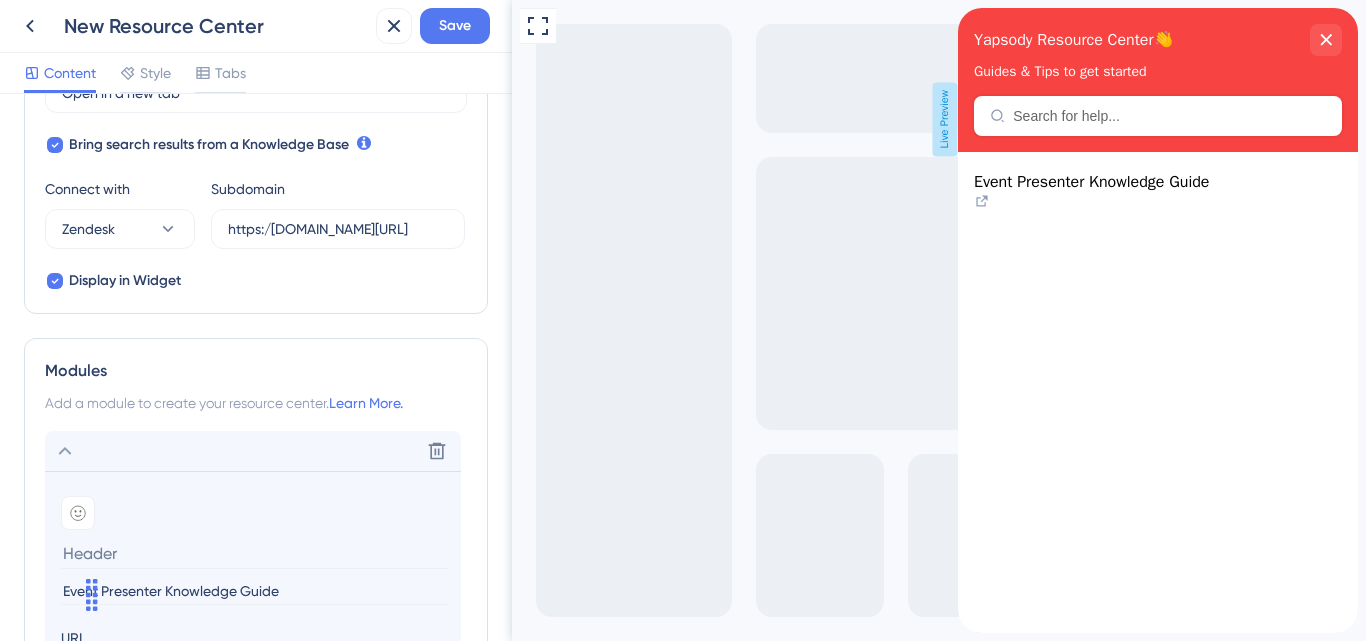 scroll, scrollTop: 639, scrollLeft: 0, axis: vertical 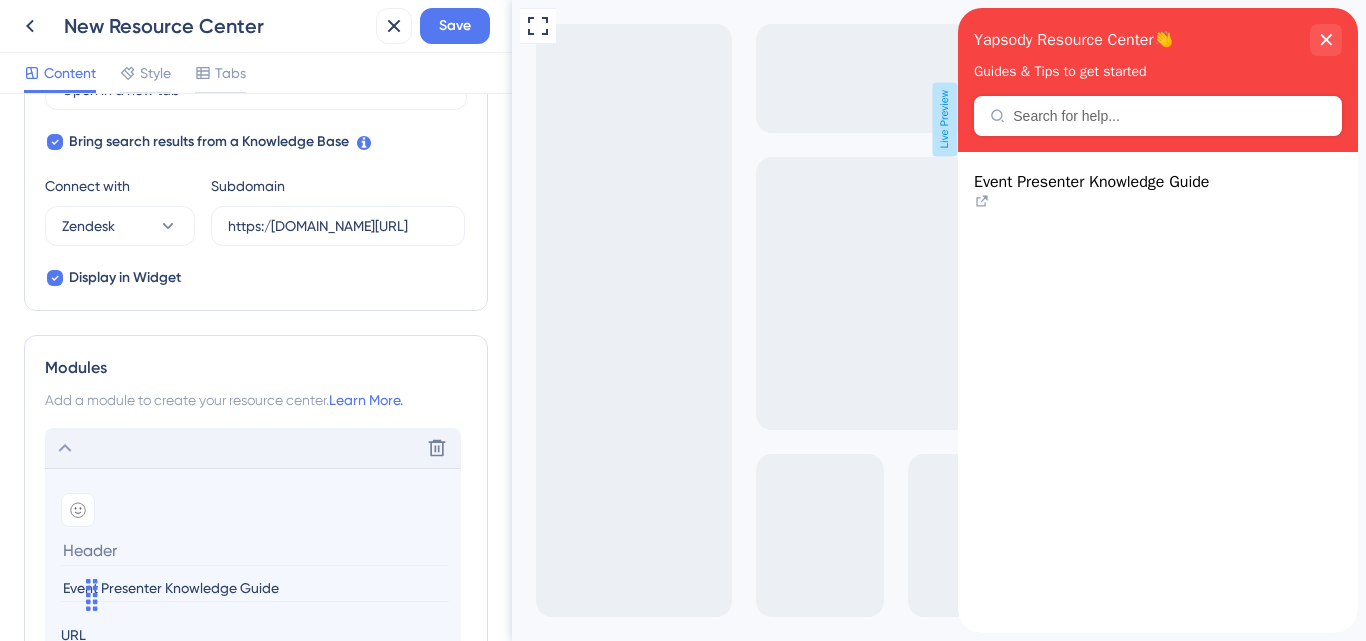 click on "Delete" at bounding box center [253, 448] 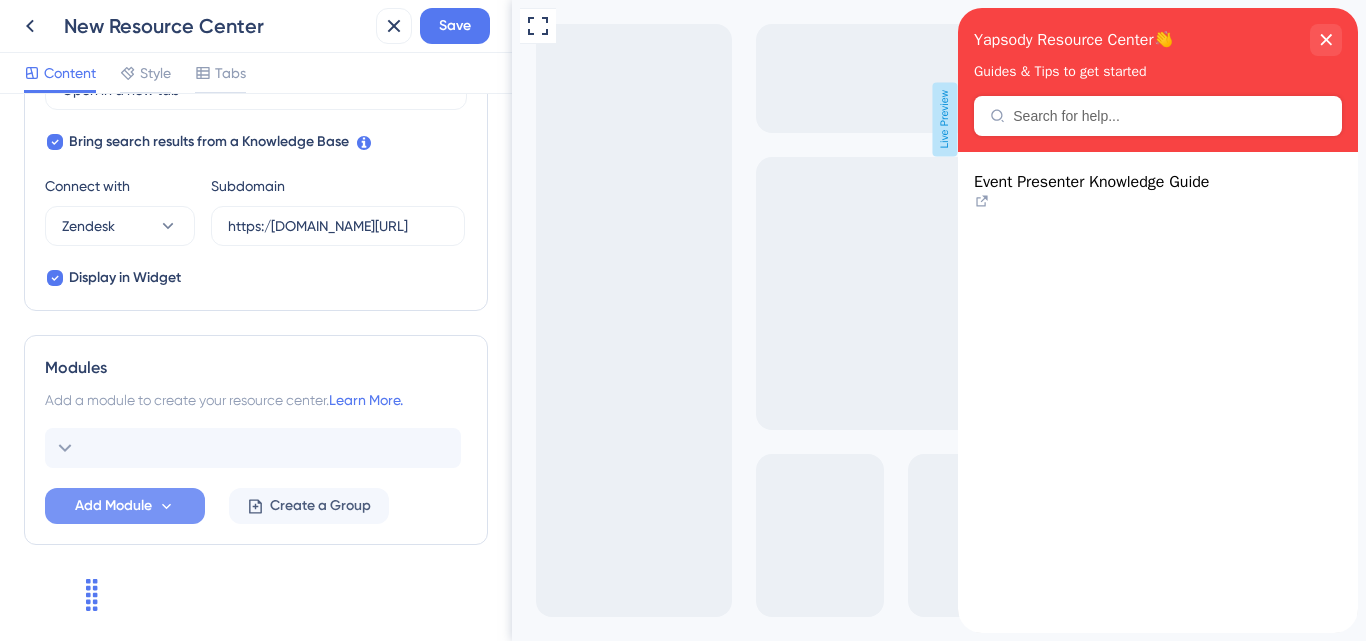 click on "Add Module" at bounding box center [125, 506] 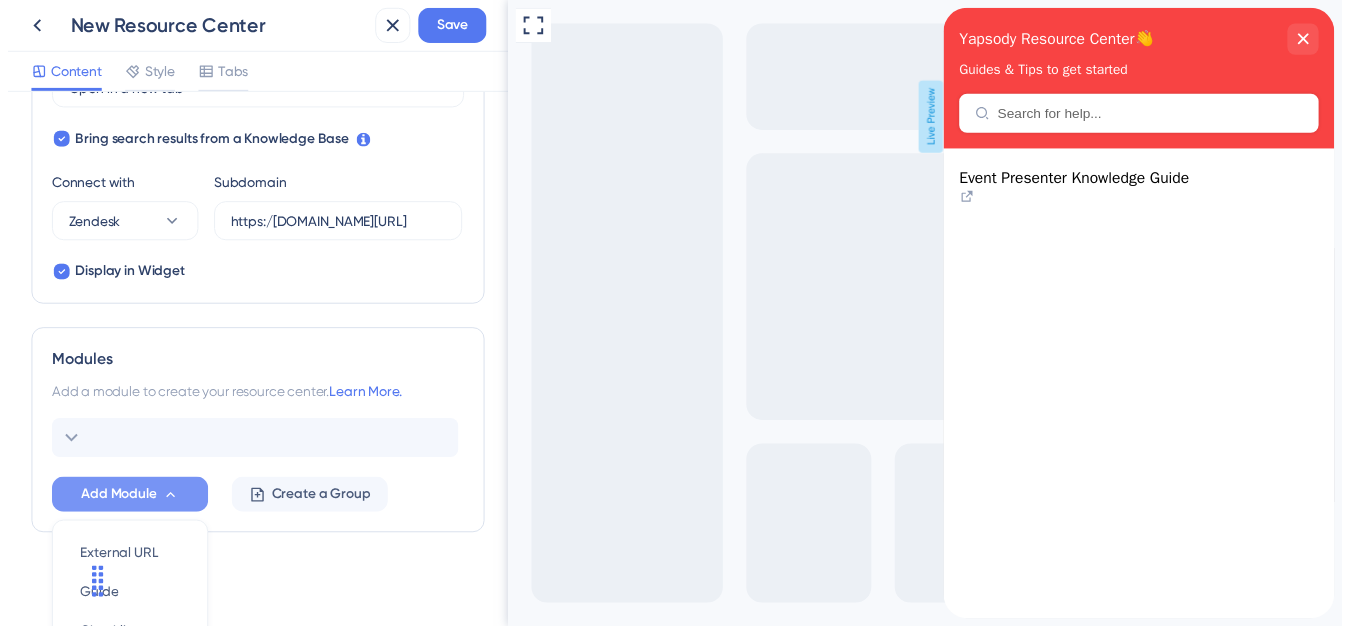 scroll, scrollTop: 836, scrollLeft: 0, axis: vertical 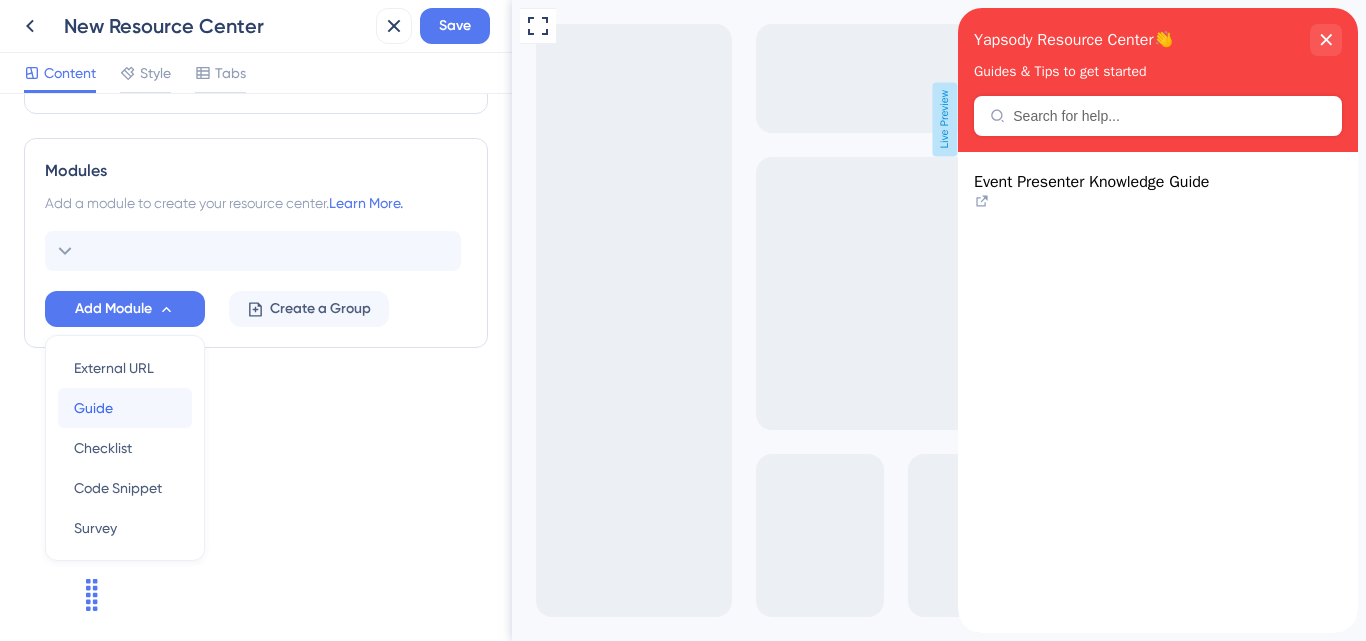 click on "Guide" at bounding box center [93, 408] 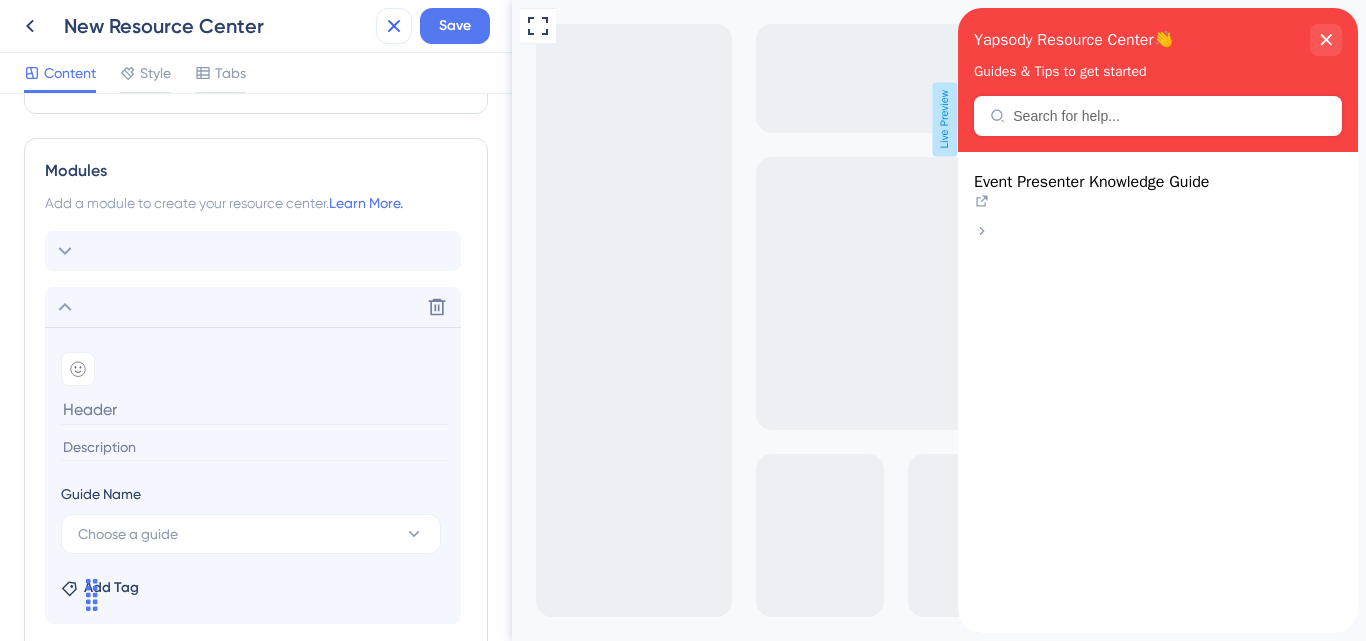 click 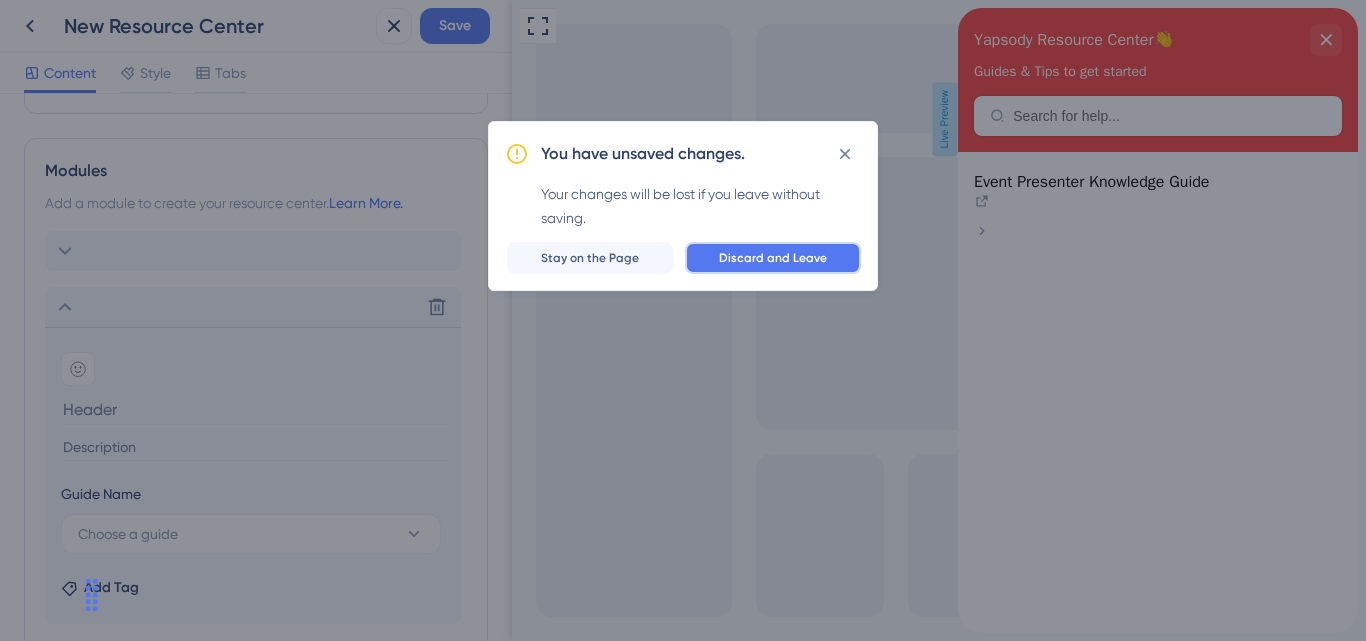 click on "Discard and Leave" at bounding box center [773, 258] 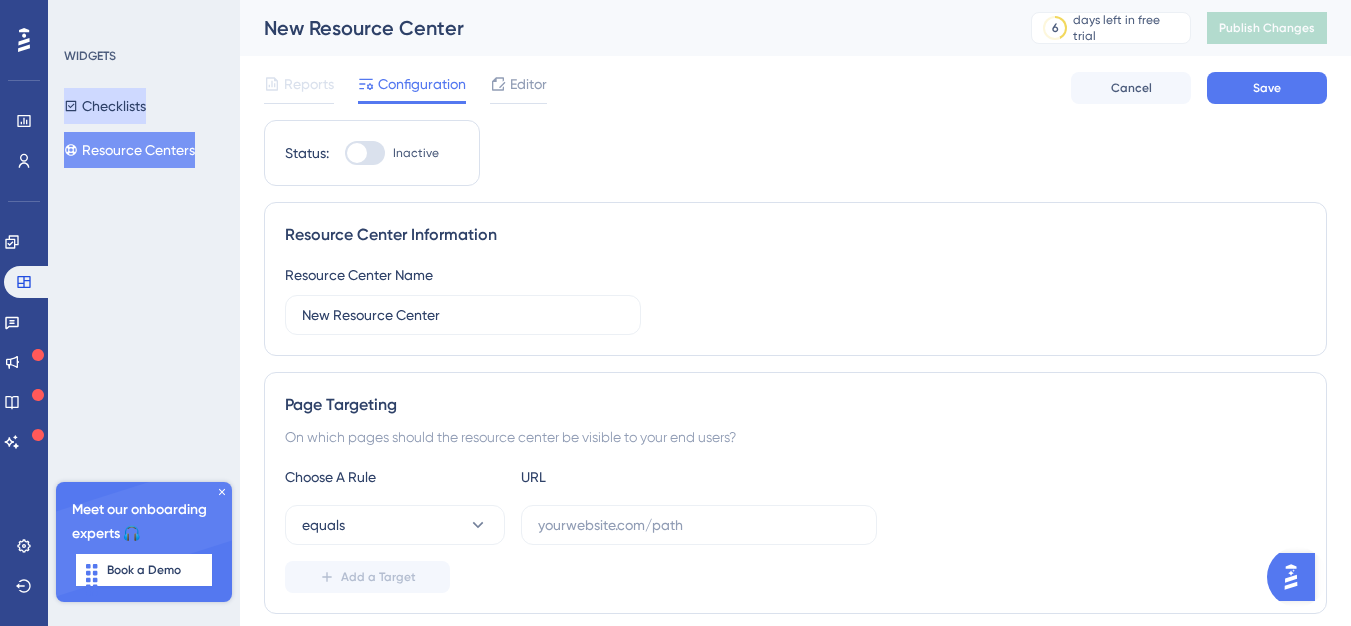 click on "Checklists" at bounding box center (105, 106) 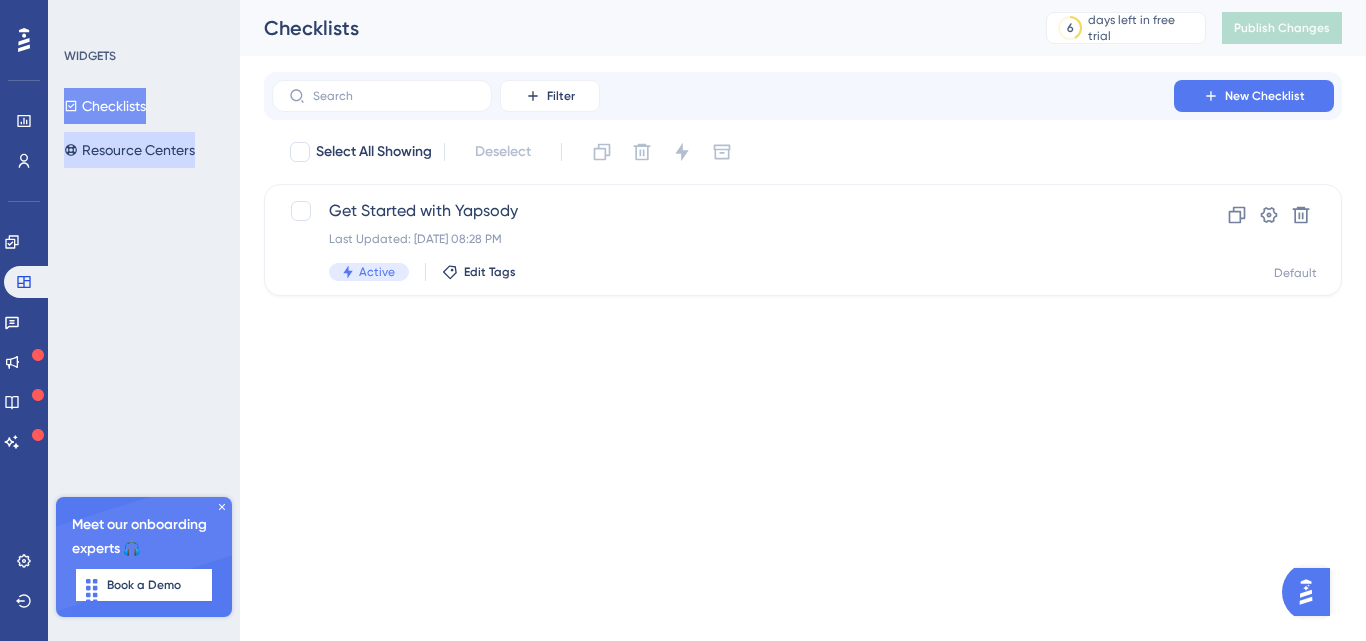 click on "Resource Centers" at bounding box center (129, 150) 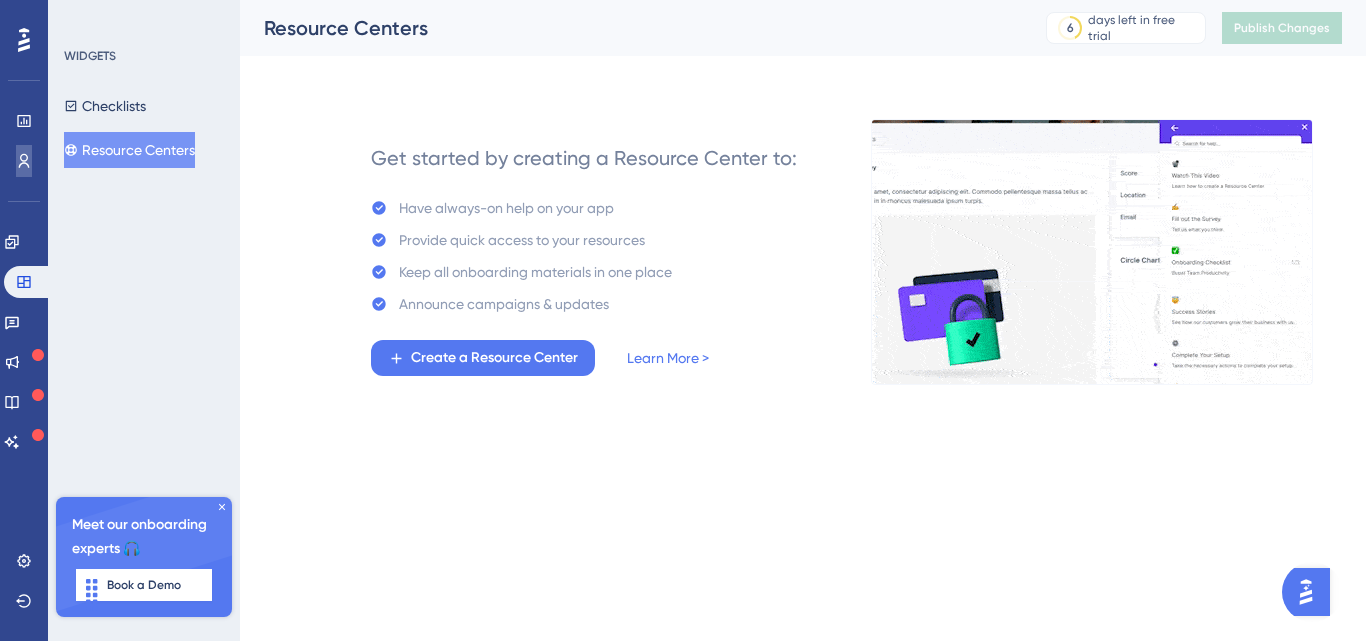 click 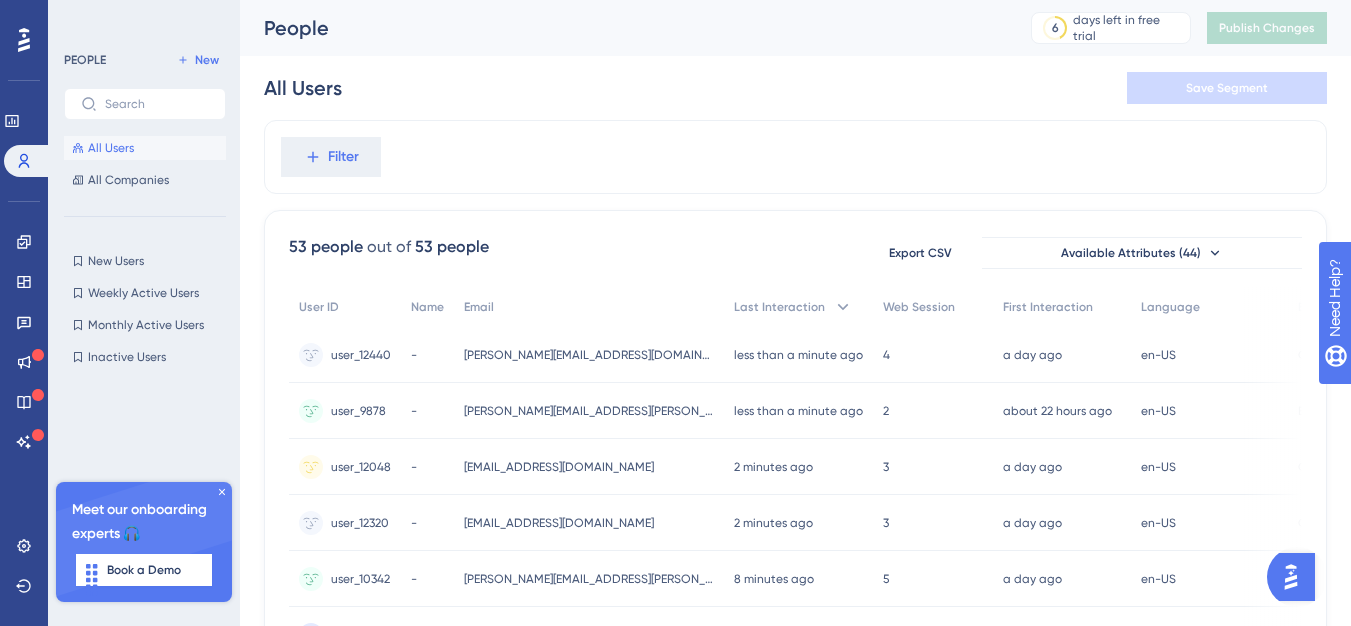 scroll, scrollTop: 0, scrollLeft: 0, axis: both 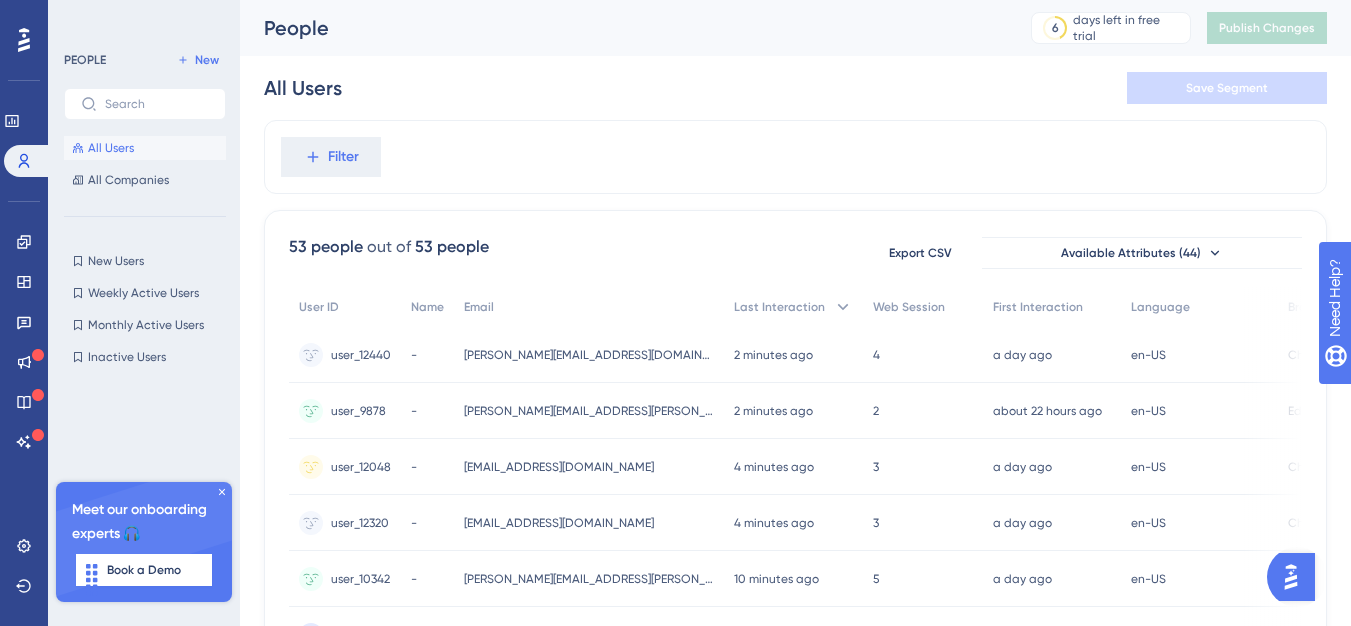 click 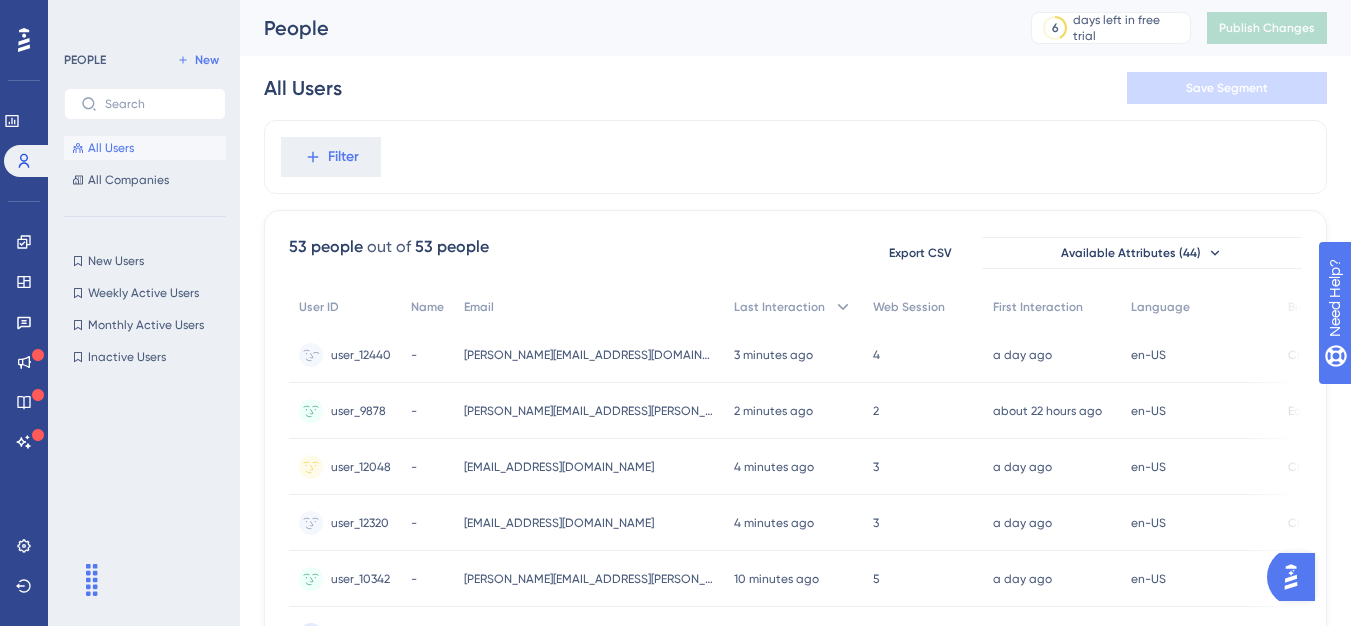 drag, startPoint x: 610, startPoint y: 363, endPoint x: 502, endPoint y: 357, distance: 108.16654 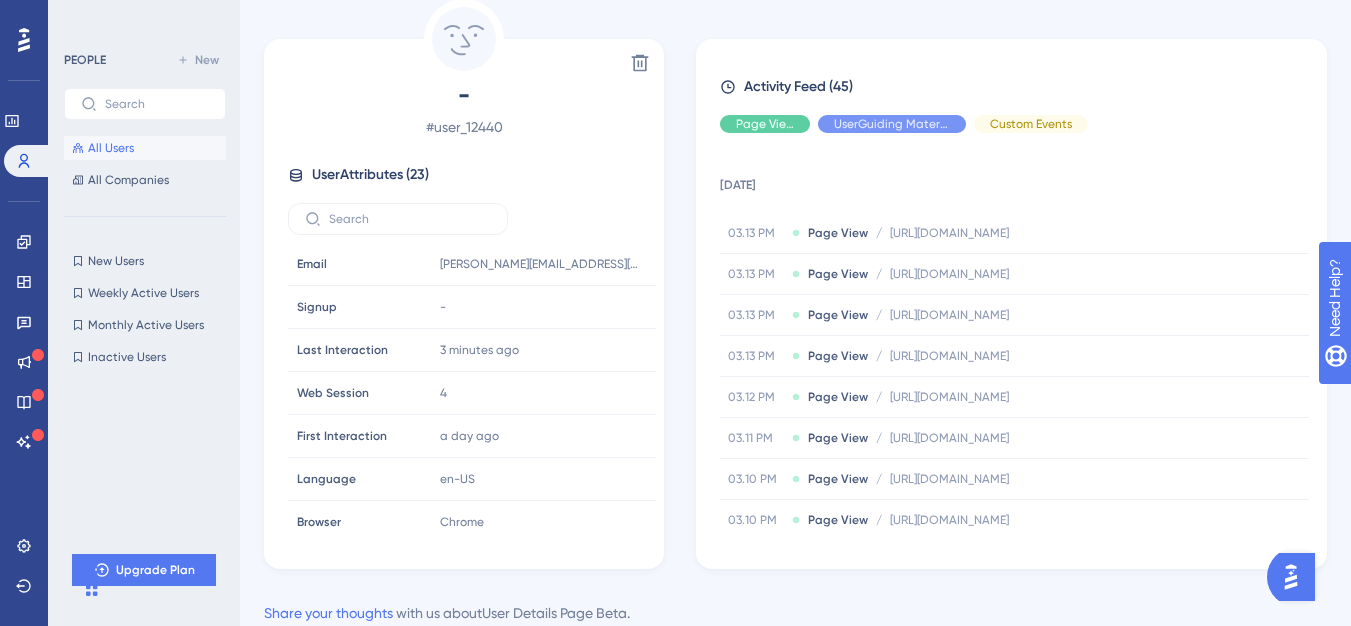 scroll, scrollTop: 126, scrollLeft: 0, axis: vertical 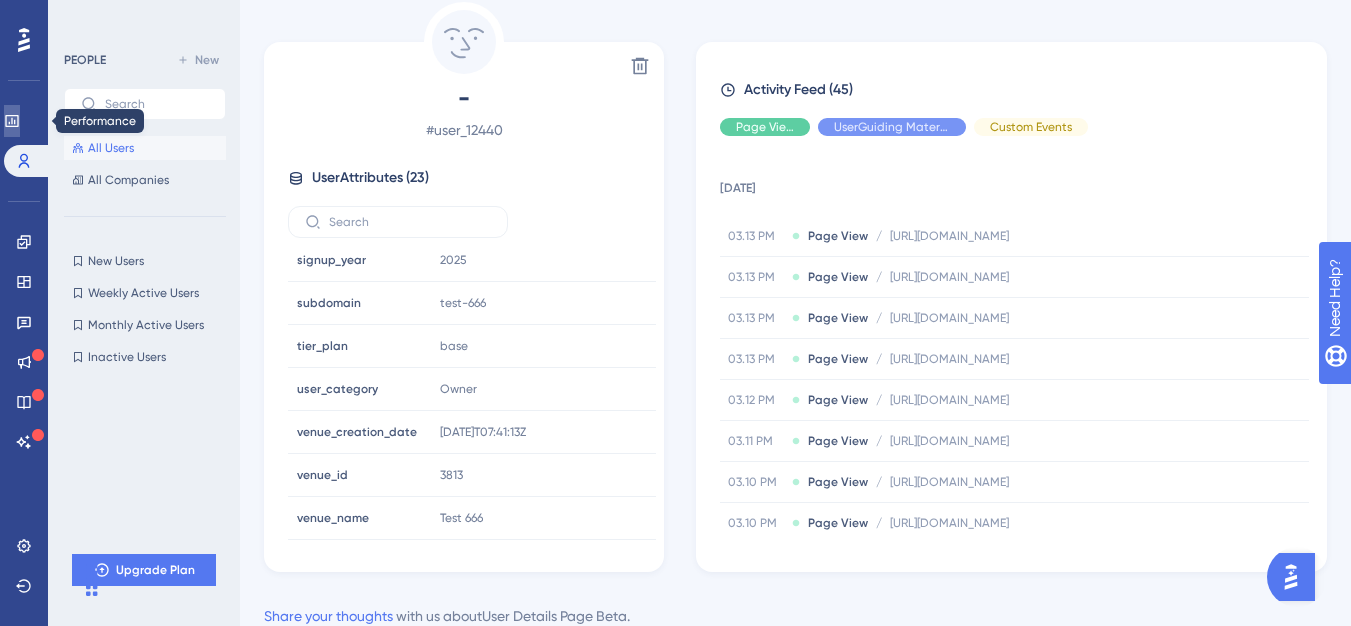 click at bounding box center (12, 121) 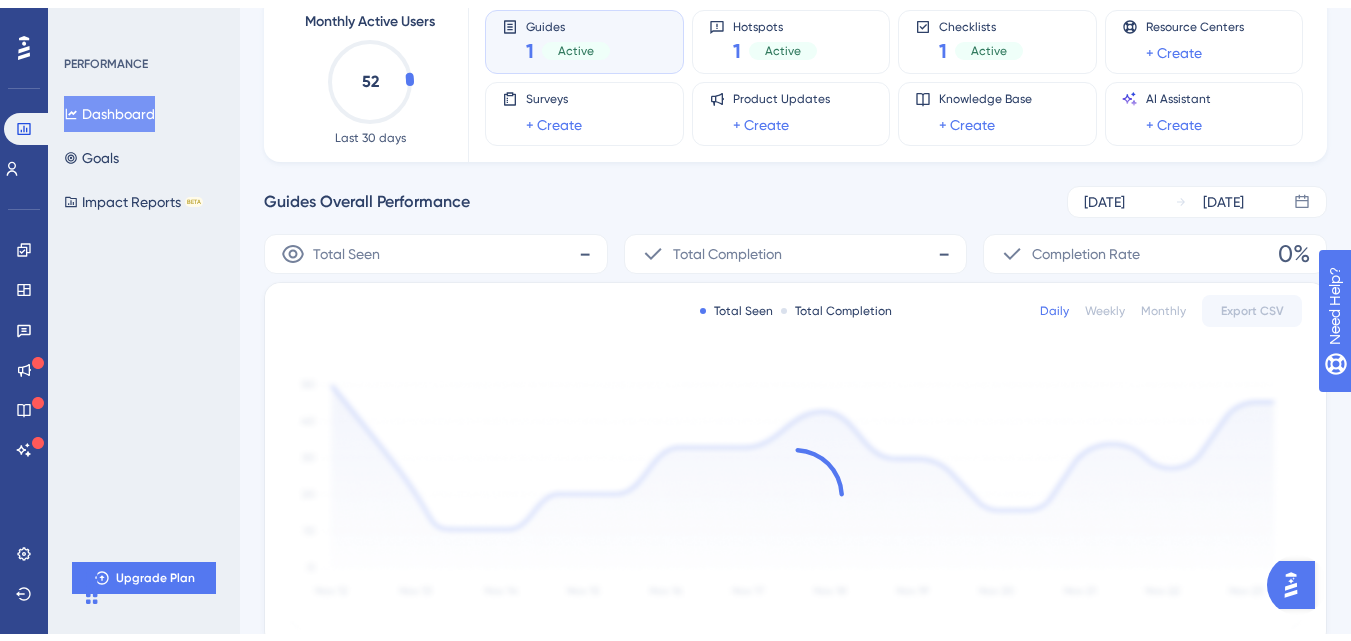 scroll, scrollTop: 0, scrollLeft: 0, axis: both 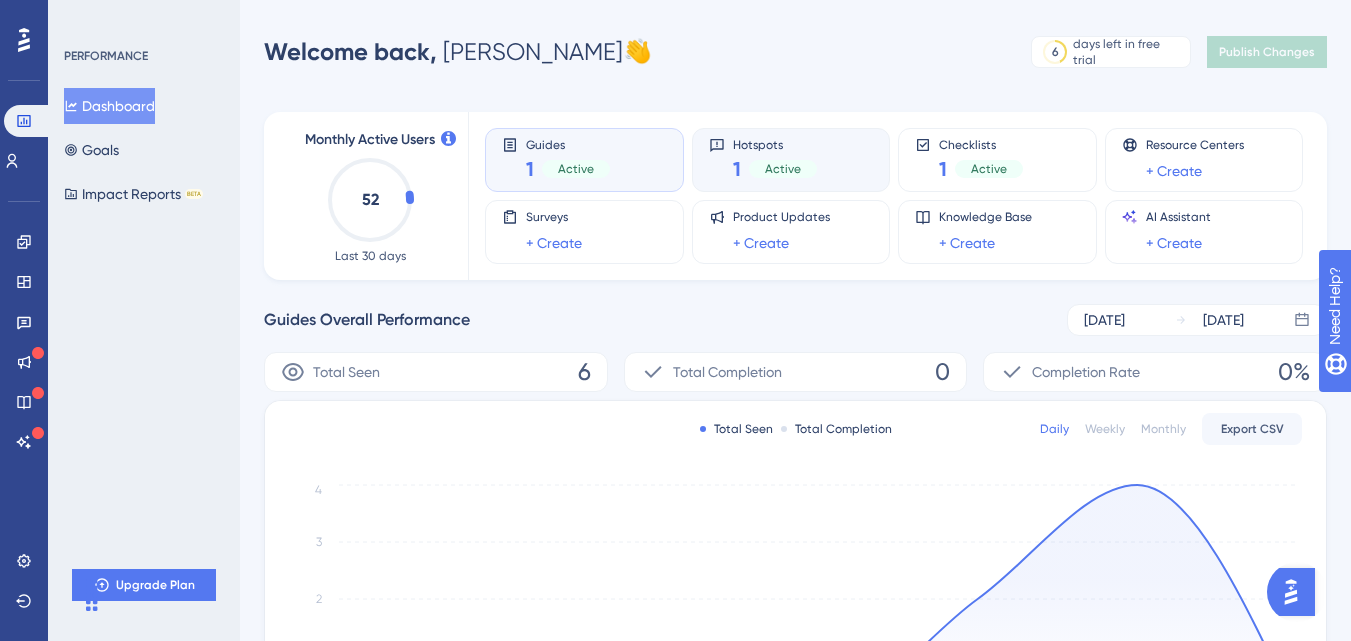 click on "Hotspots" at bounding box center [775, 144] 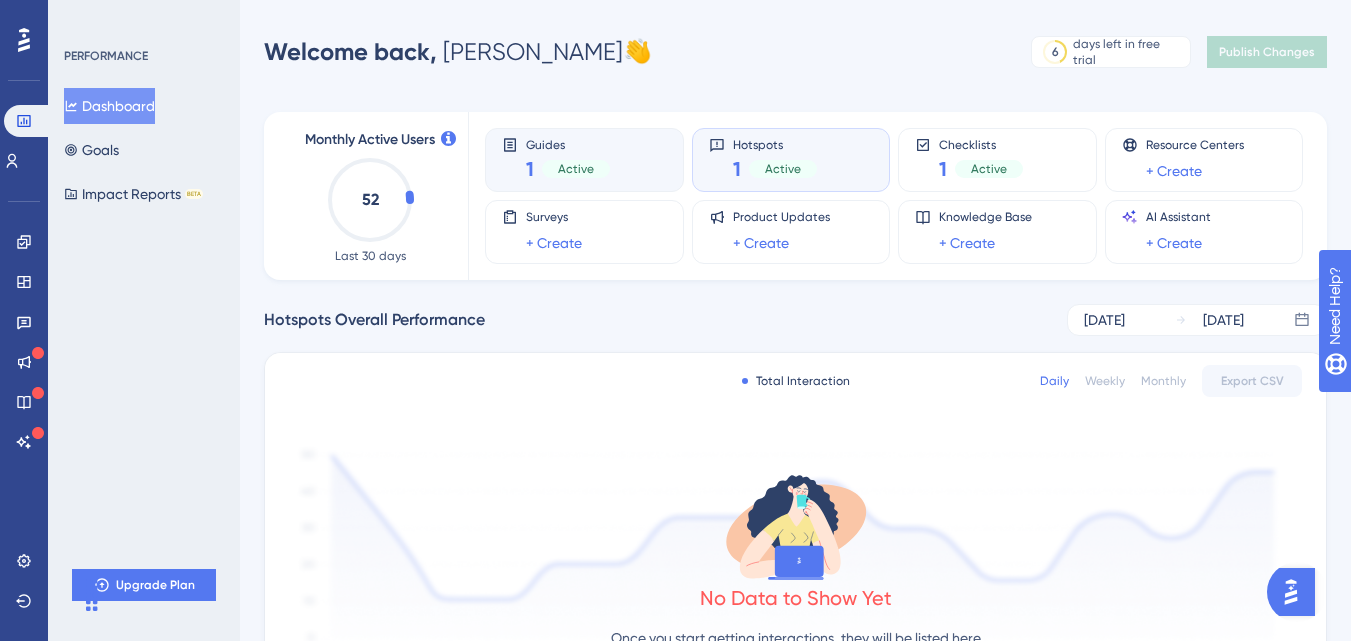 click on "Active" at bounding box center (576, 169) 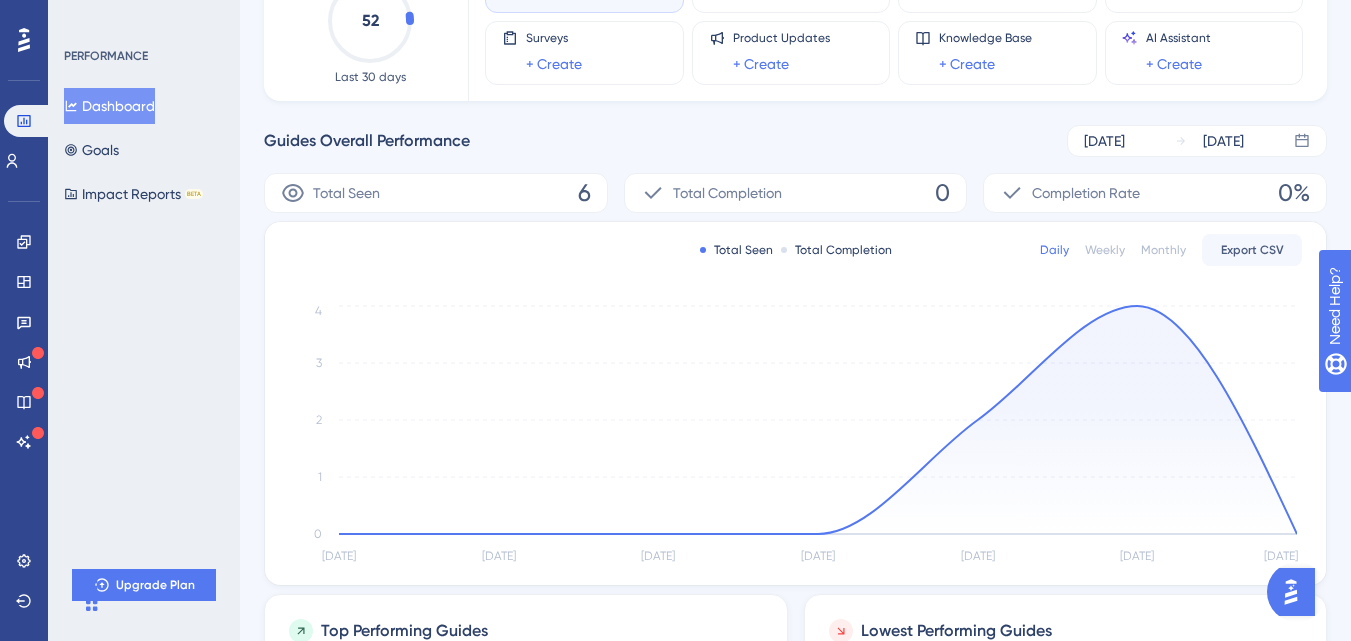 drag, startPoint x: 1362, startPoint y: 157, endPoint x: 122, endPoint y: 24, distance: 1247.1123 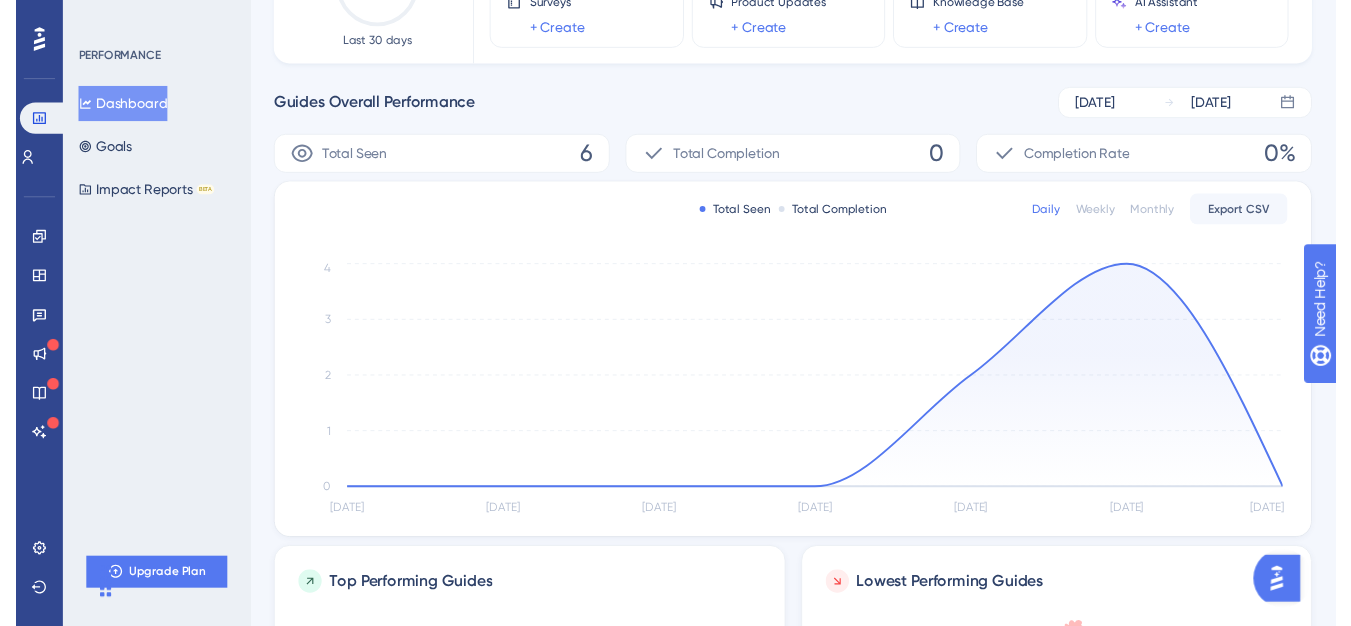 scroll, scrollTop: 0, scrollLeft: 0, axis: both 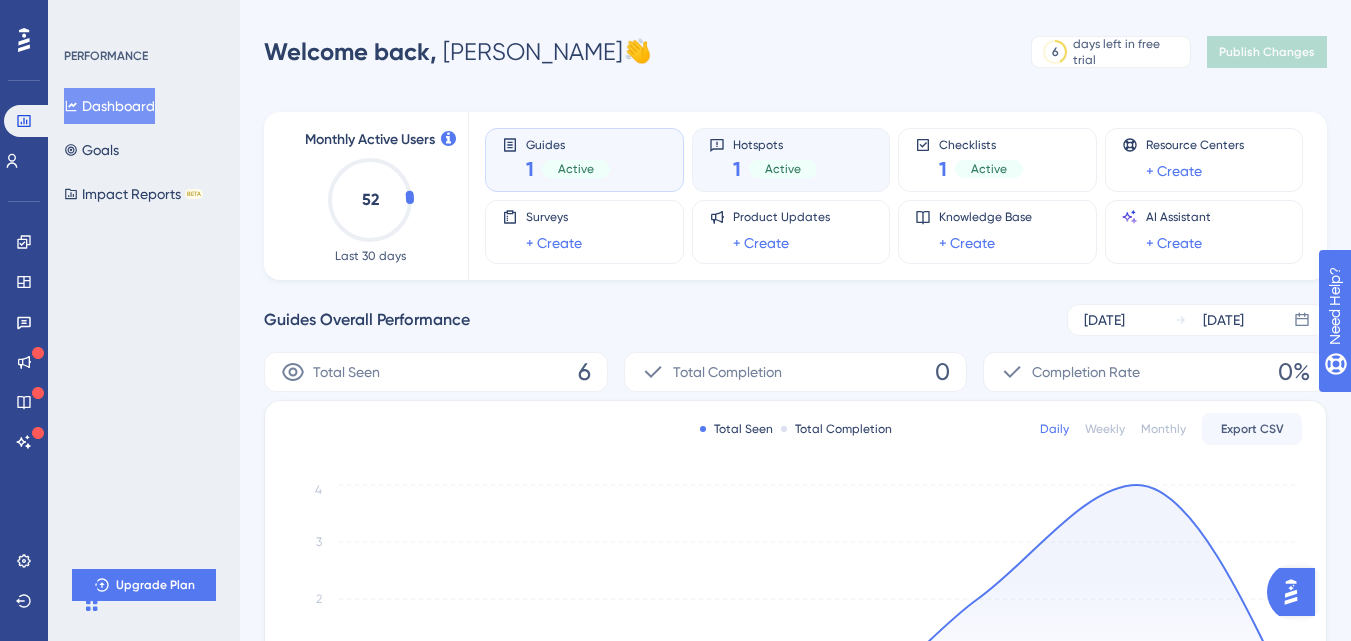 click on "Active" at bounding box center (783, 169) 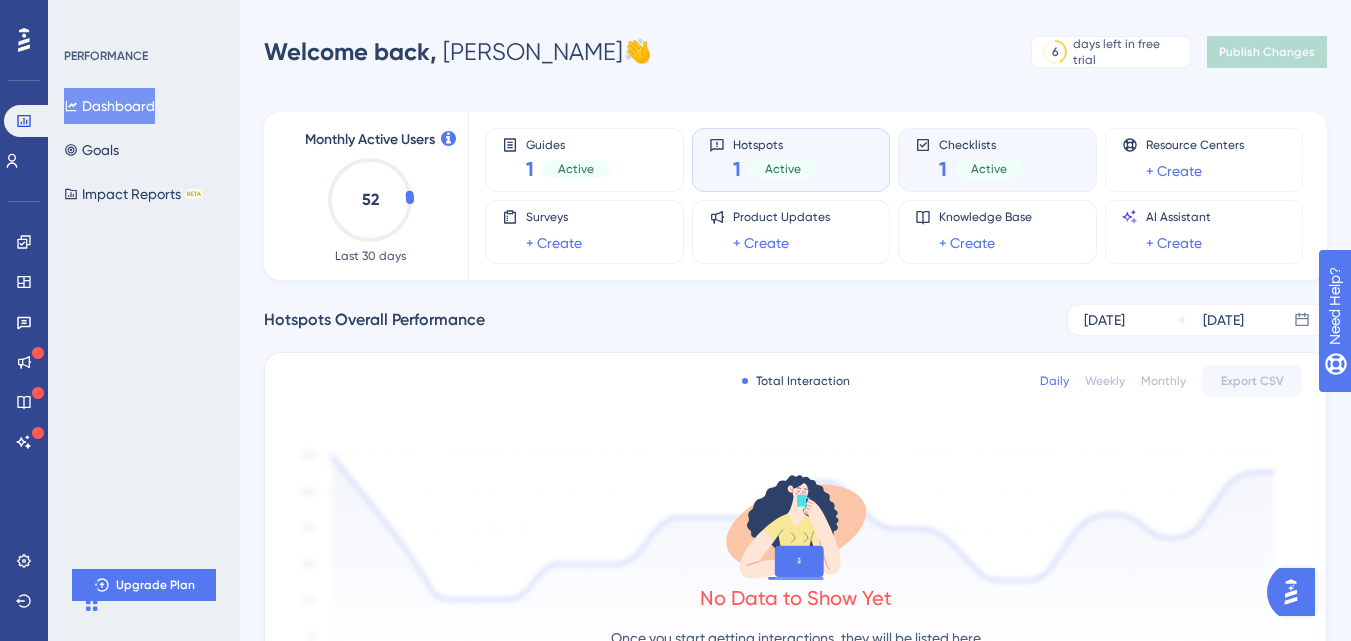 click on "Checklists 1 Active" at bounding box center [981, 160] 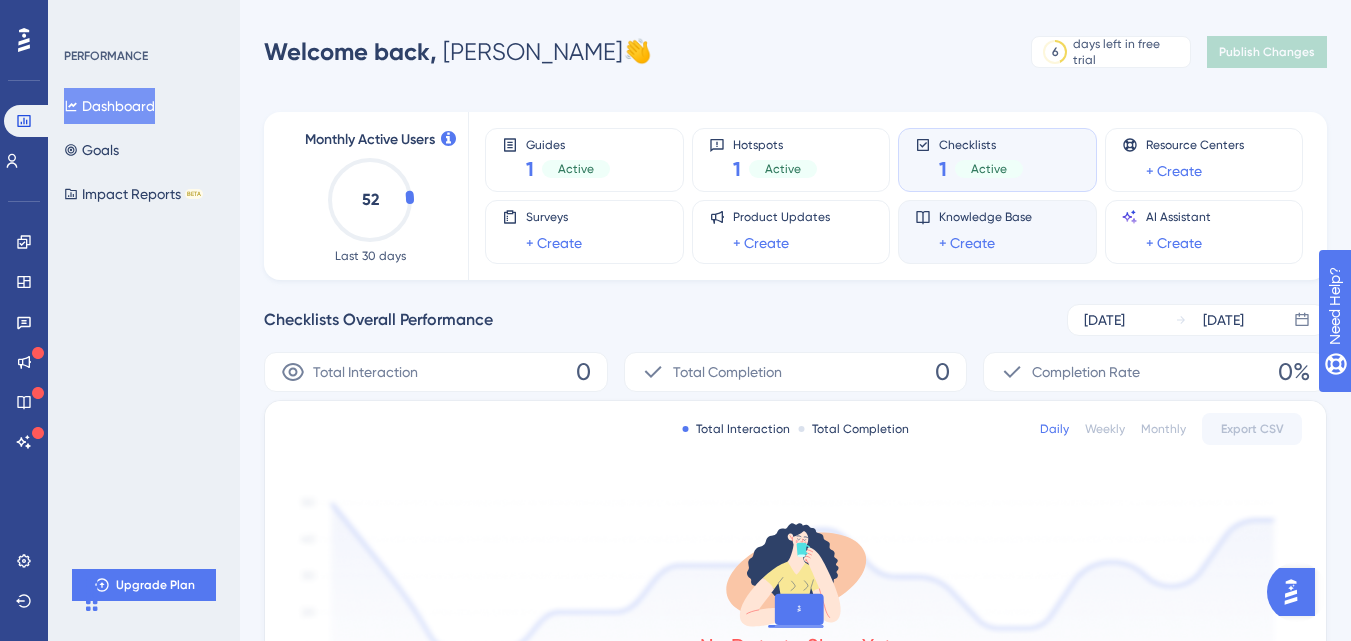 click on "Knowledge Base + Create" at bounding box center (997, 232) 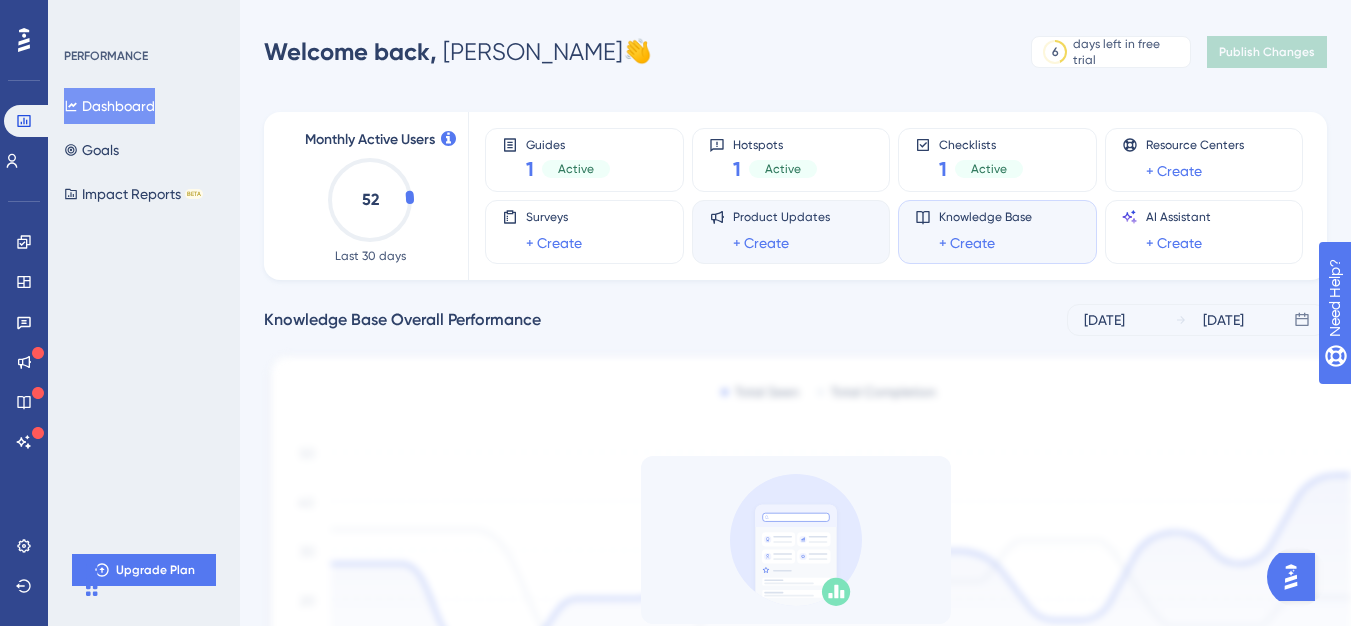 click on "Product Updates + Create" at bounding box center [791, 232] 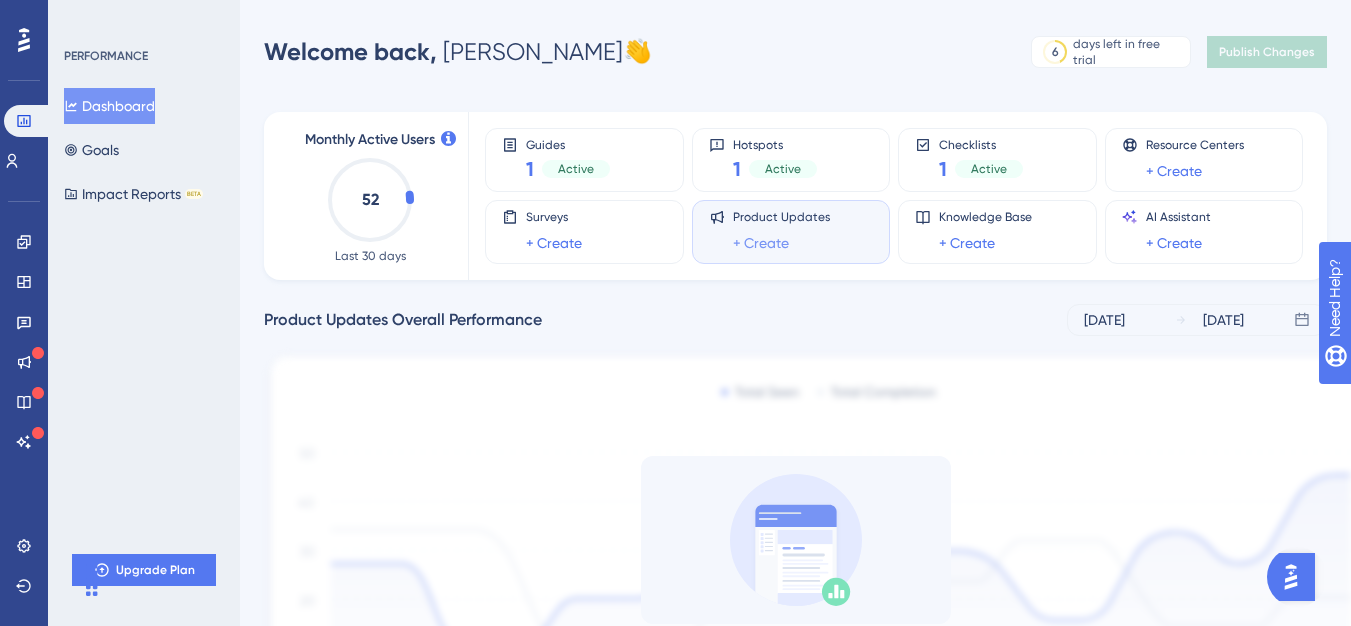 click on "+ Create" at bounding box center [761, 243] 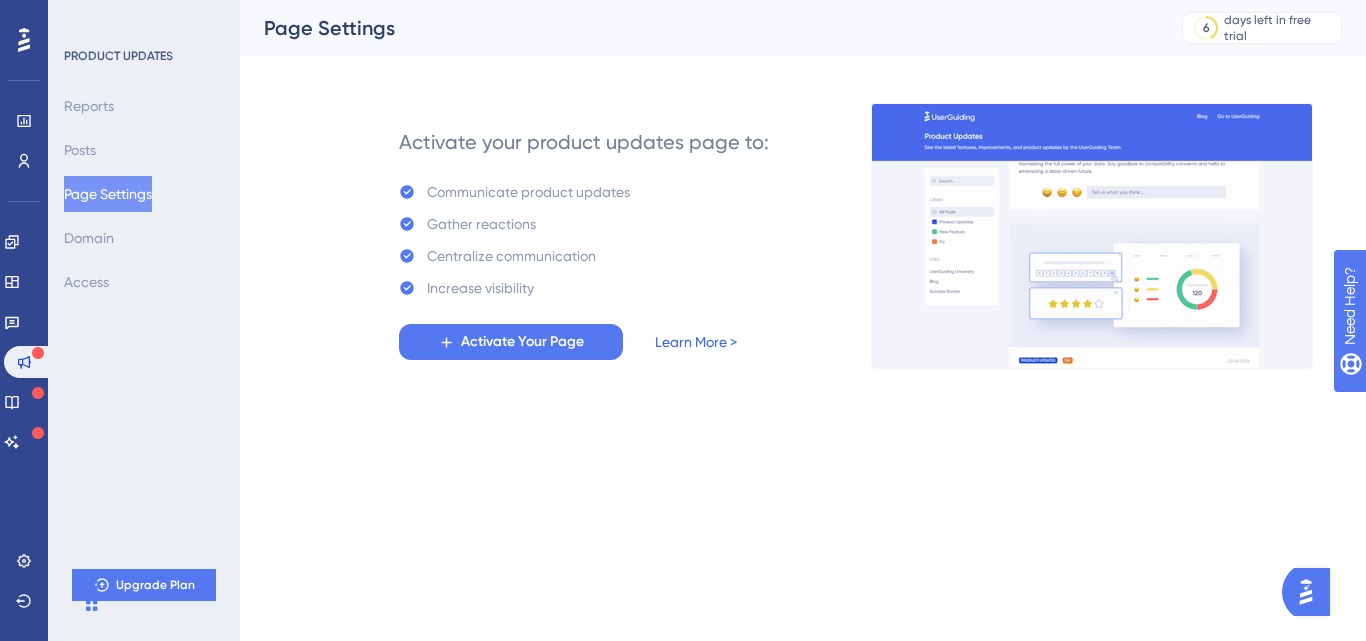 click on "Learn More >" at bounding box center [696, 342] 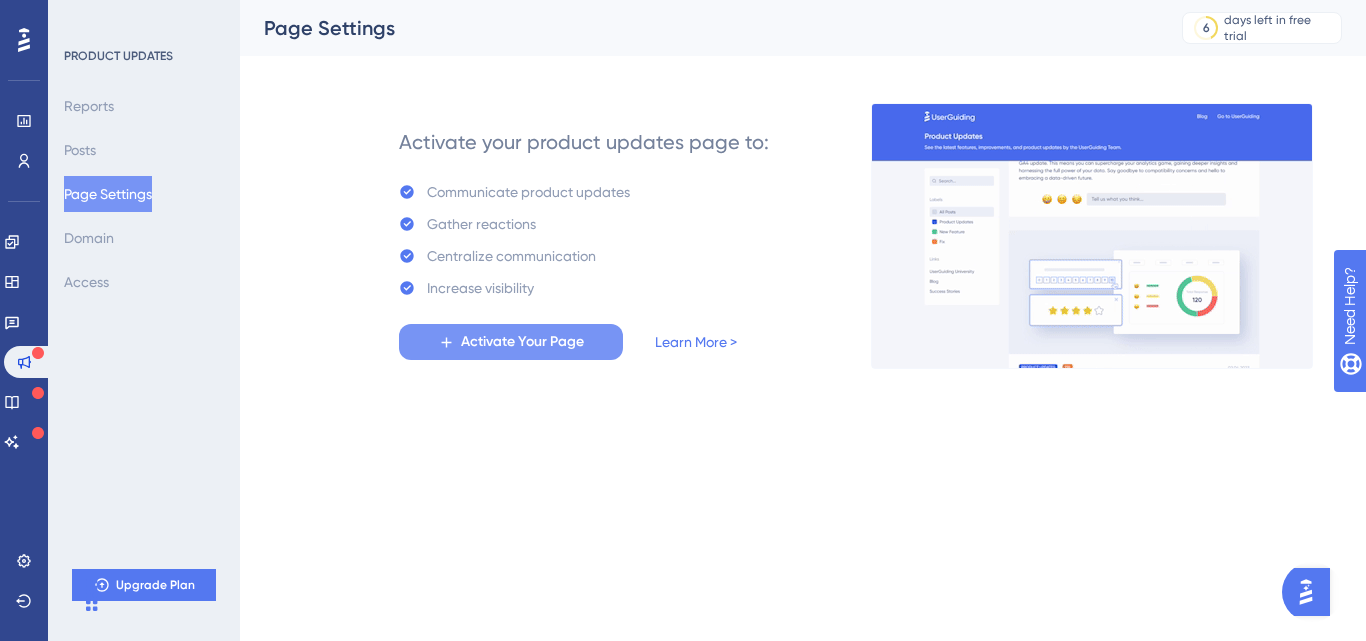 click on "Activate Your Page" at bounding box center [522, 342] 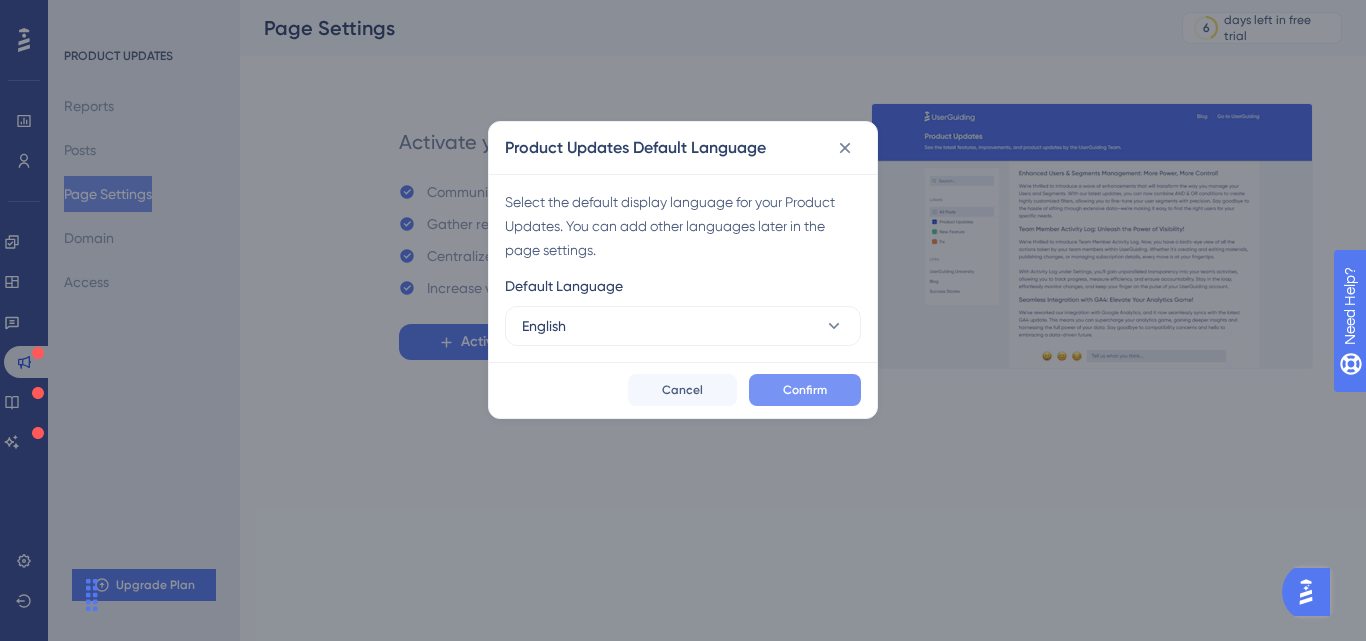 click on "Confirm" at bounding box center (805, 390) 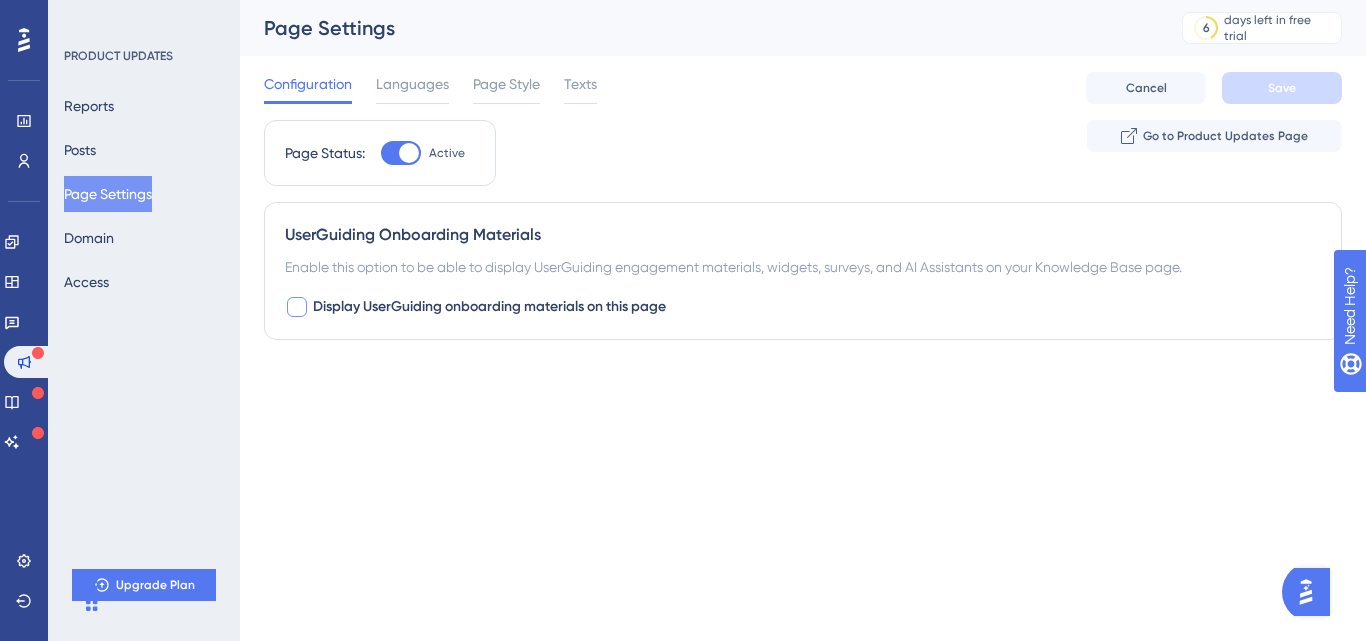 click at bounding box center (297, 307) 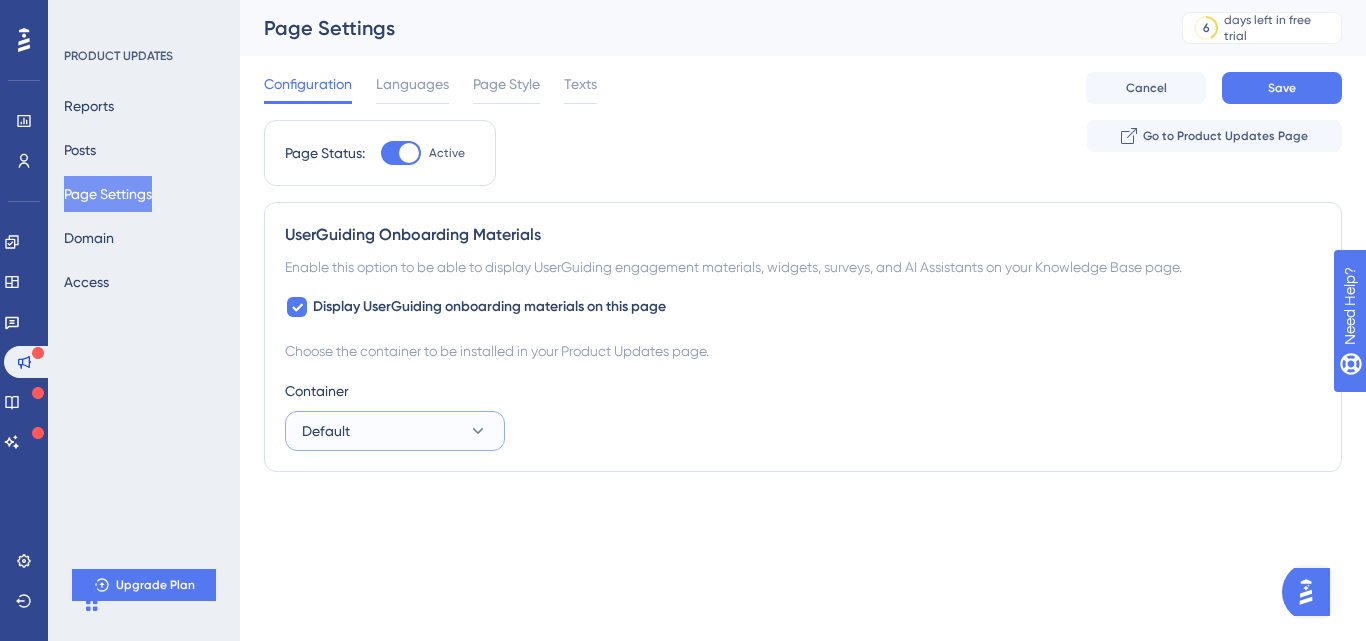 click on "Default" at bounding box center (395, 431) 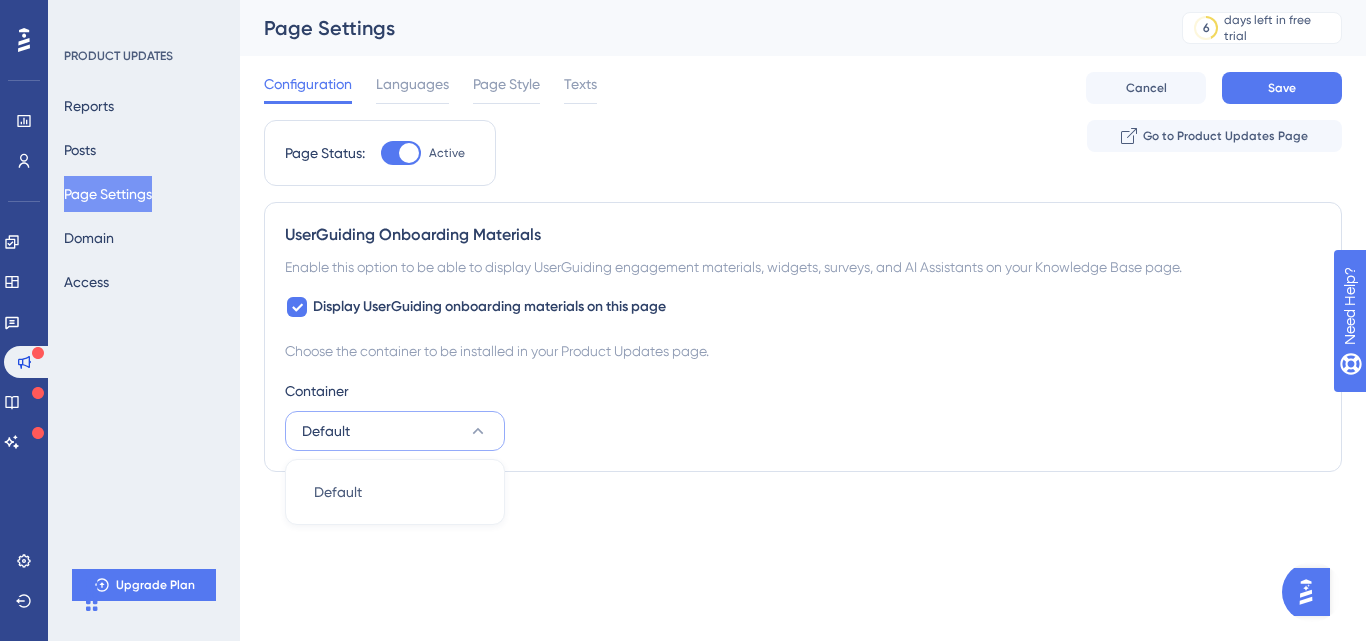 click on "Choose the container to be installed in your Product Updates page.   Container Default Default Default" at bounding box center (803, 395) 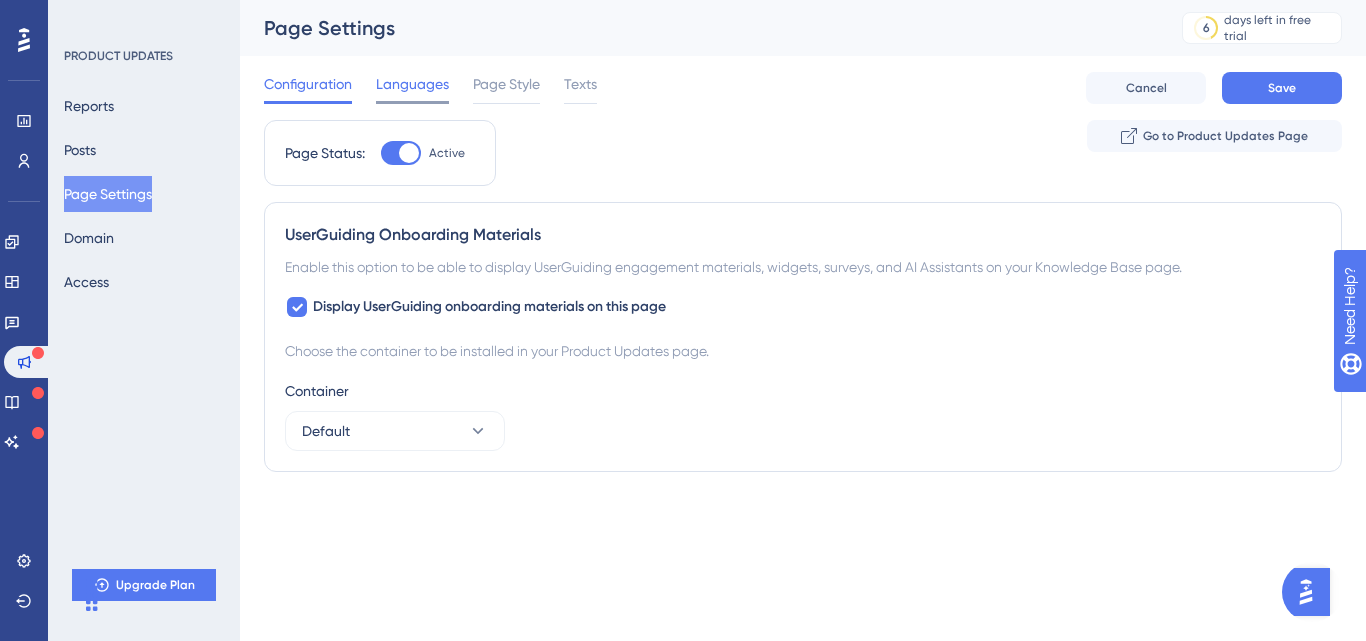 click on "Languages" at bounding box center (412, 84) 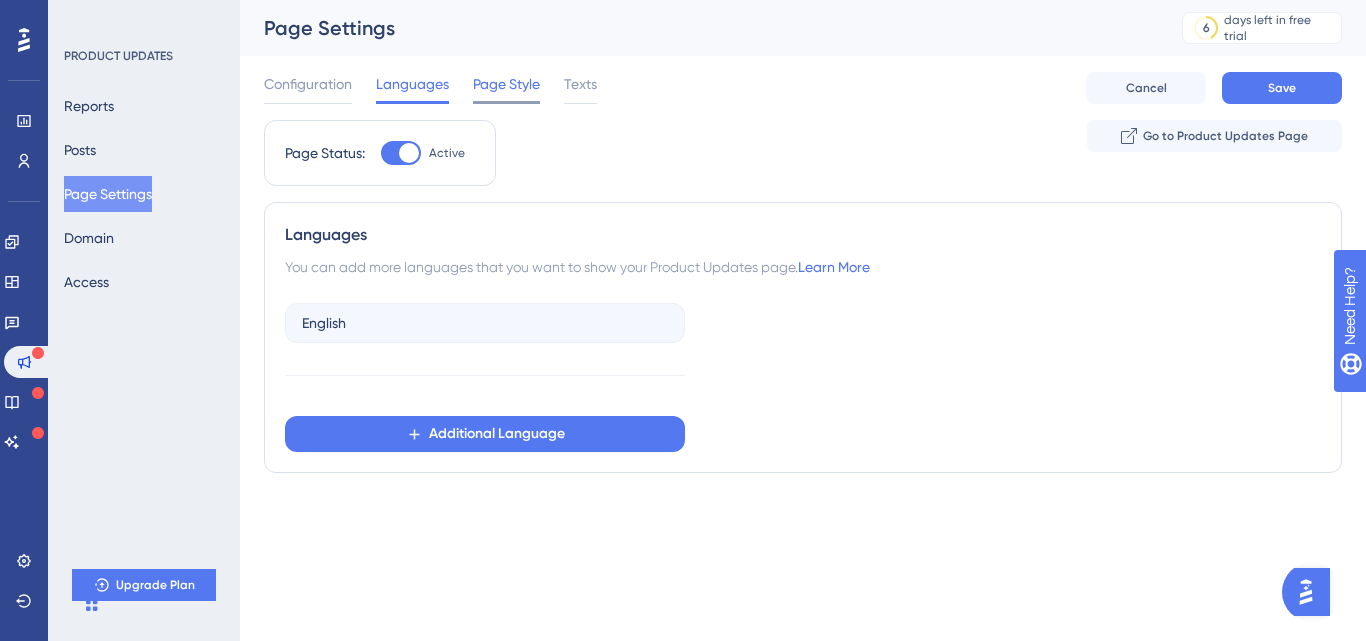 click on "Page Style" at bounding box center (506, 84) 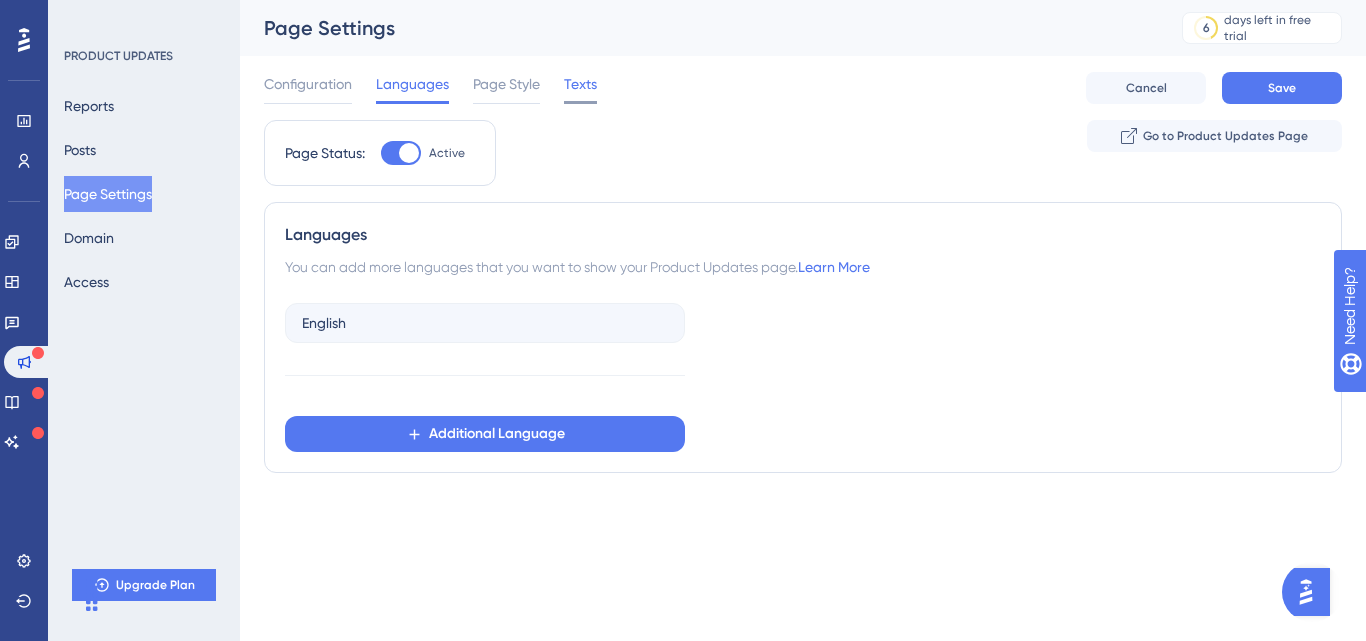 click on "Texts" at bounding box center [580, 84] 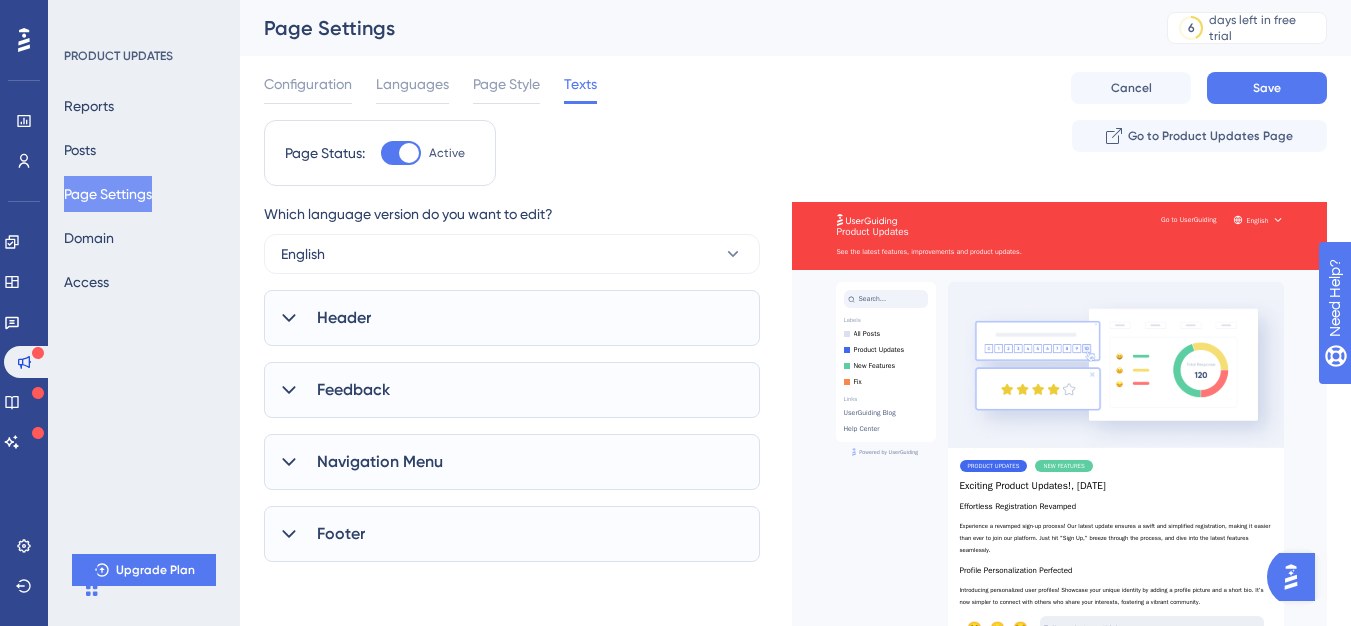 scroll, scrollTop: 0, scrollLeft: 0, axis: both 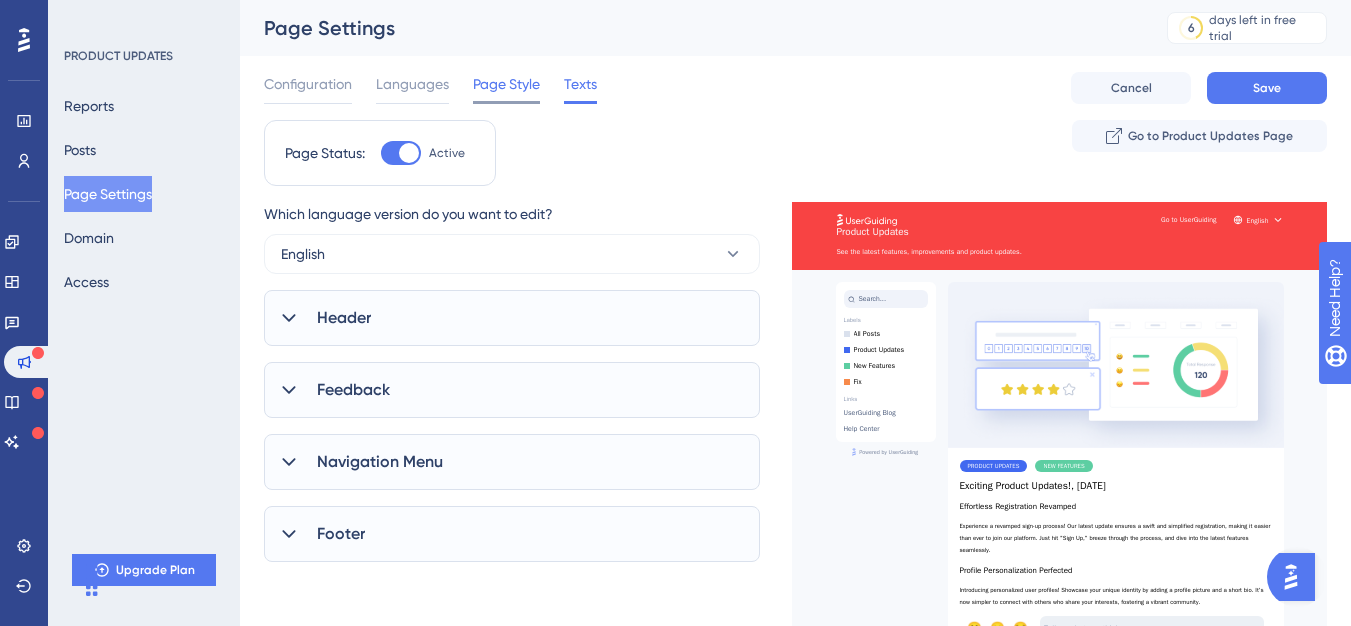 click on "Page Style" at bounding box center (506, 84) 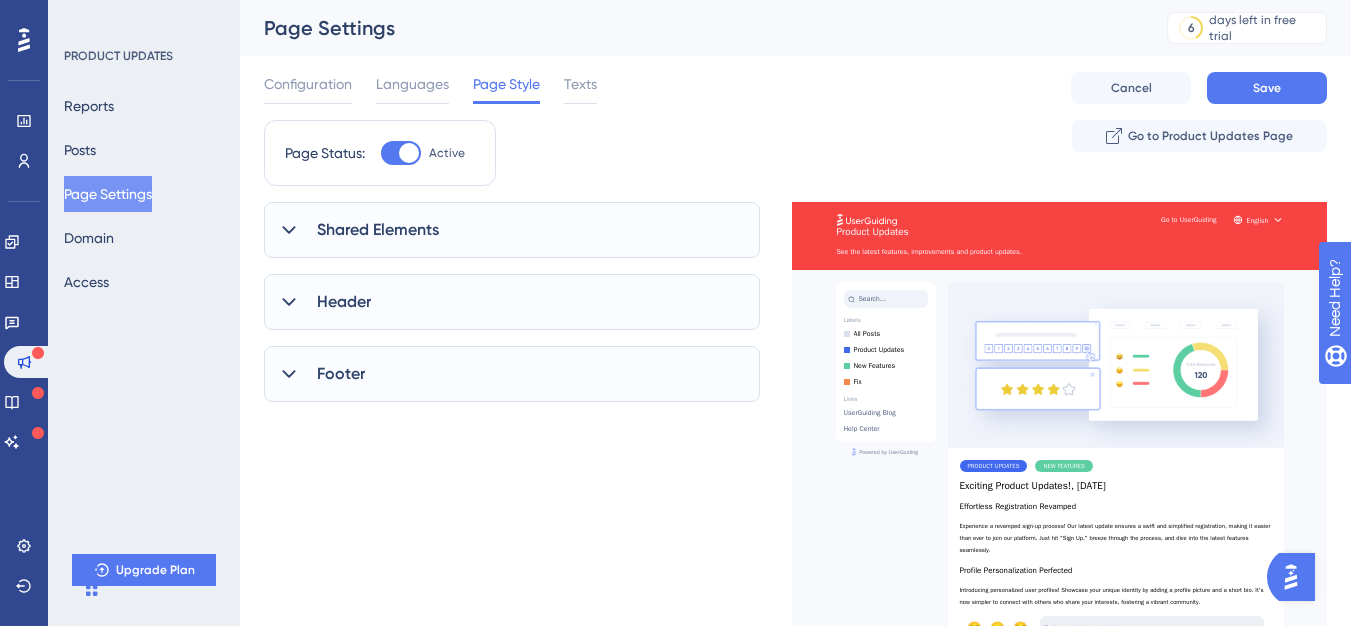 scroll, scrollTop: 0, scrollLeft: 0, axis: both 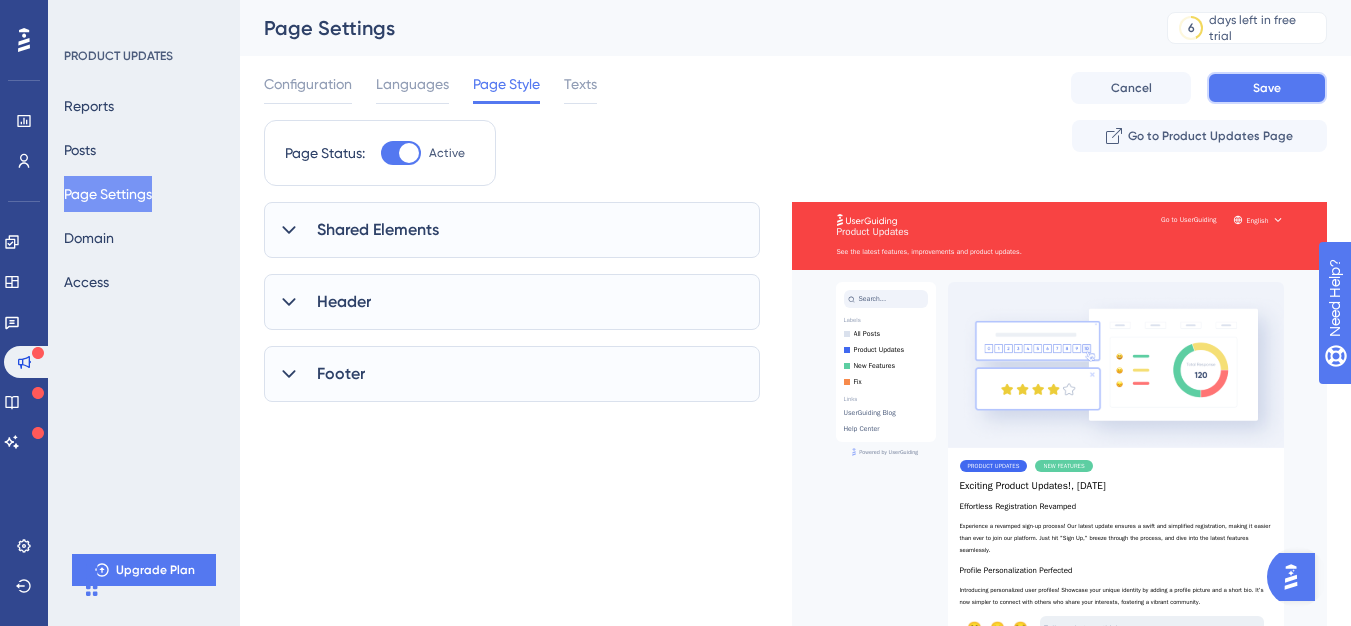 click on "Save" at bounding box center (1267, 88) 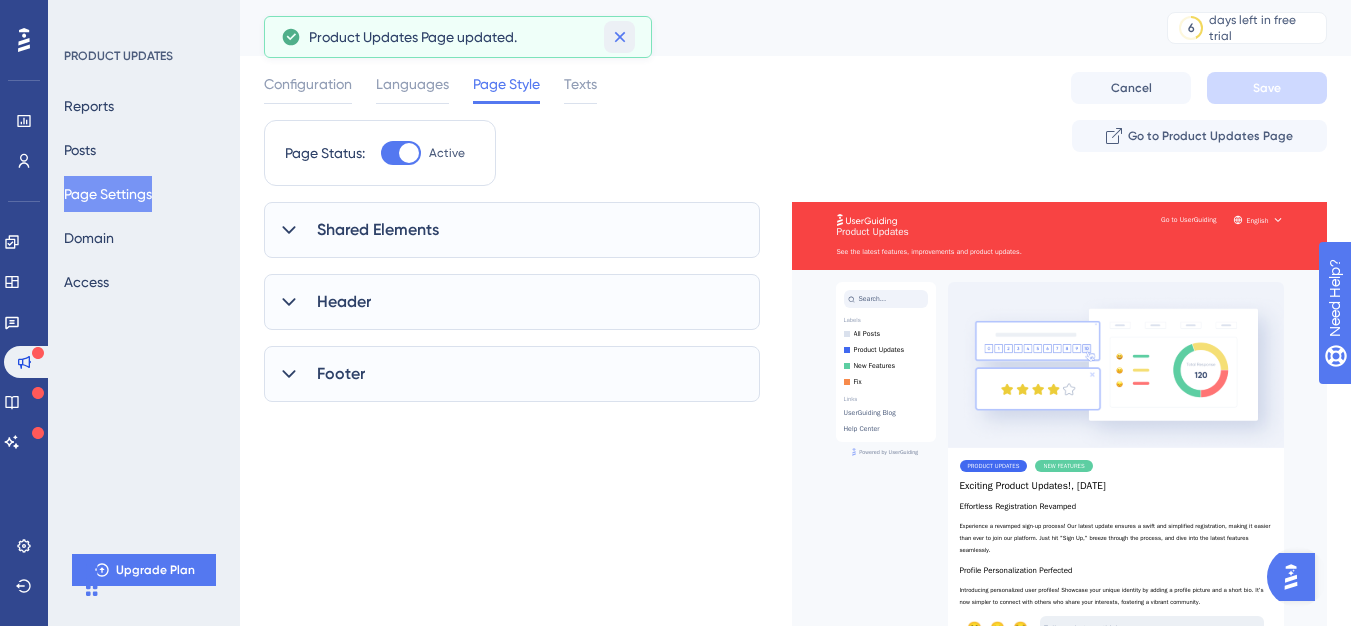 click 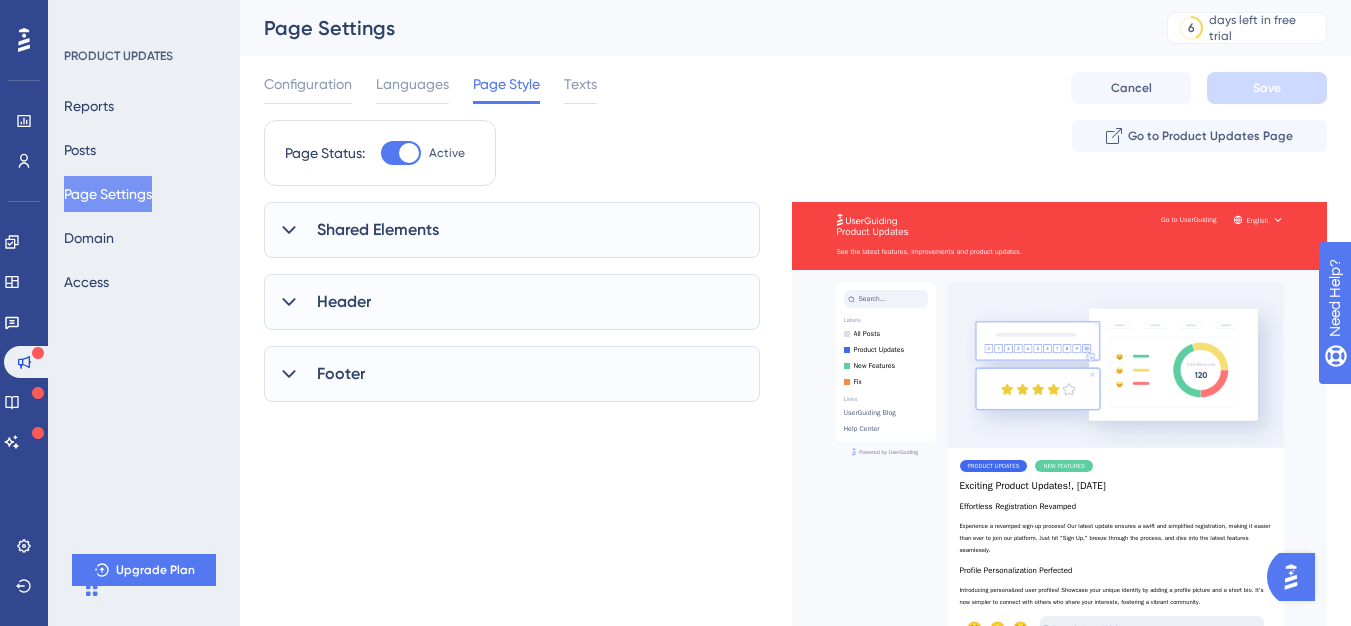 click on "Configuration Languages Page Style Texts Cancel Save" at bounding box center (795, 88) 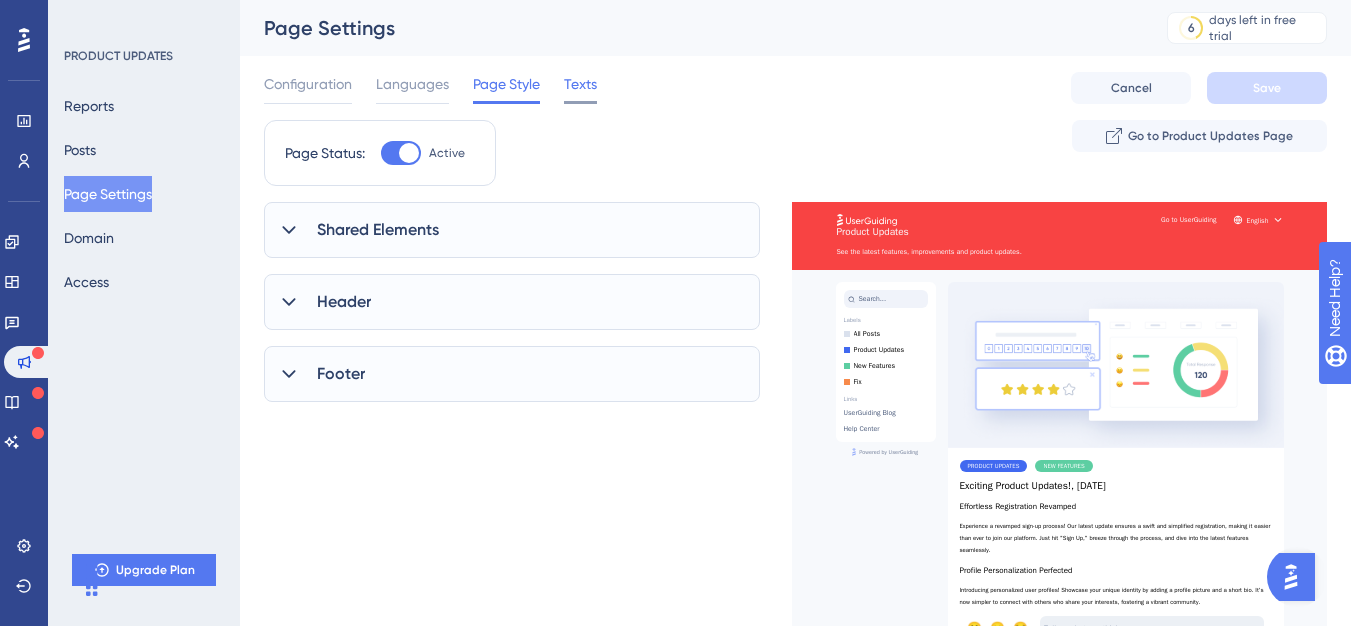 click on "Texts" at bounding box center [580, 84] 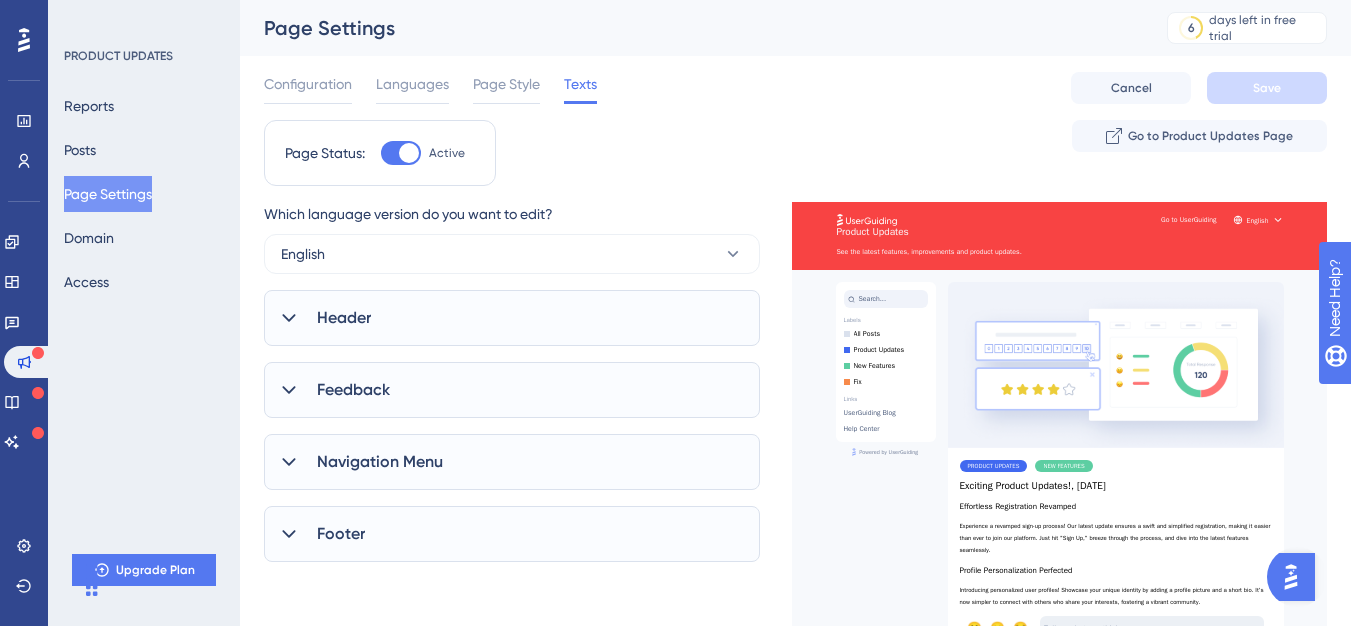 scroll, scrollTop: 0, scrollLeft: 0, axis: both 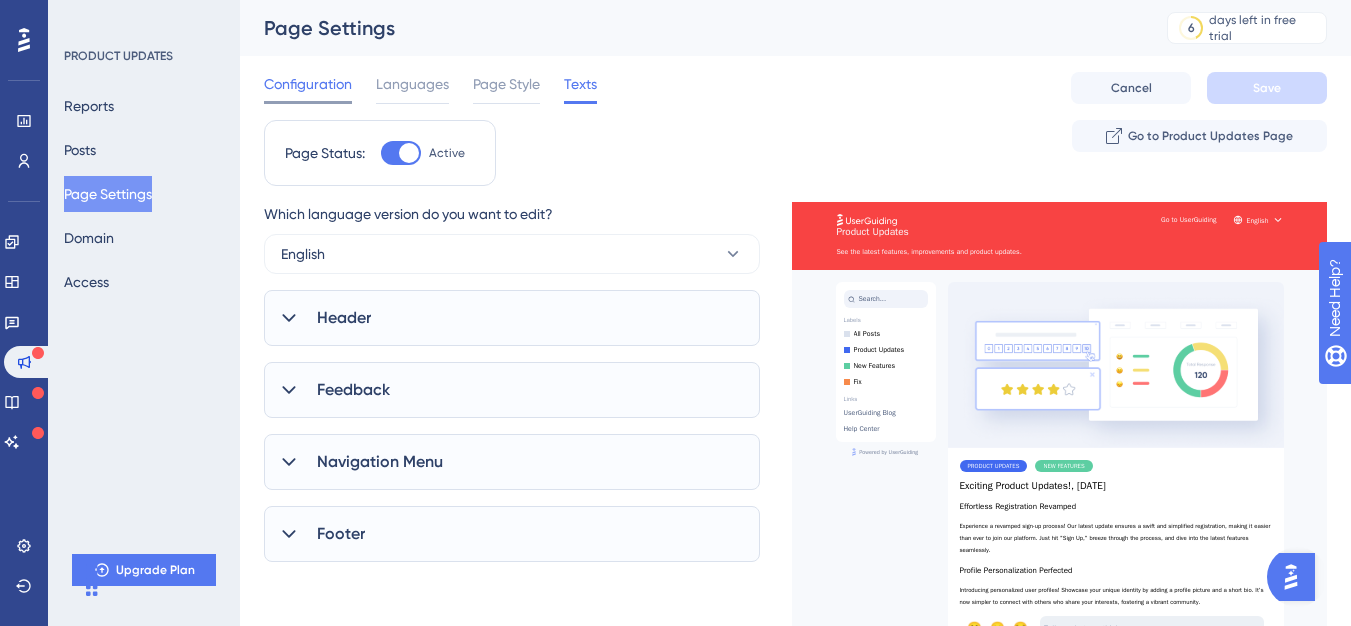 click on "Configuration" at bounding box center (308, 84) 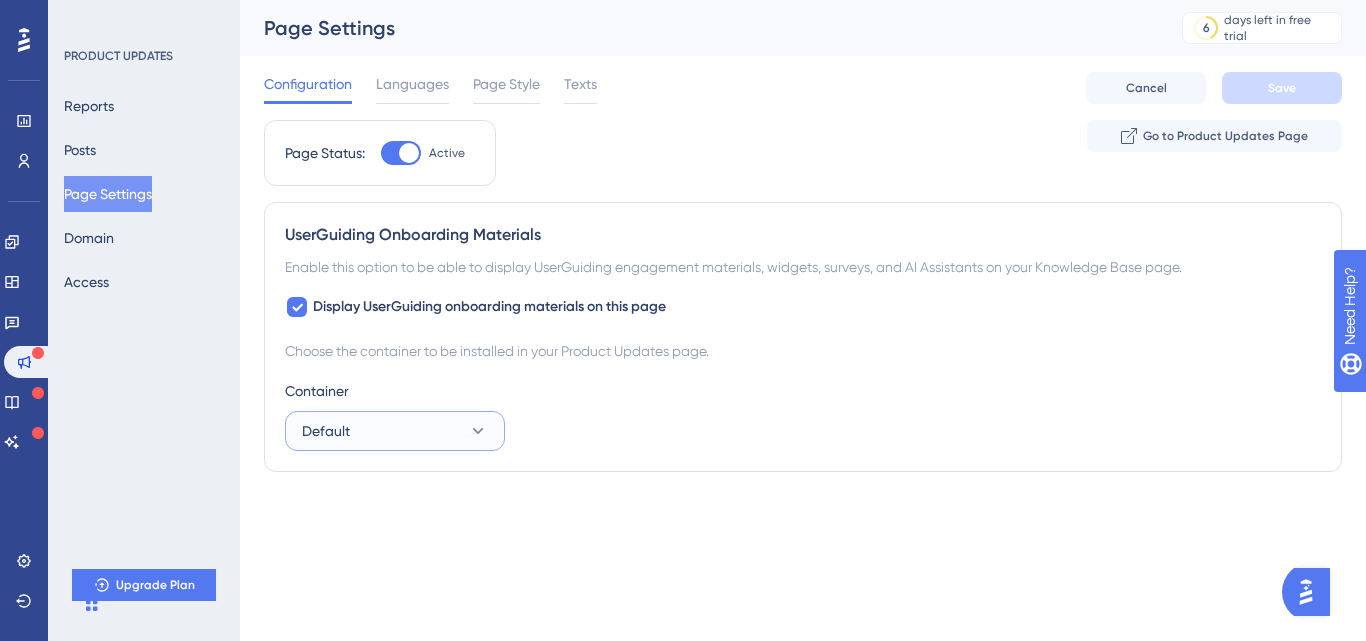 click 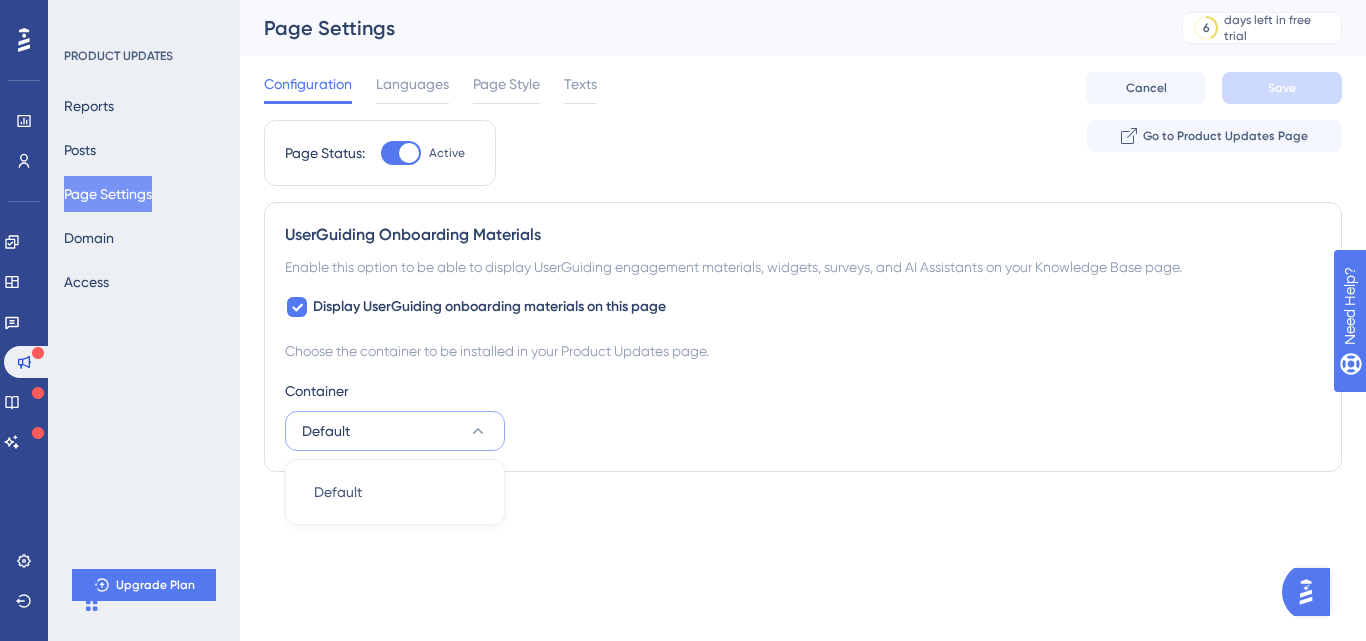 click on "Container" at bounding box center (803, 391) 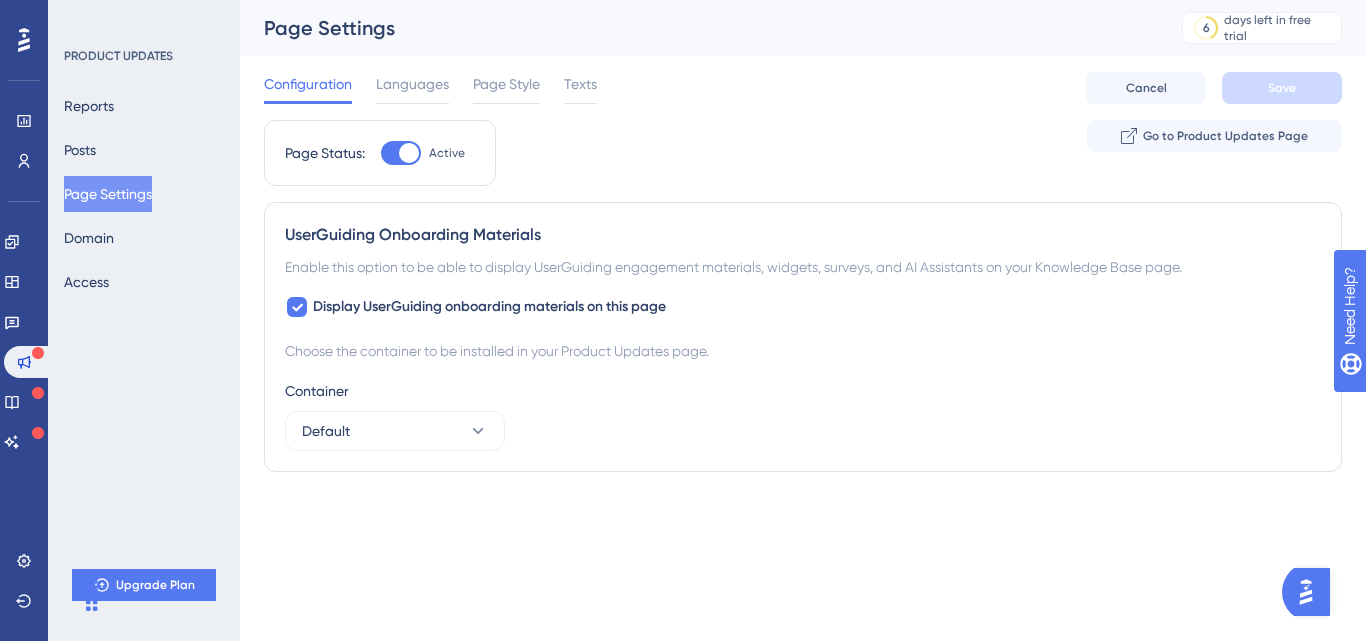drag, startPoint x: 725, startPoint y: 346, endPoint x: 355, endPoint y: 262, distance: 379.41534 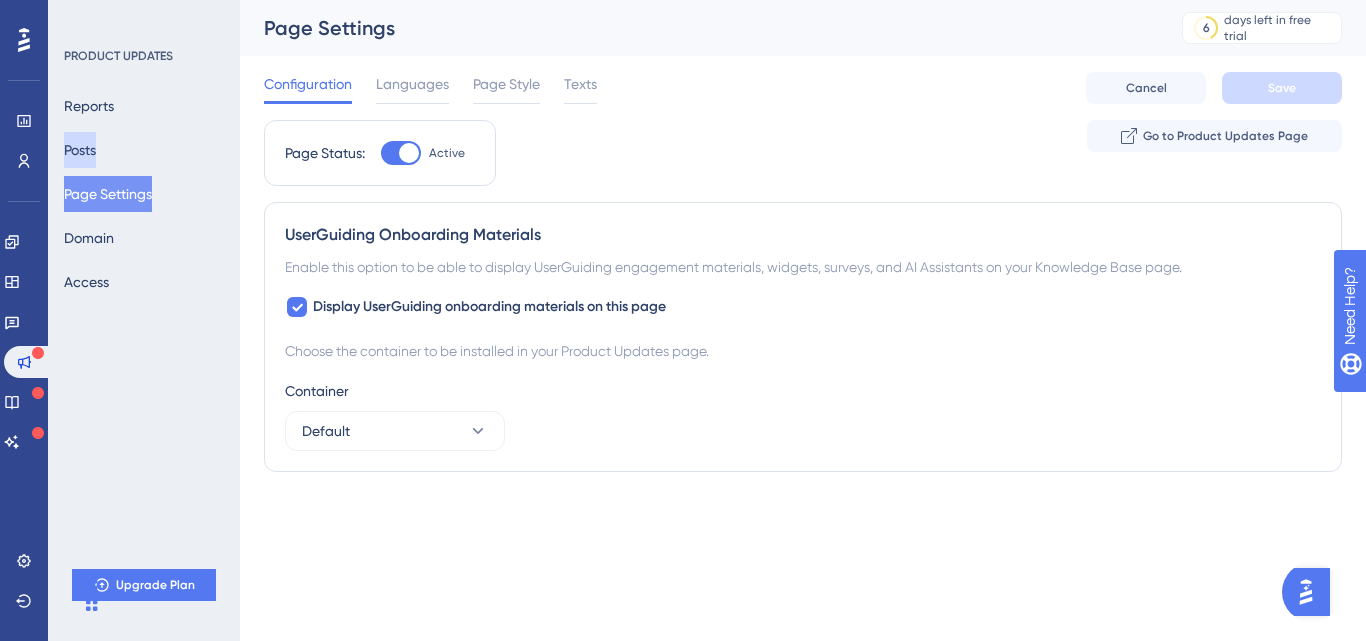 drag, startPoint x: 355, startPoint y: 262, endPoint x: 114, endPoint y: 161, distance: 261.30826 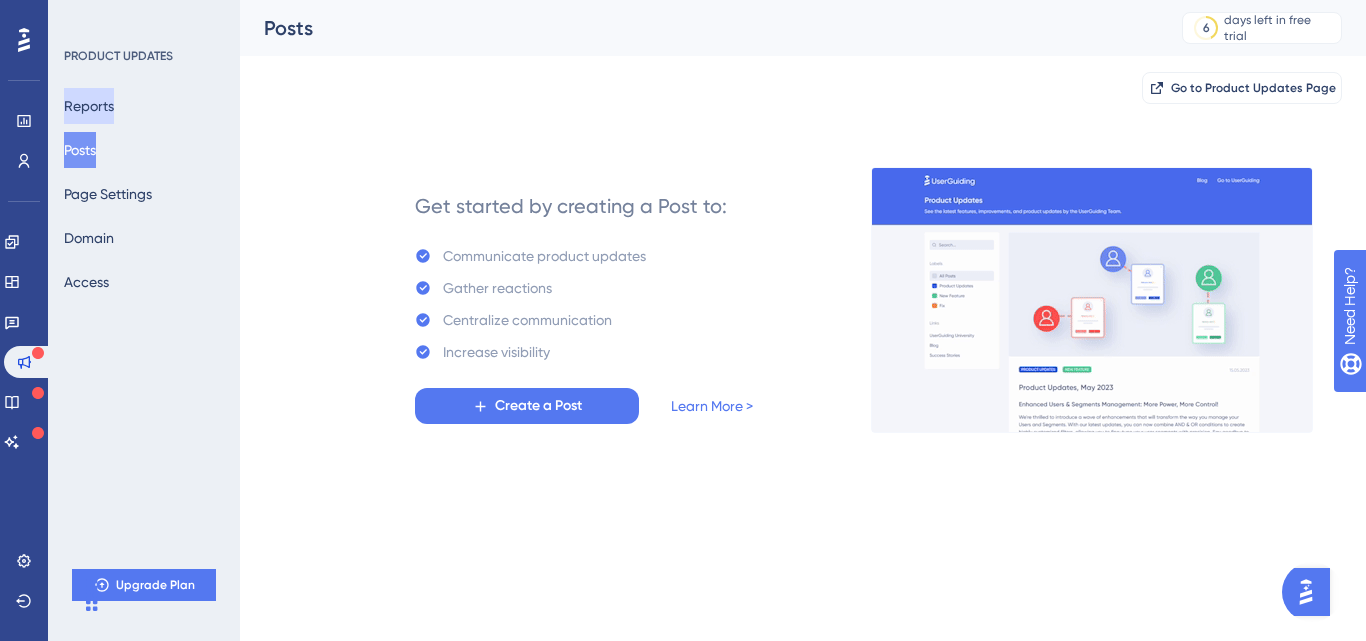click on "Reports" at bounding box center (89, 106) 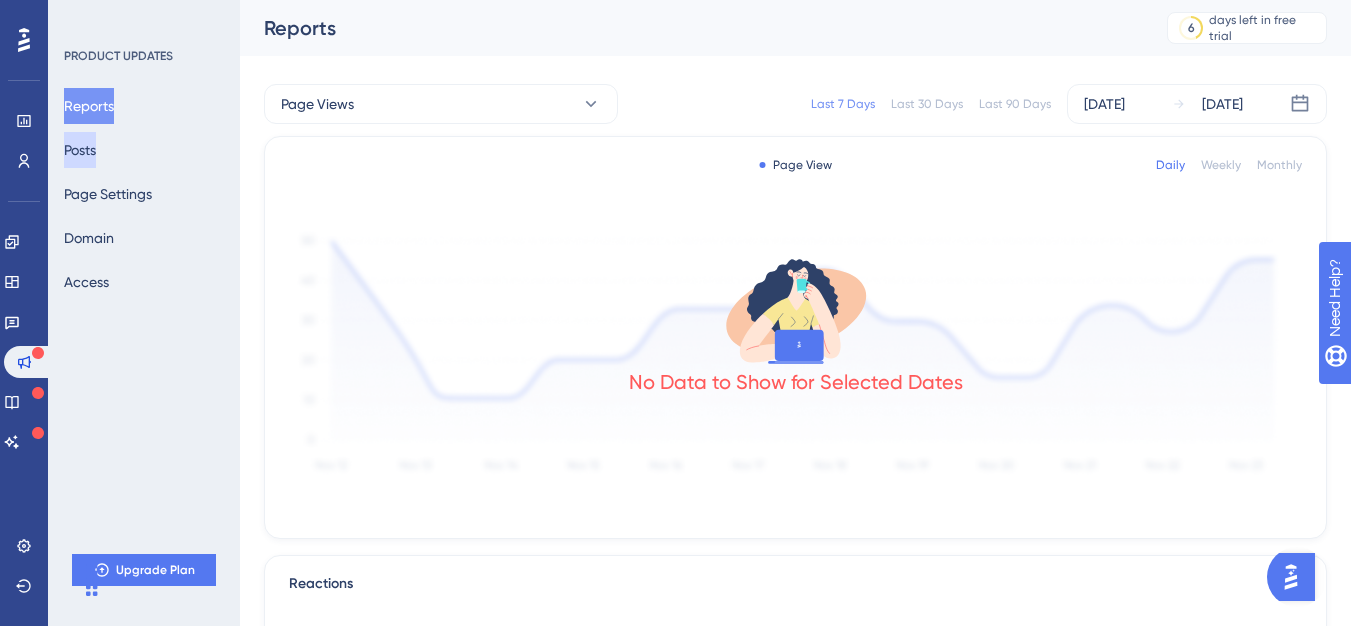 click on "Posts" at bounding box center (80, 150) 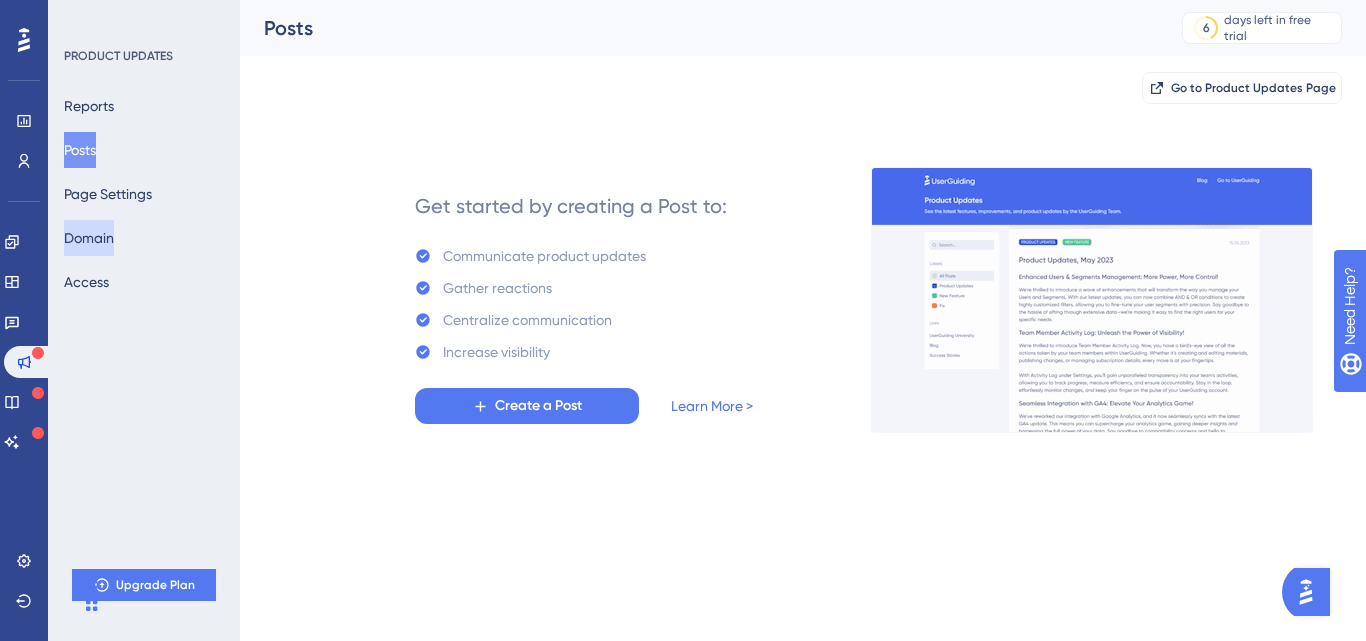 click on "Domain" at bounding box center [89, 238] 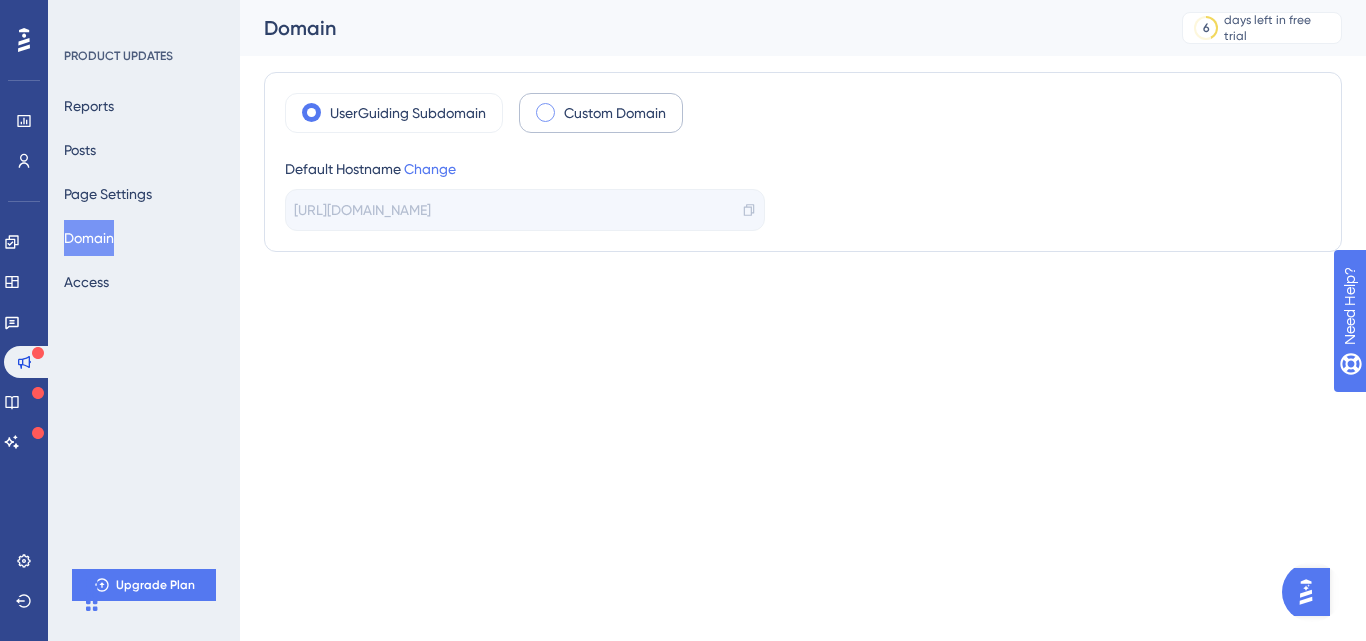 click on "Custom Domain" at bounding box center [615, 113] 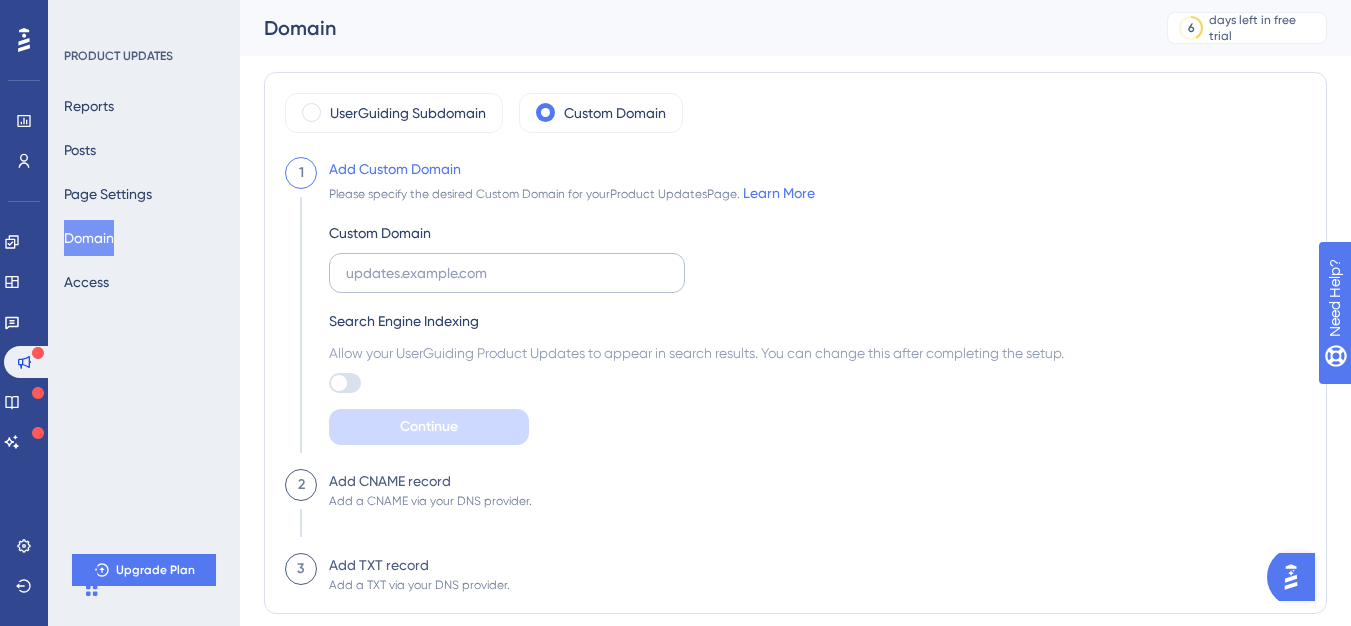 click at bounding box center (507, 273) 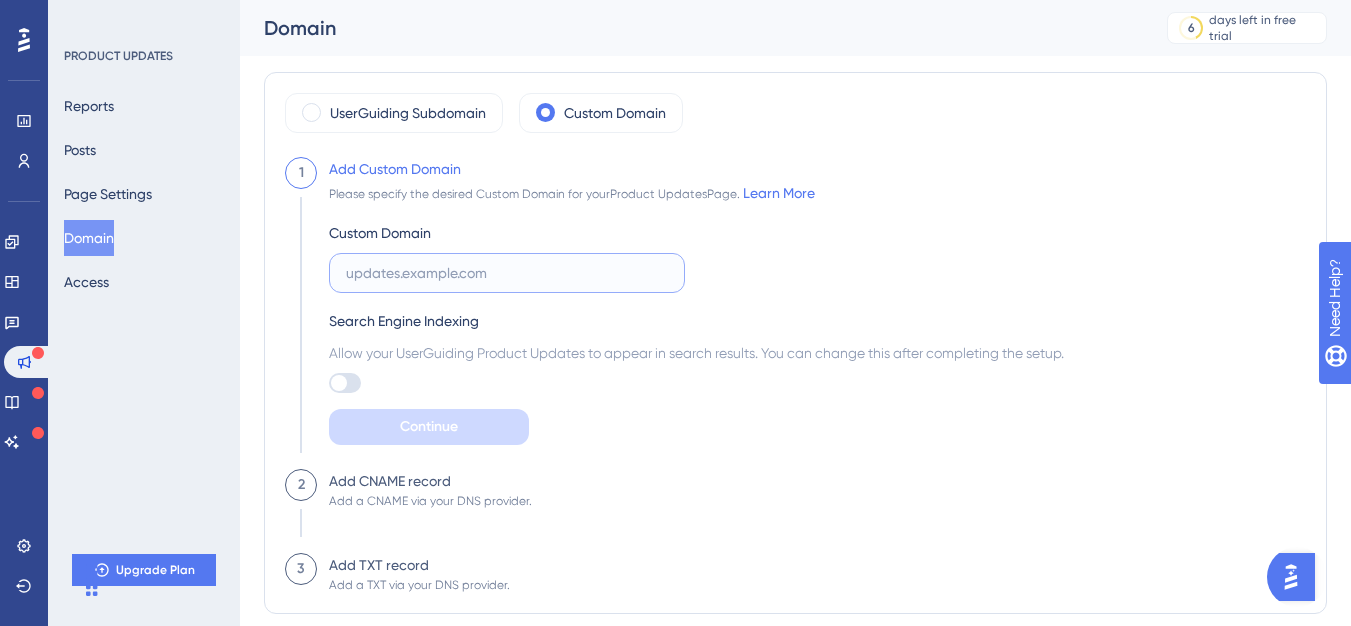 click at bounding box center [507, 273] 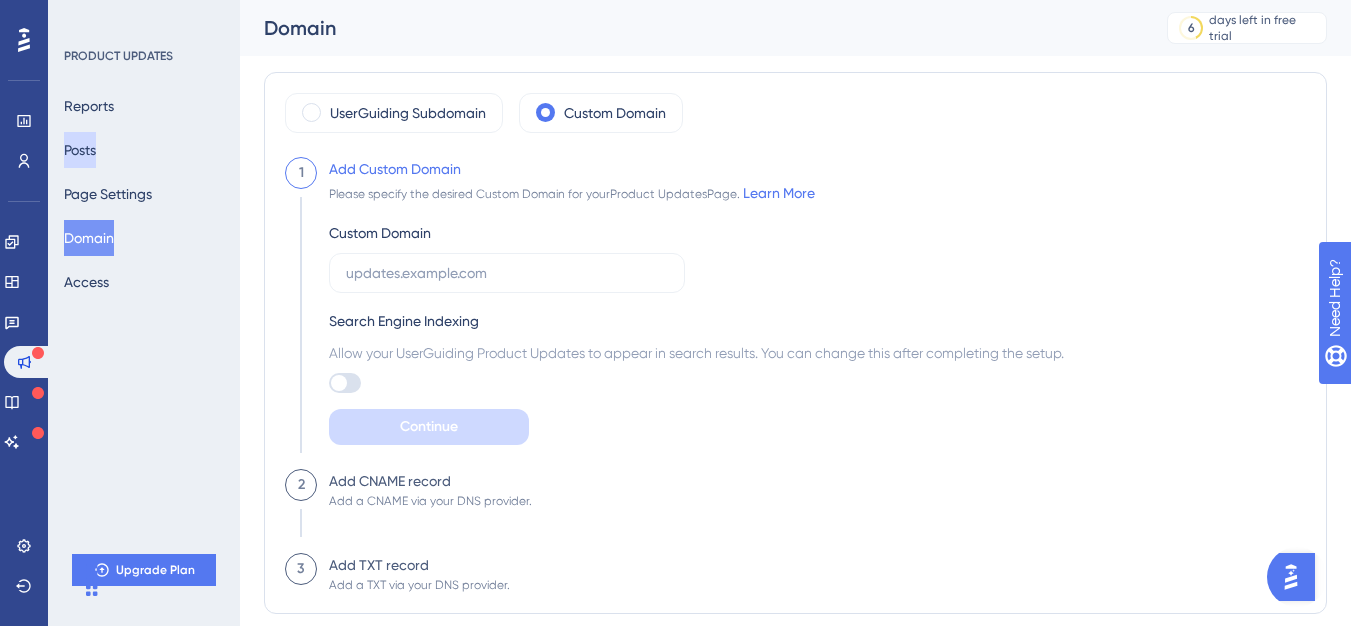 click on "Posts" at bounding box center (80, 150) 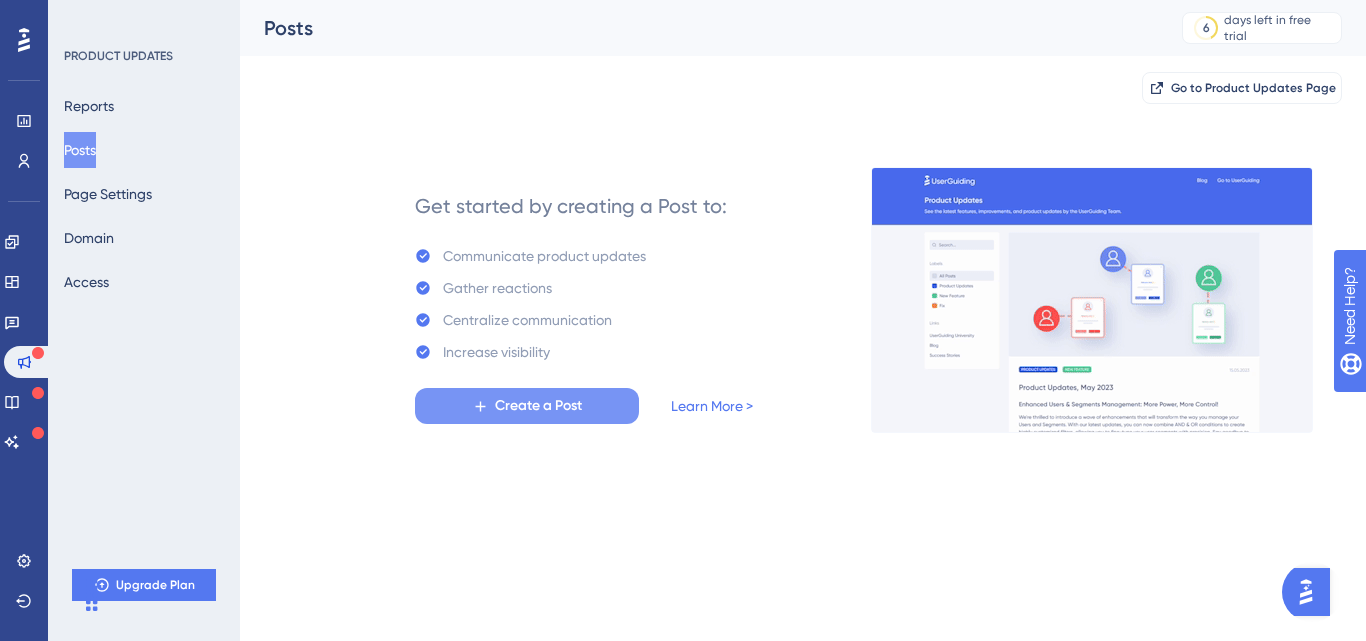 click on "Create a Post" at bounding box center (538, 406) 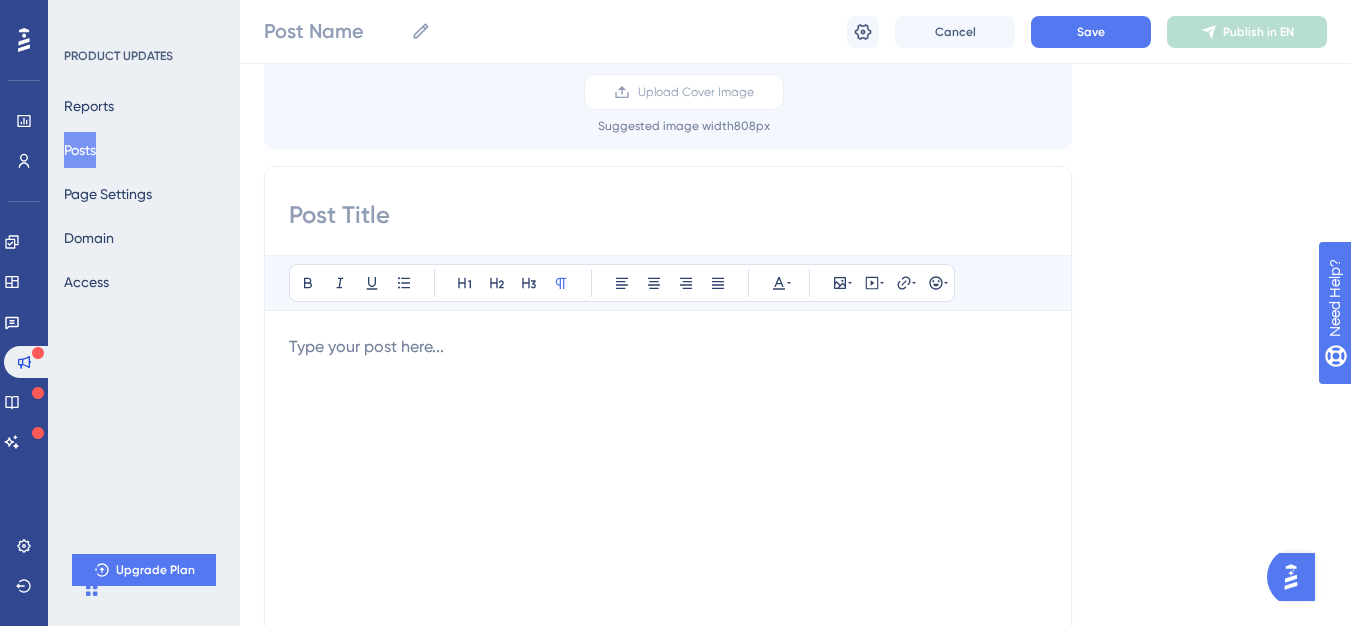 scroll, scrollTop: 12, scrollLeft: 0, axis: vertical 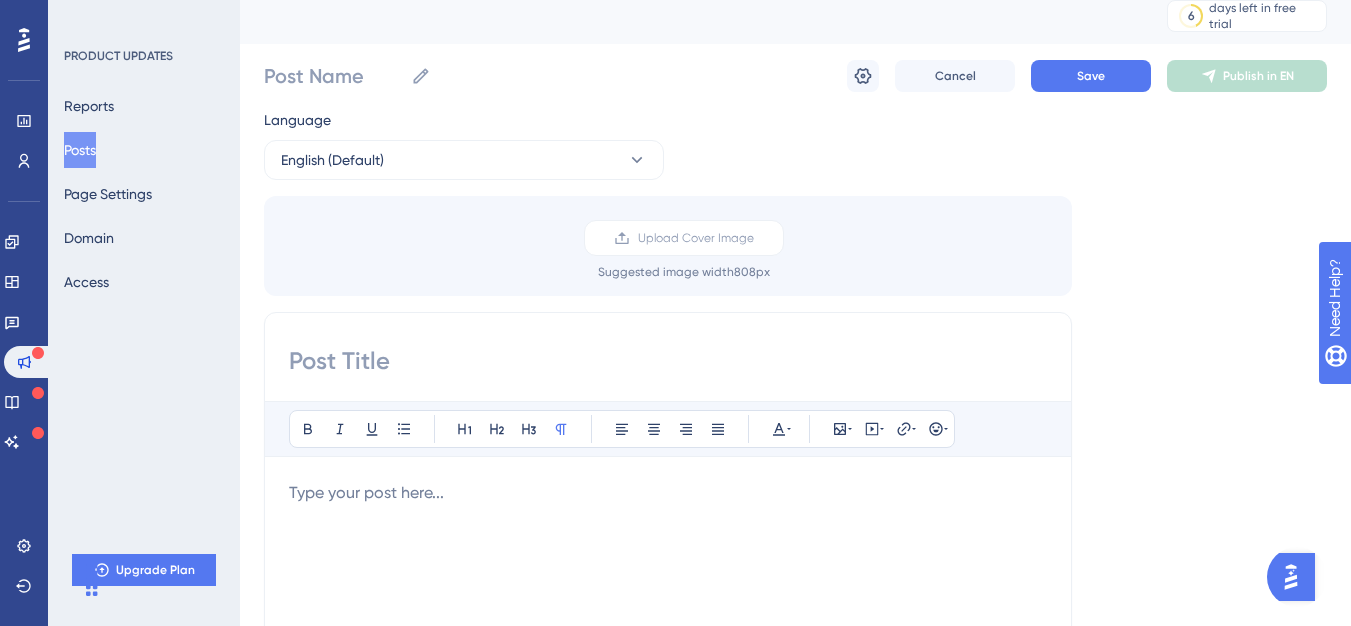 click at bounding box center [668, 361] 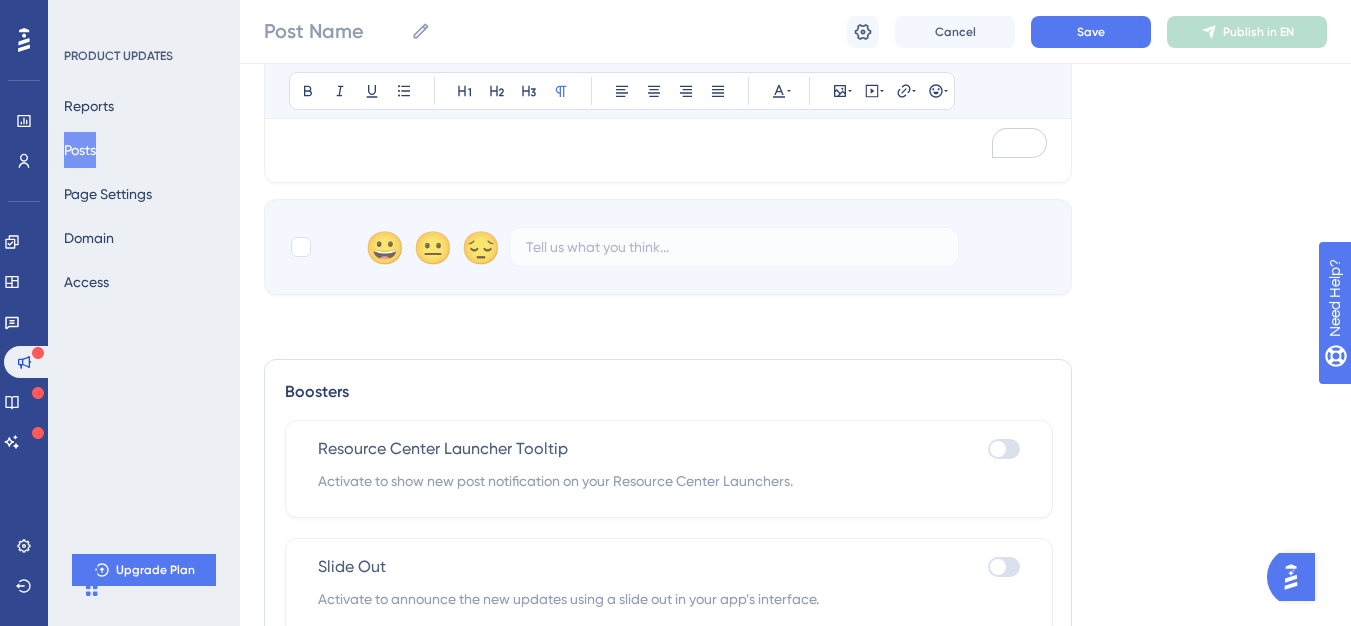 scroll, scrollTop: 892, scrollLeft: 0, axis: vertical 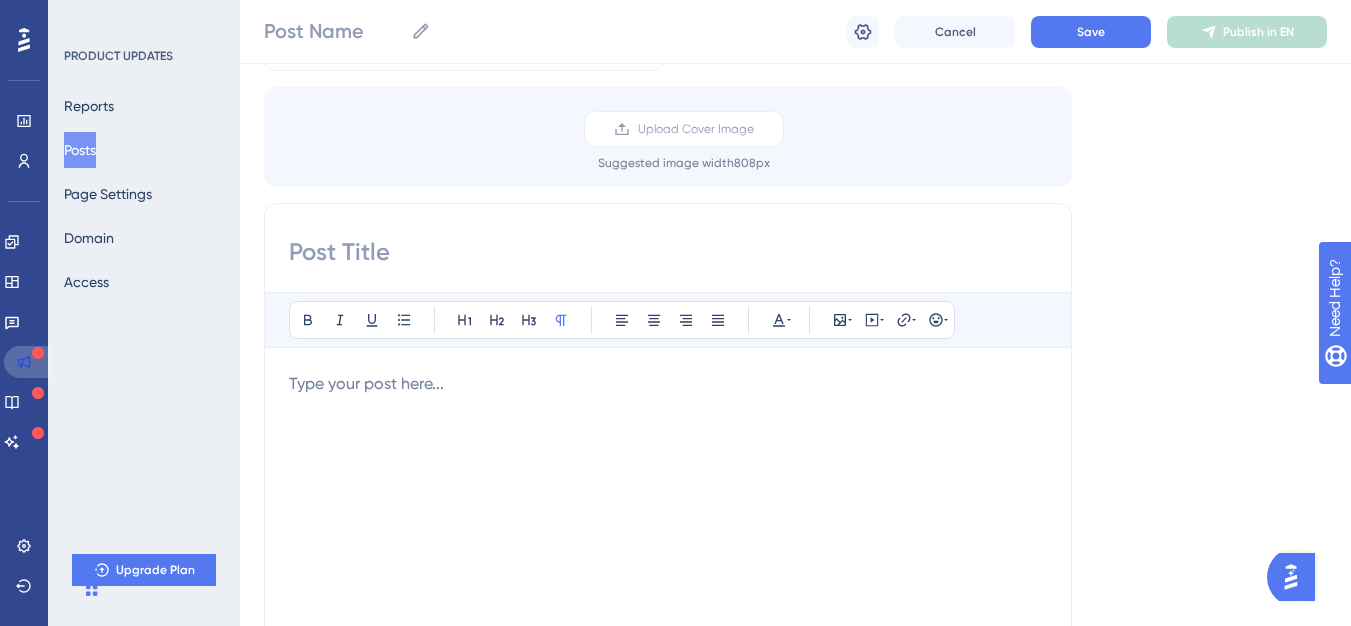 click 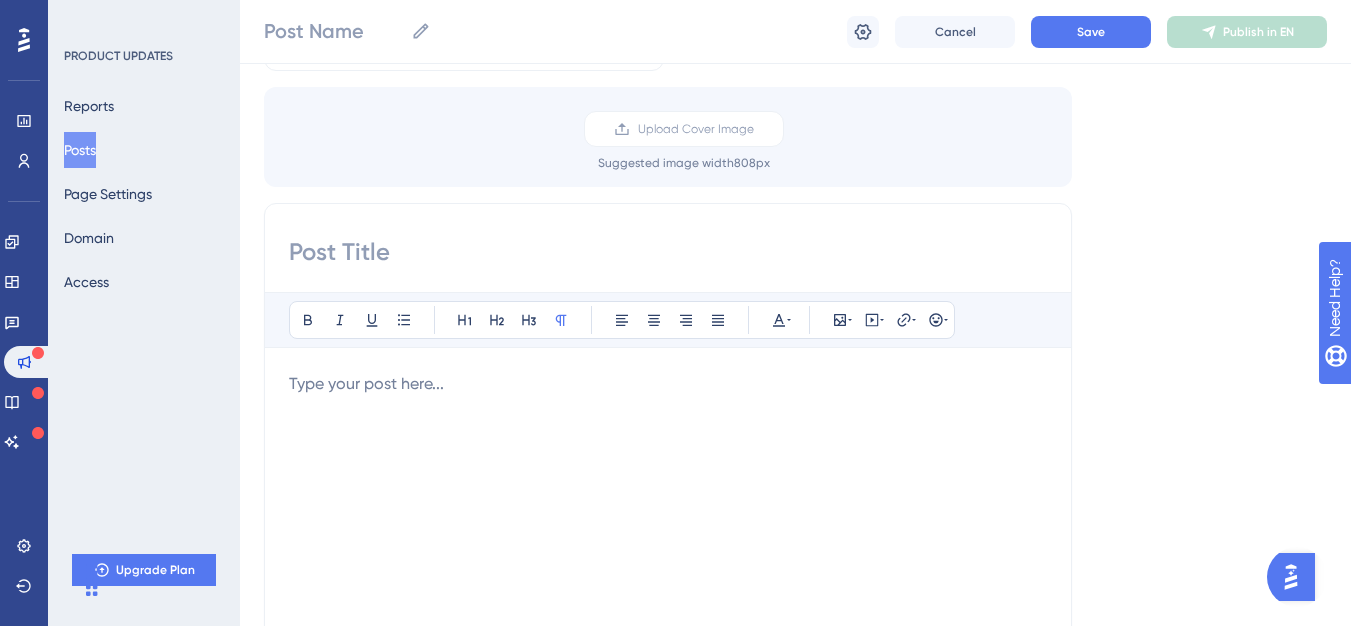 click on "PRODUCT UPDATES Reports Posts Page Settings Domain Access Upgrade Plan" at bounding box center (144, 313) 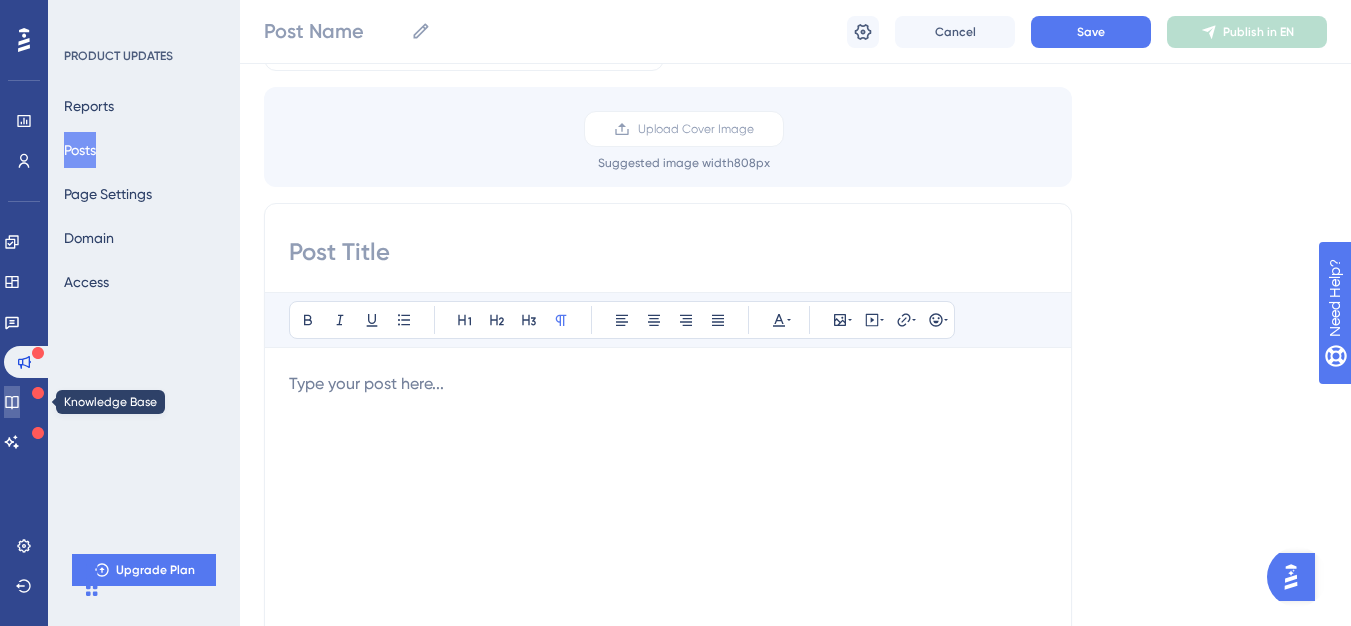 click at bounding box center (12, 402) 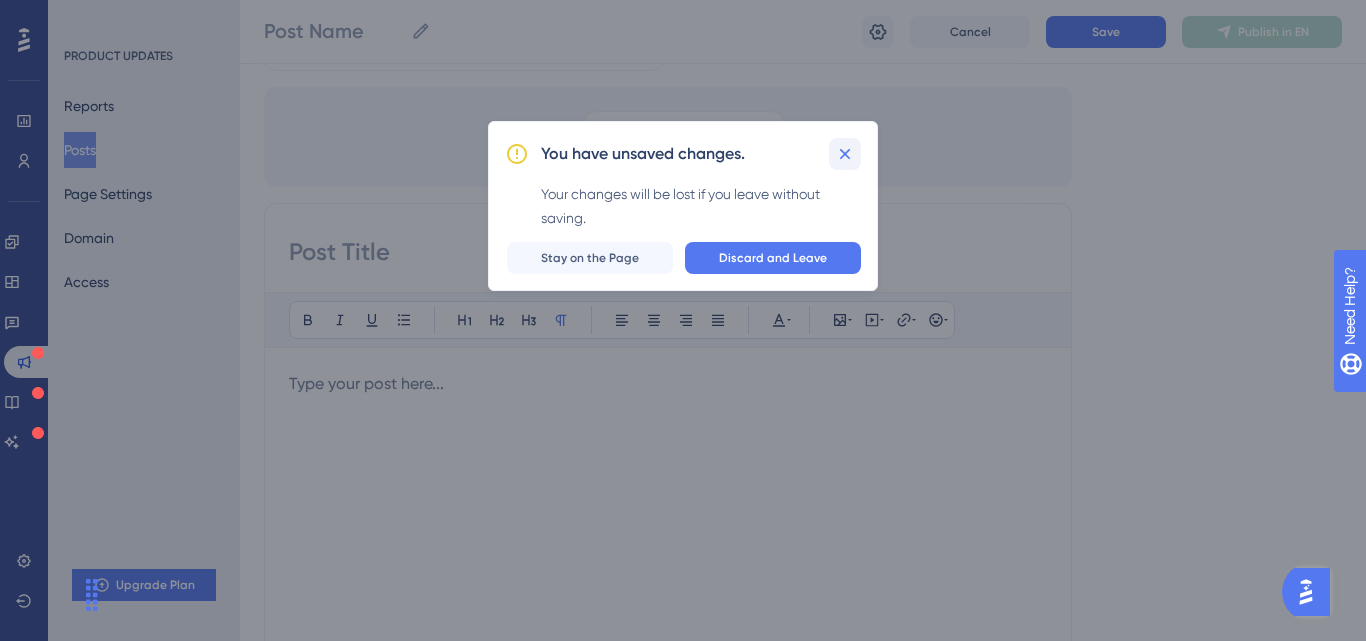 click 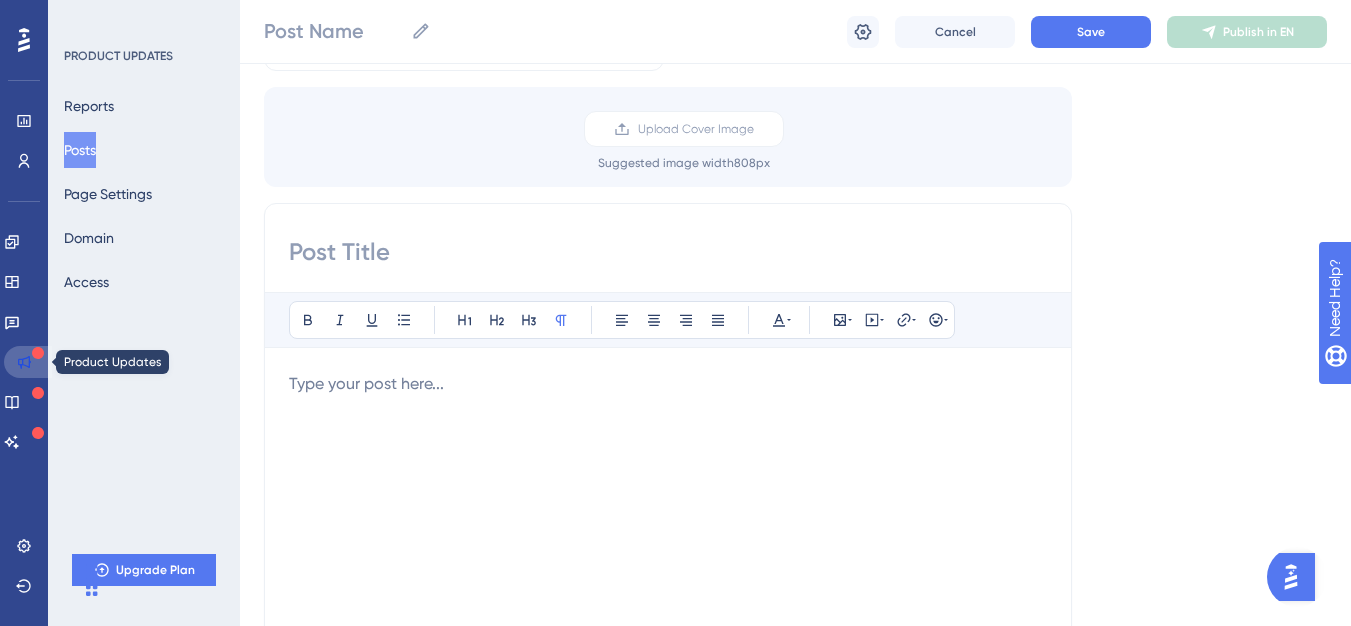 click at bounding box center [28, 362] 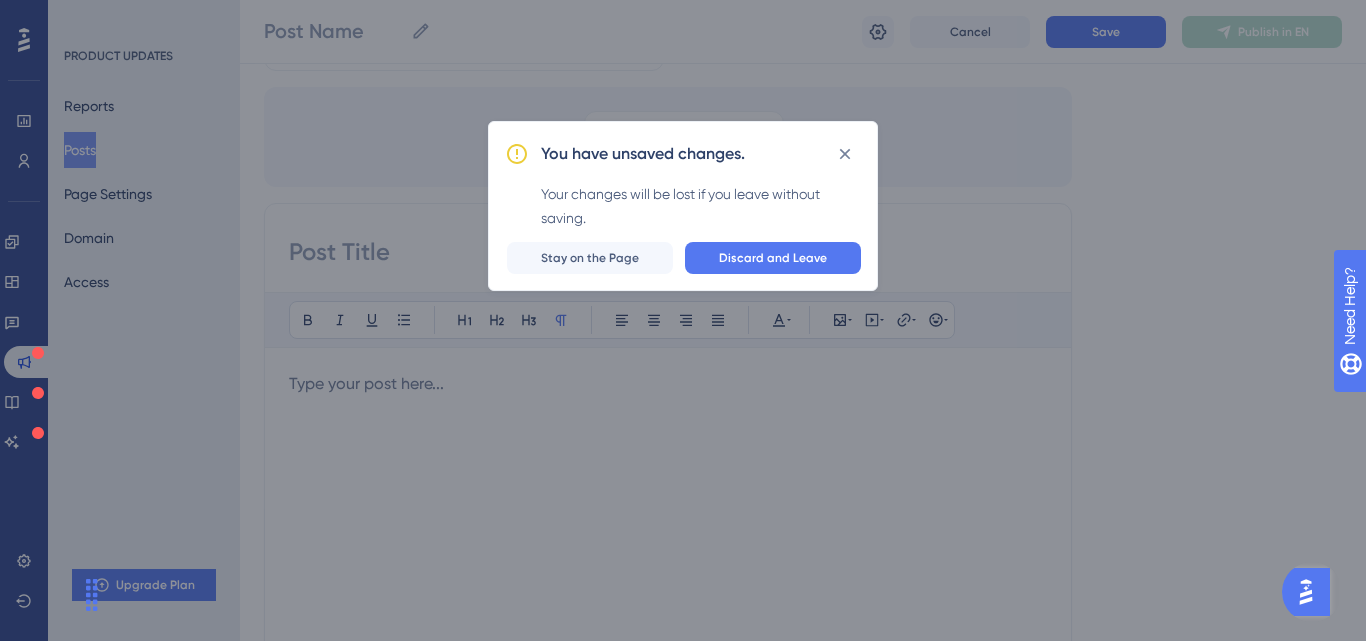 click on "You have unsaved changes. Your changes will be lost if you leave without saving. Discard and Leave Stay on the Page" at bounding box center (683, 206) 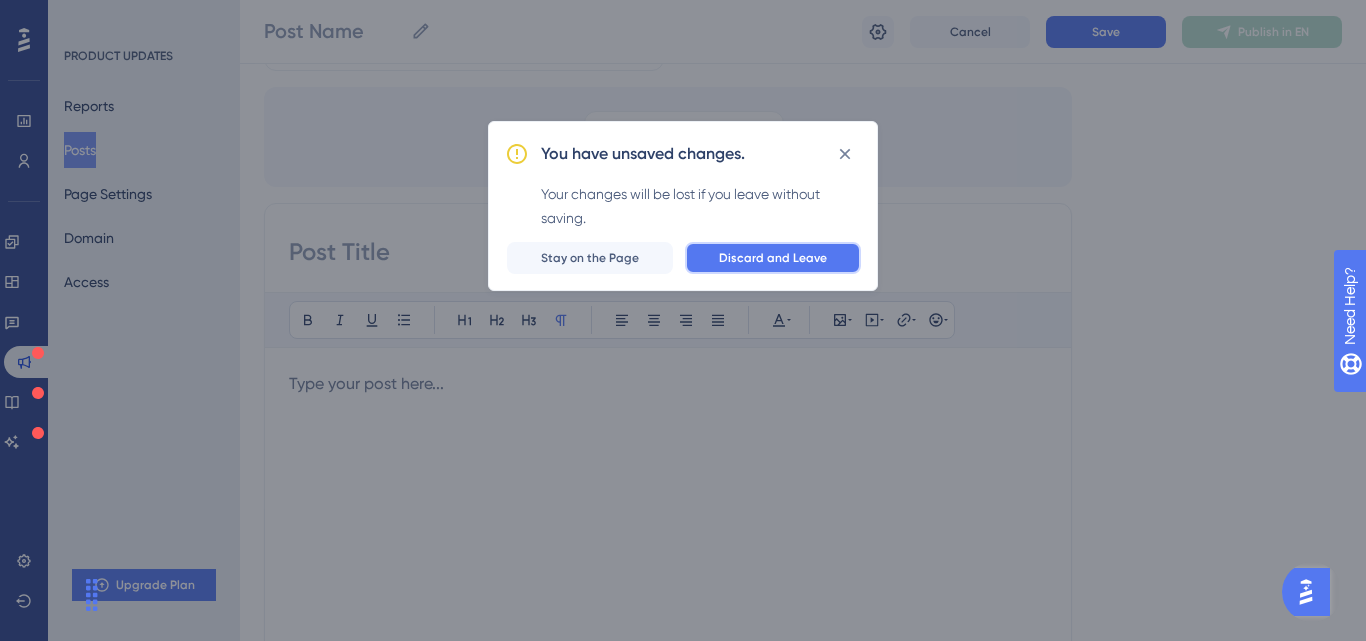 click on "Discard and Leave" at bounding box center [773, 258] 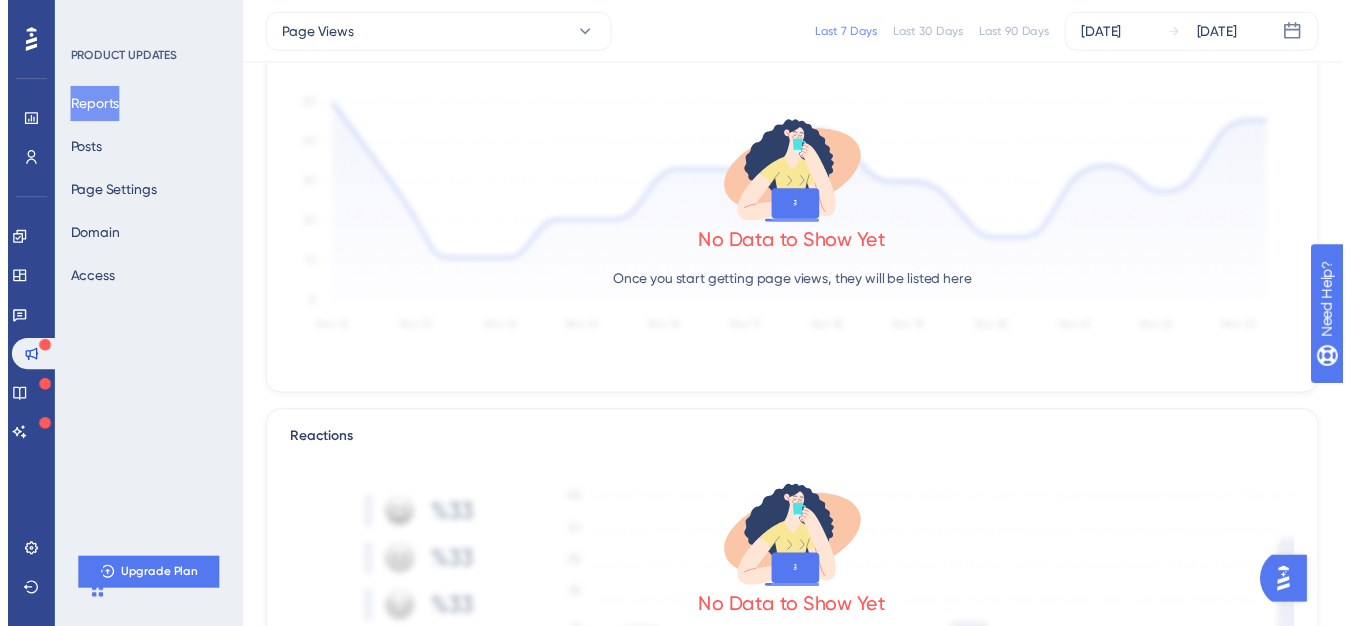 scroll, scrollTop: 0, scrollLeft: 0, axis: both 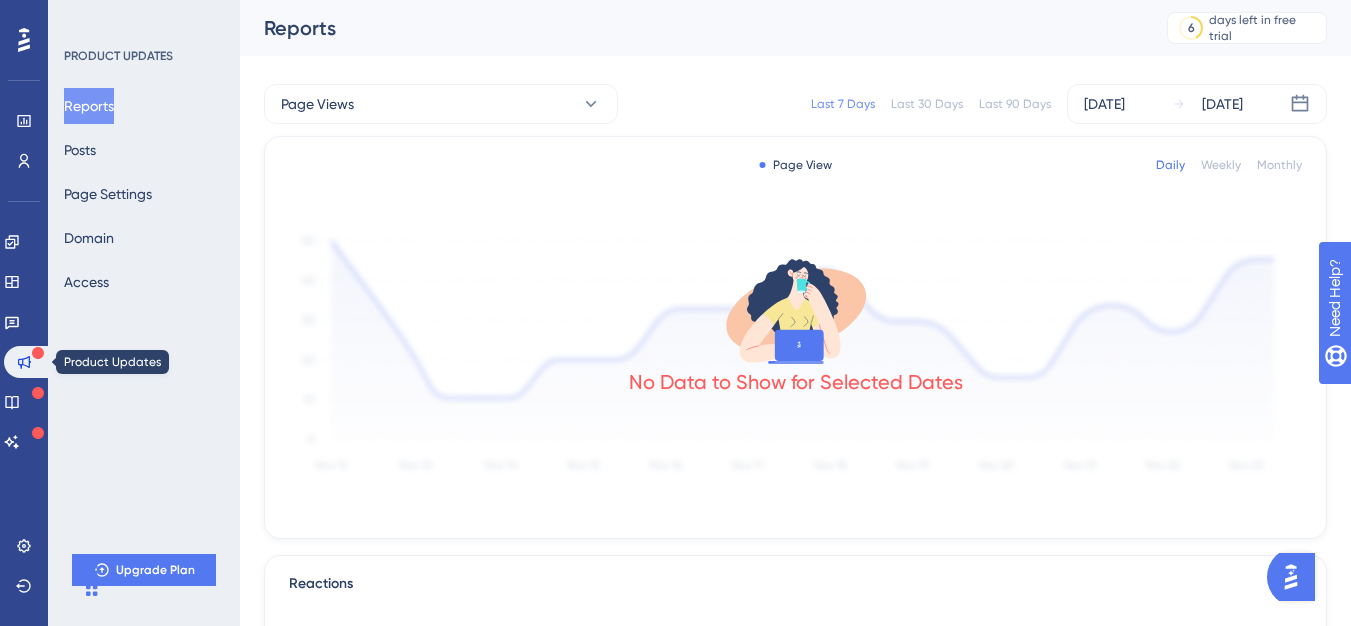 click 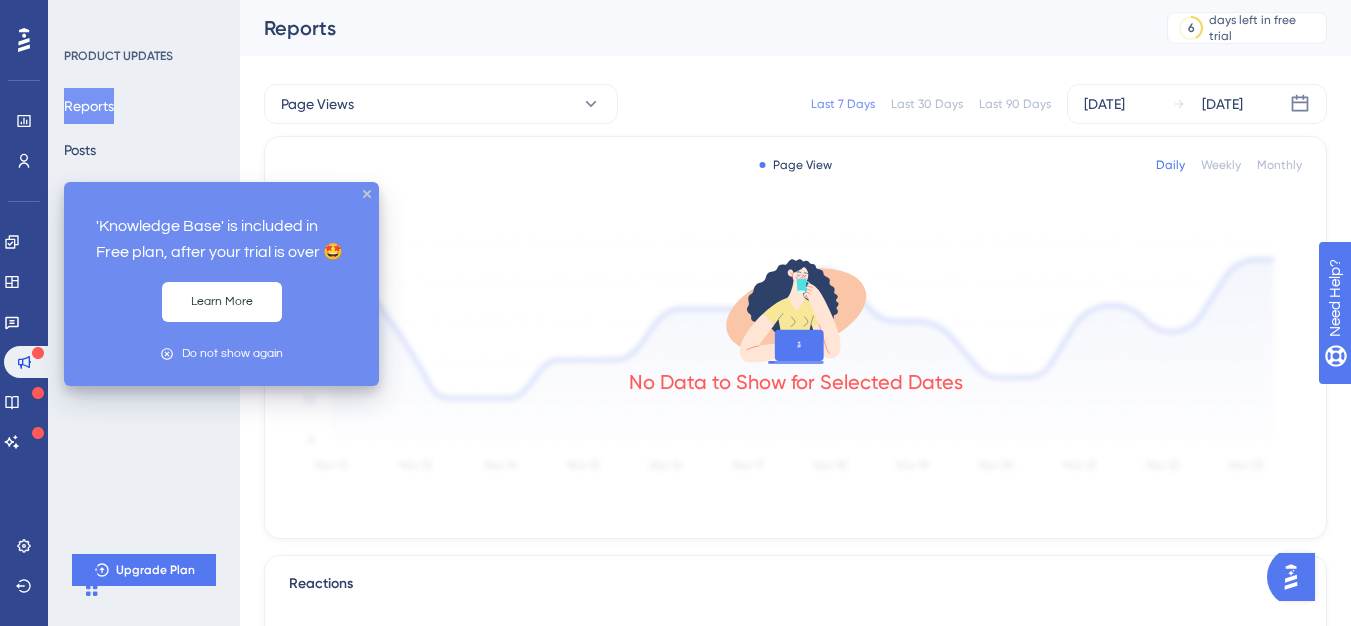 click on "'Knowledge Base' is included in Free plan, after your trial is over 🤩 Learn More Do not show again" at bounding box center [221, 284] 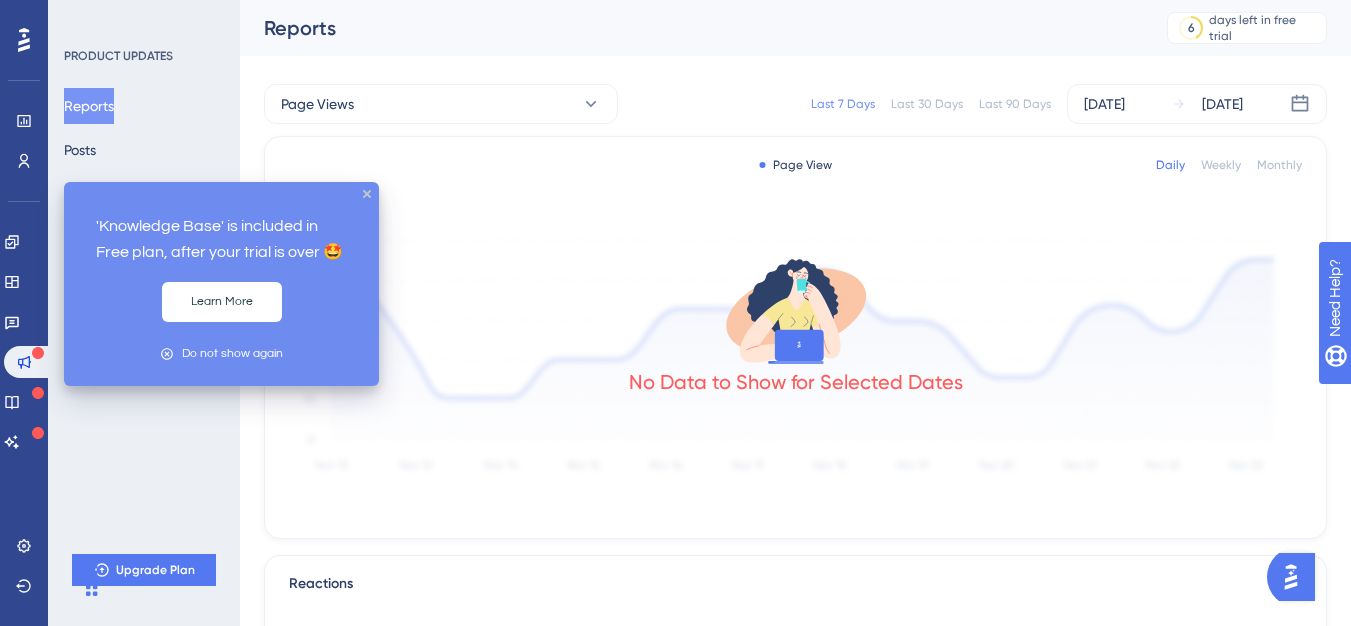 click on "'Knowledge Base' is included in Free plan, after your trial is over 🤩 Learn More Do not show again" at bounding box center (221, 284) 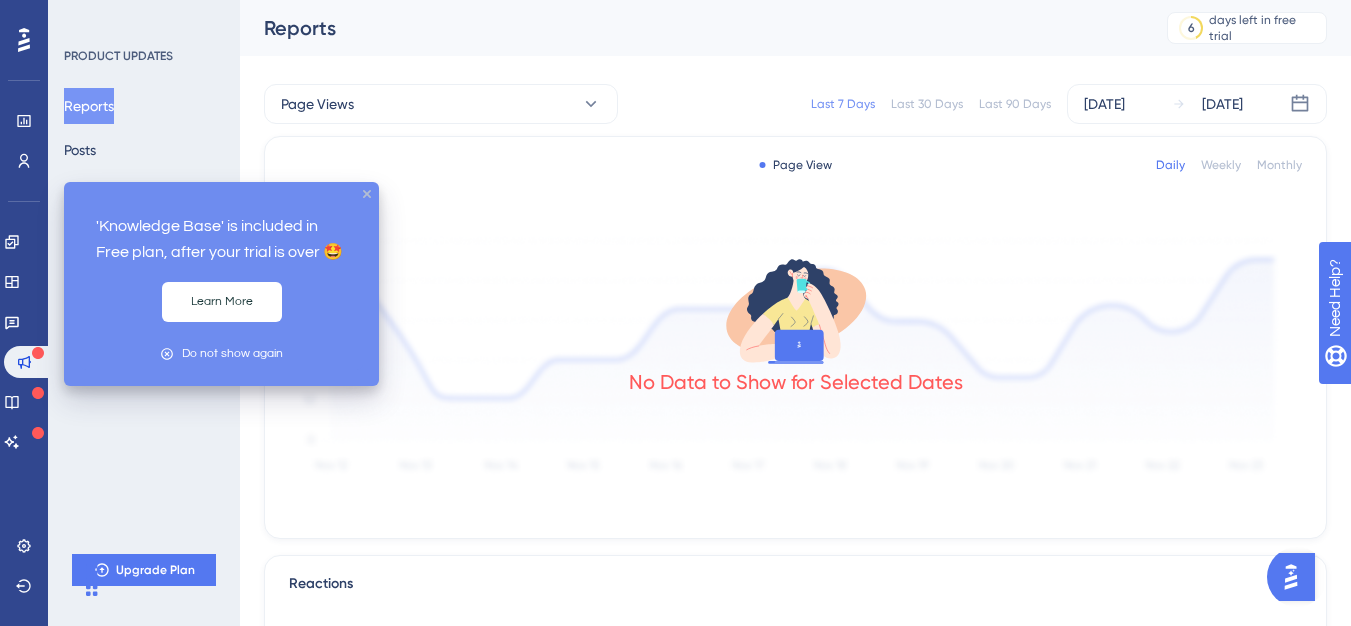 click 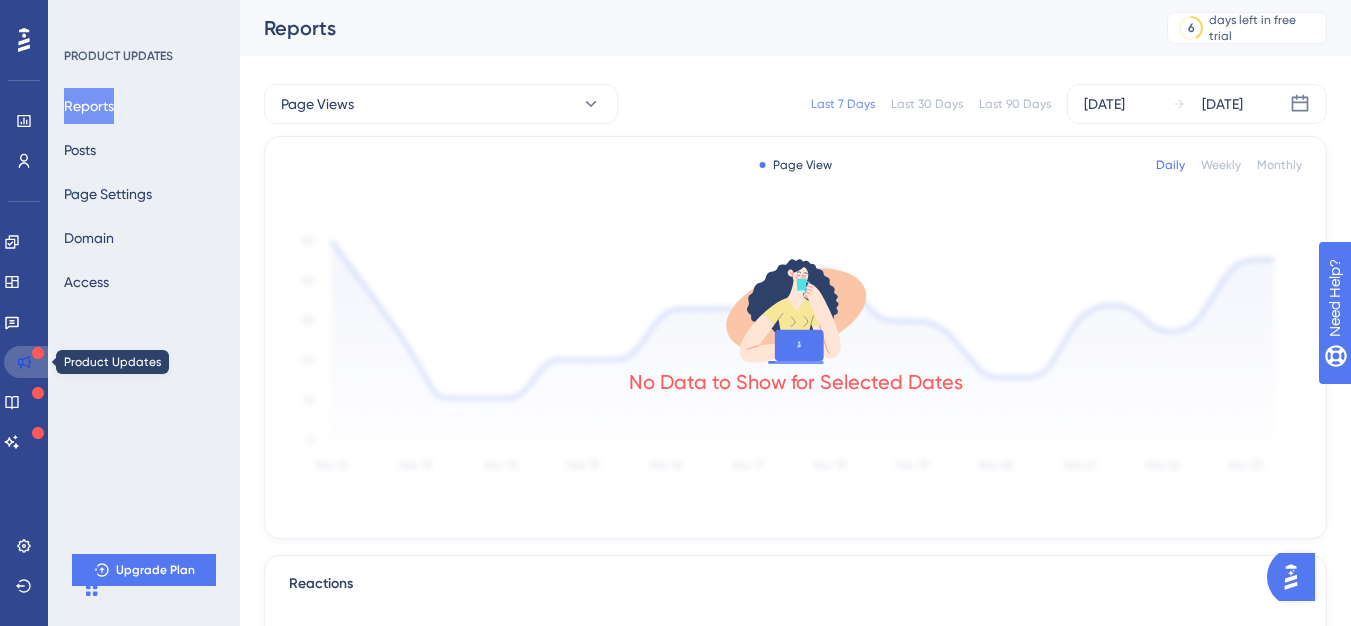 click 